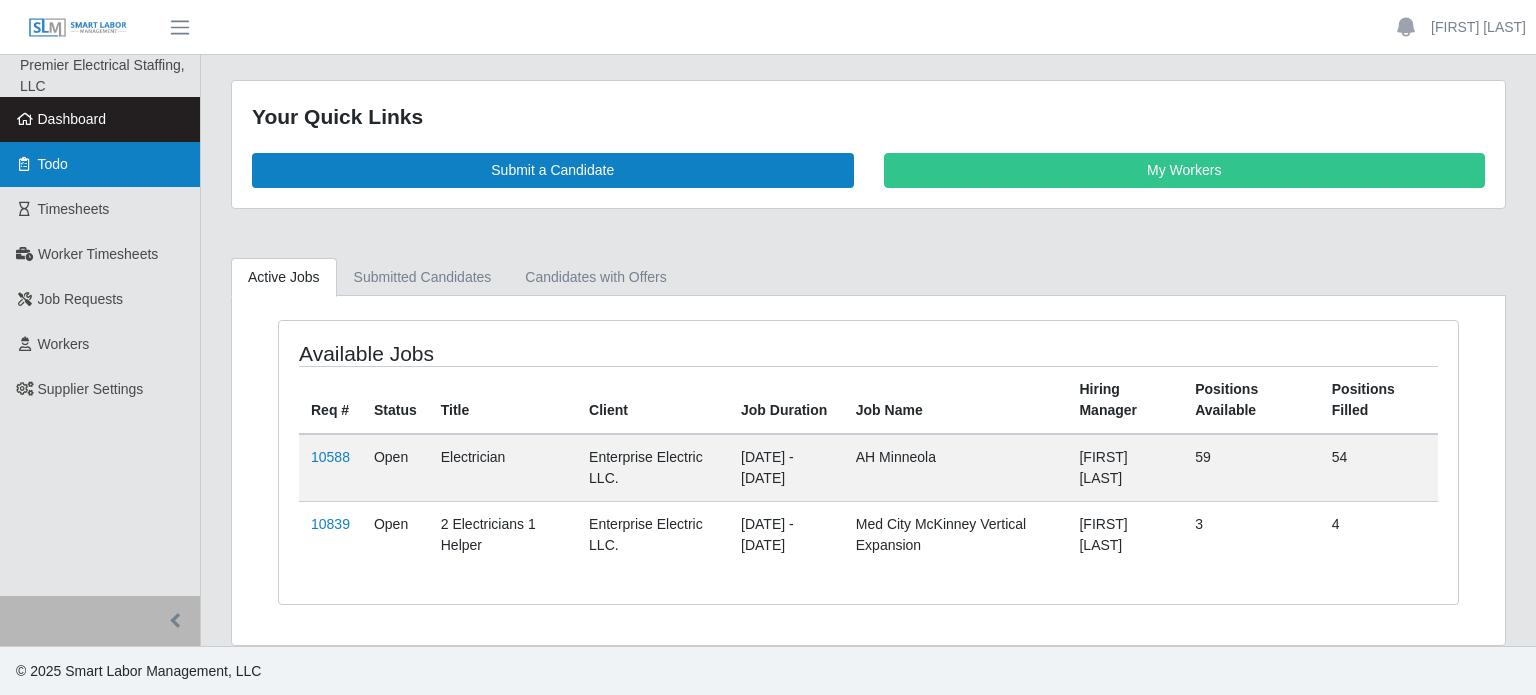scroll, scrollTop: 0, scrollLeft: 0, axis: both 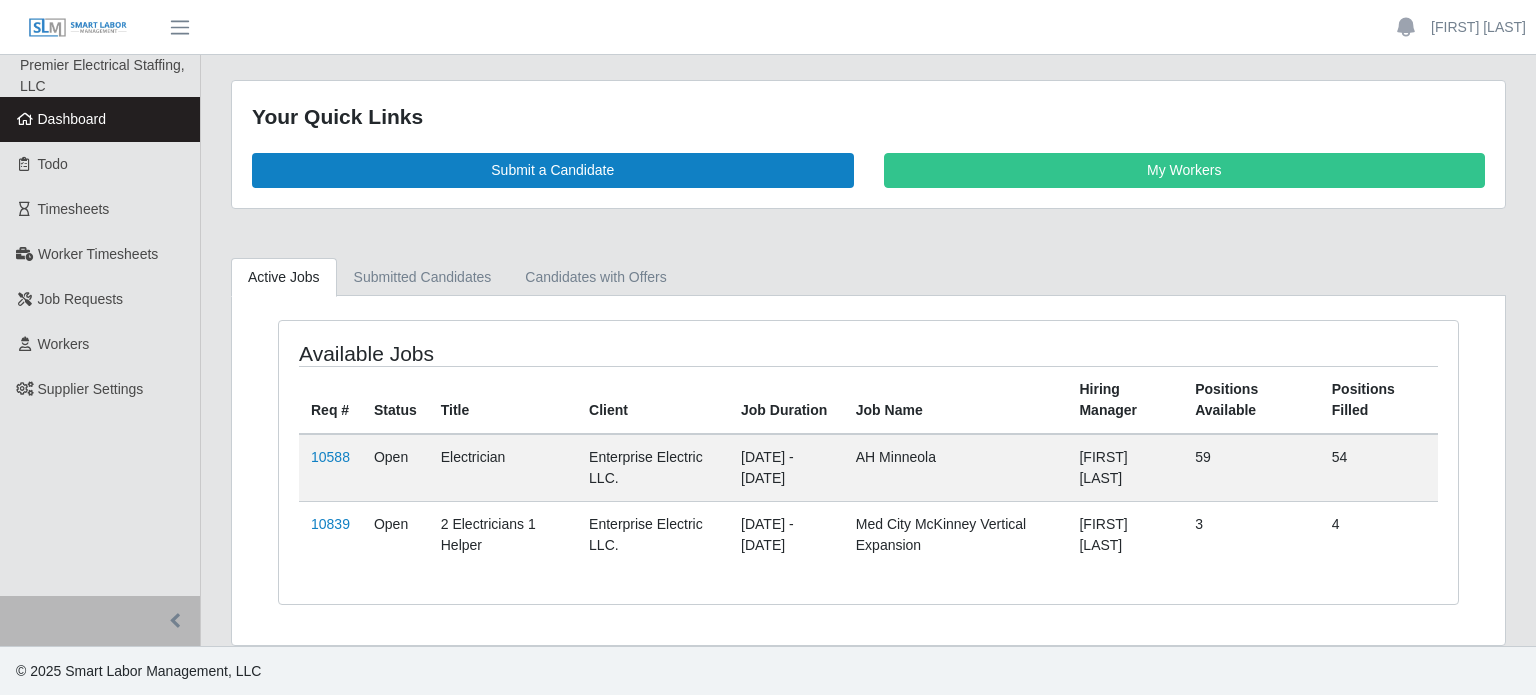 click on "Dashboard" at bounding box center [100, 119] 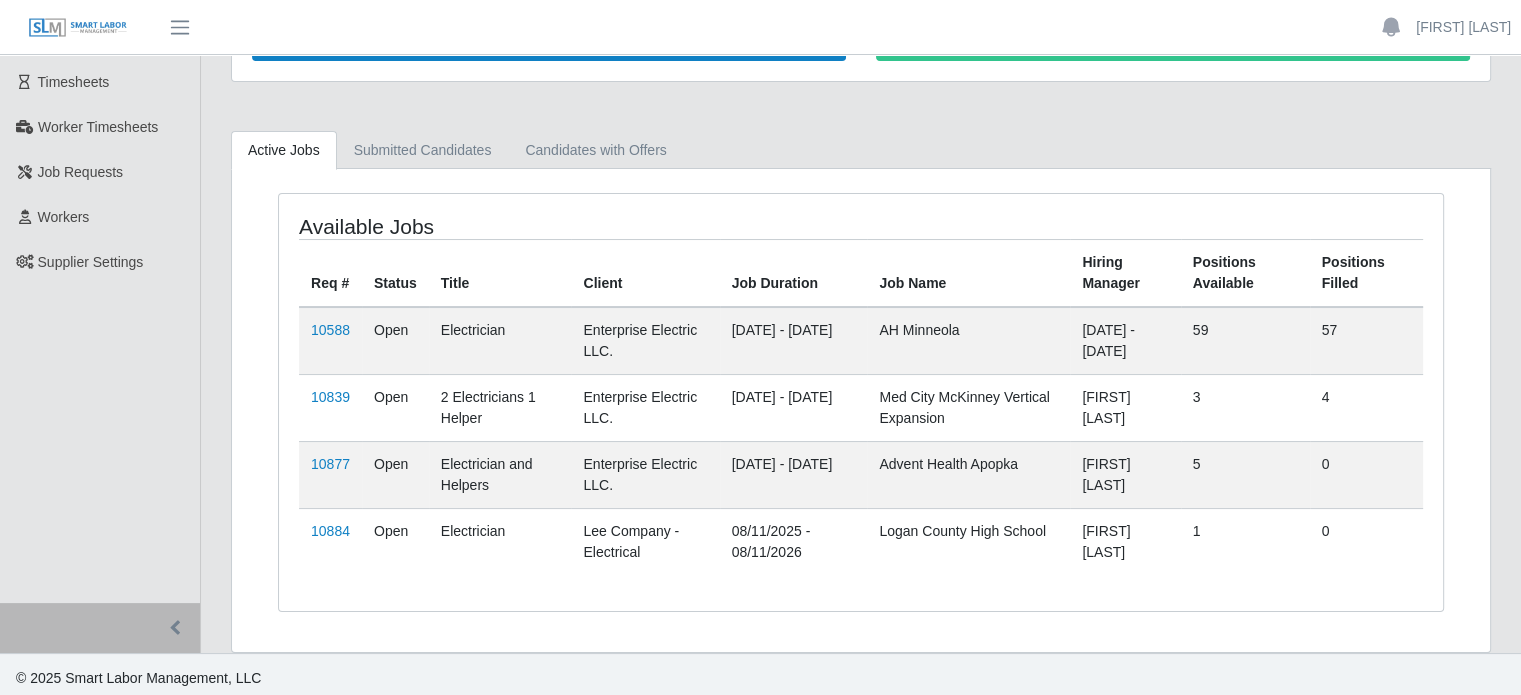 scroll, scrollTop: 131, scrollLeft: 0, axis: vertical 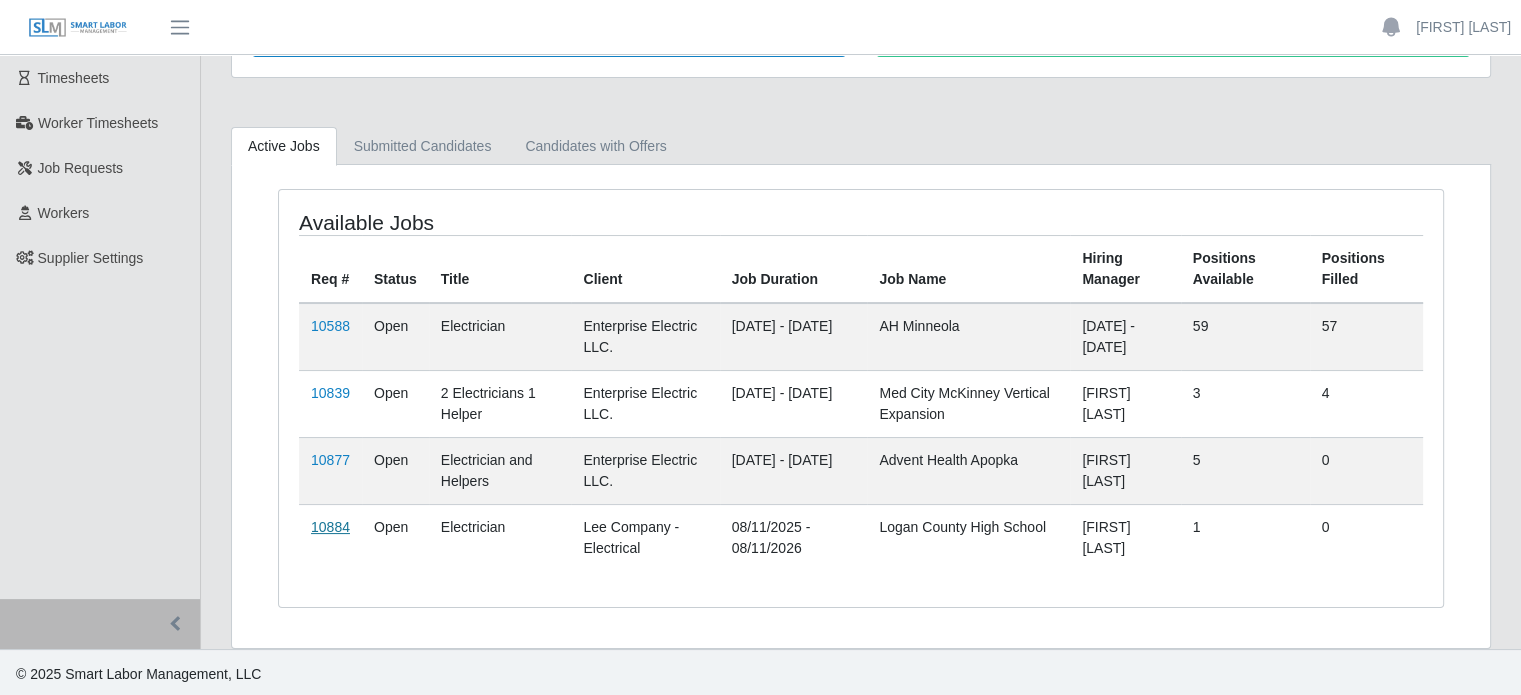 click on "10884" at bounding box center [330, 527] 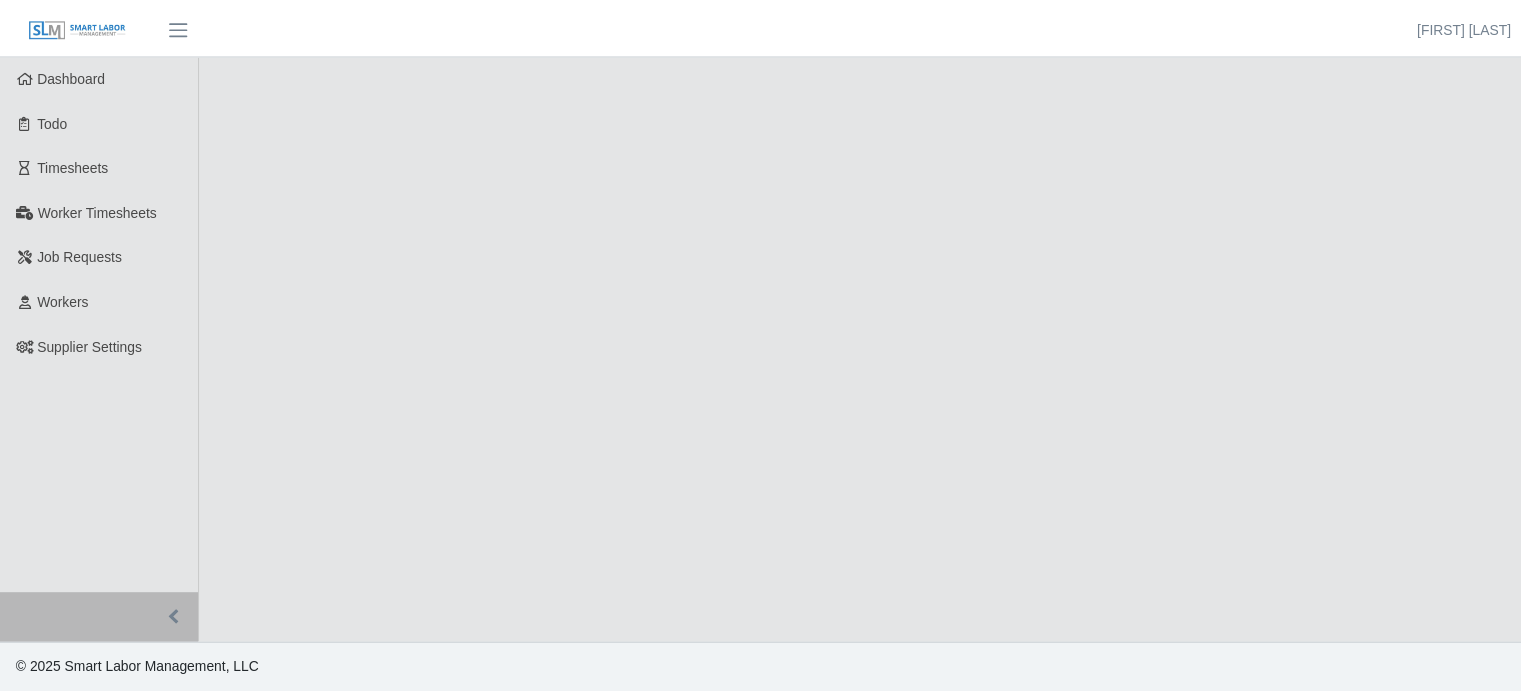 scroll, scrollTop: 0, scrollLeft: 0, axis: both 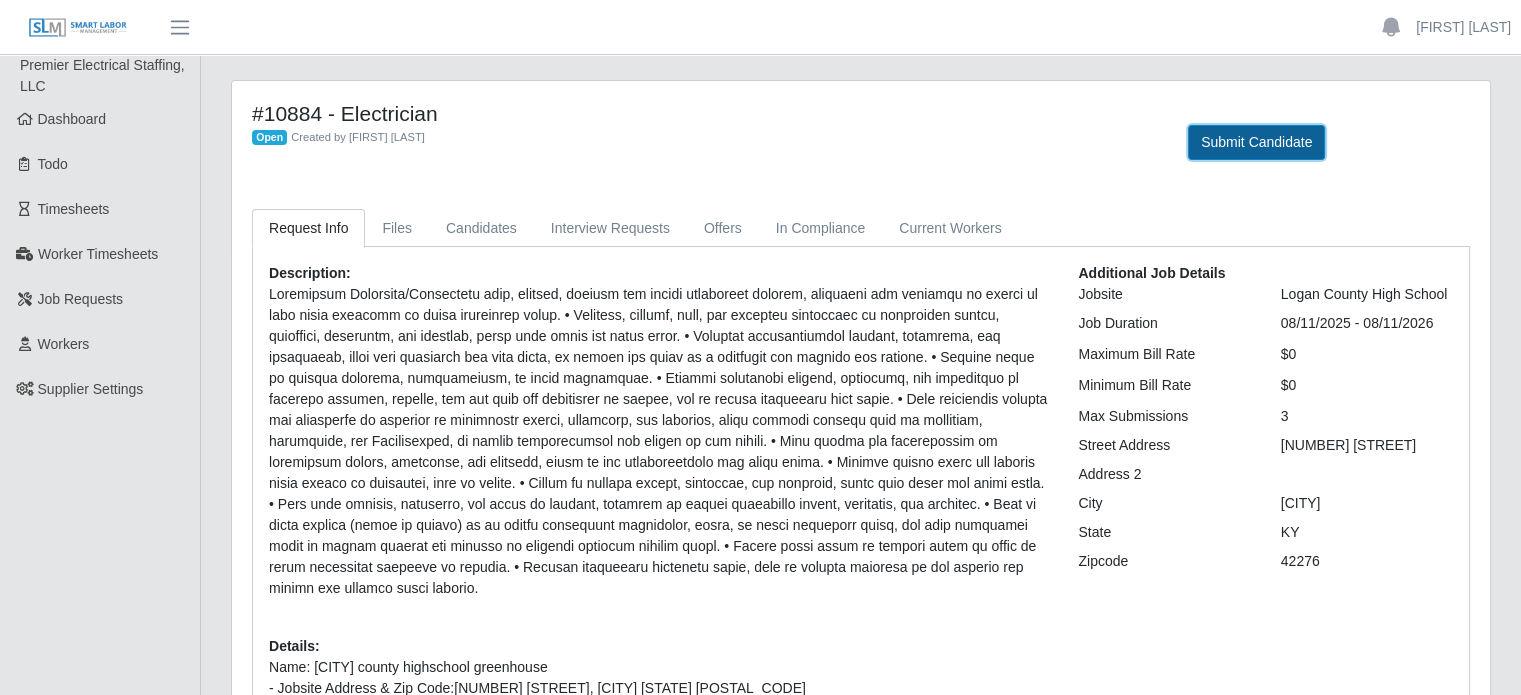 click on "Submit Candidate" at bounding box center (1256, 142) 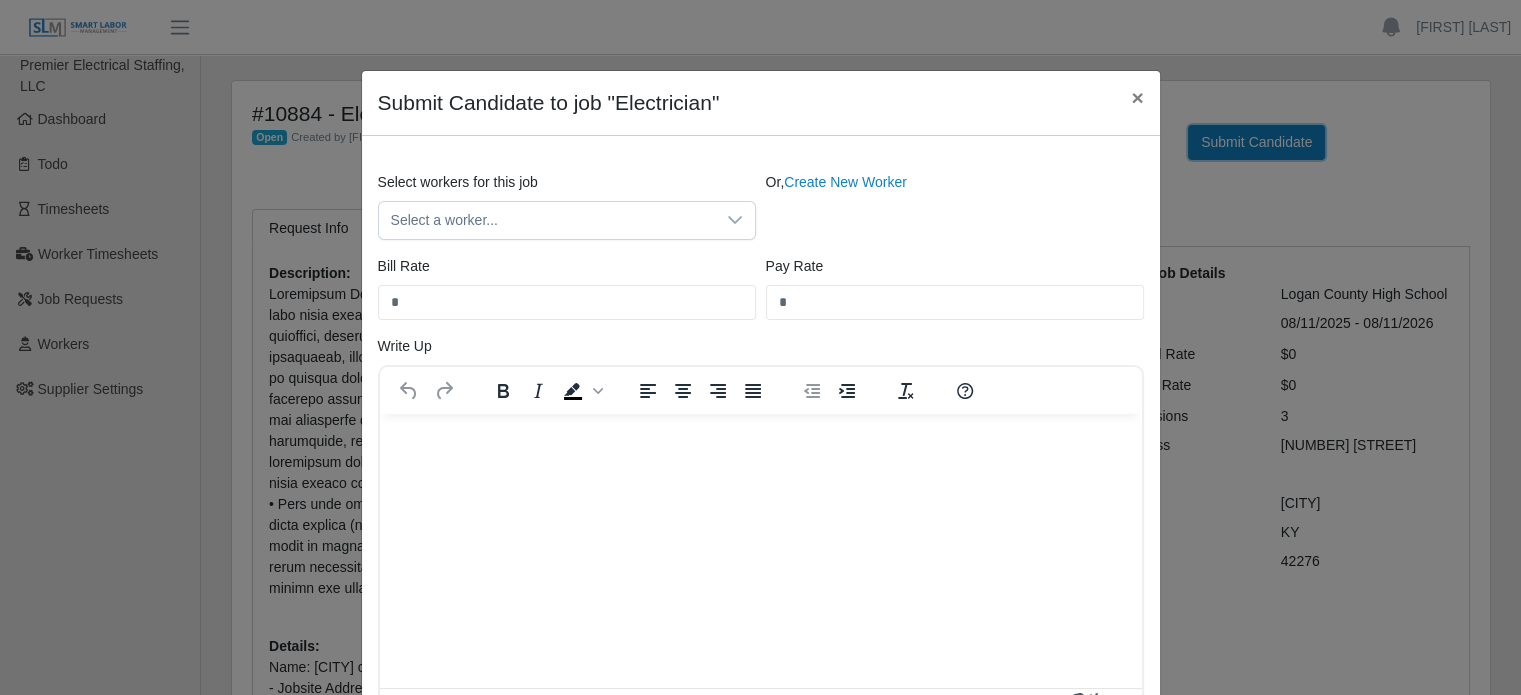 scroll, scrollTop: 0, scrollLeft: 0, axis: both 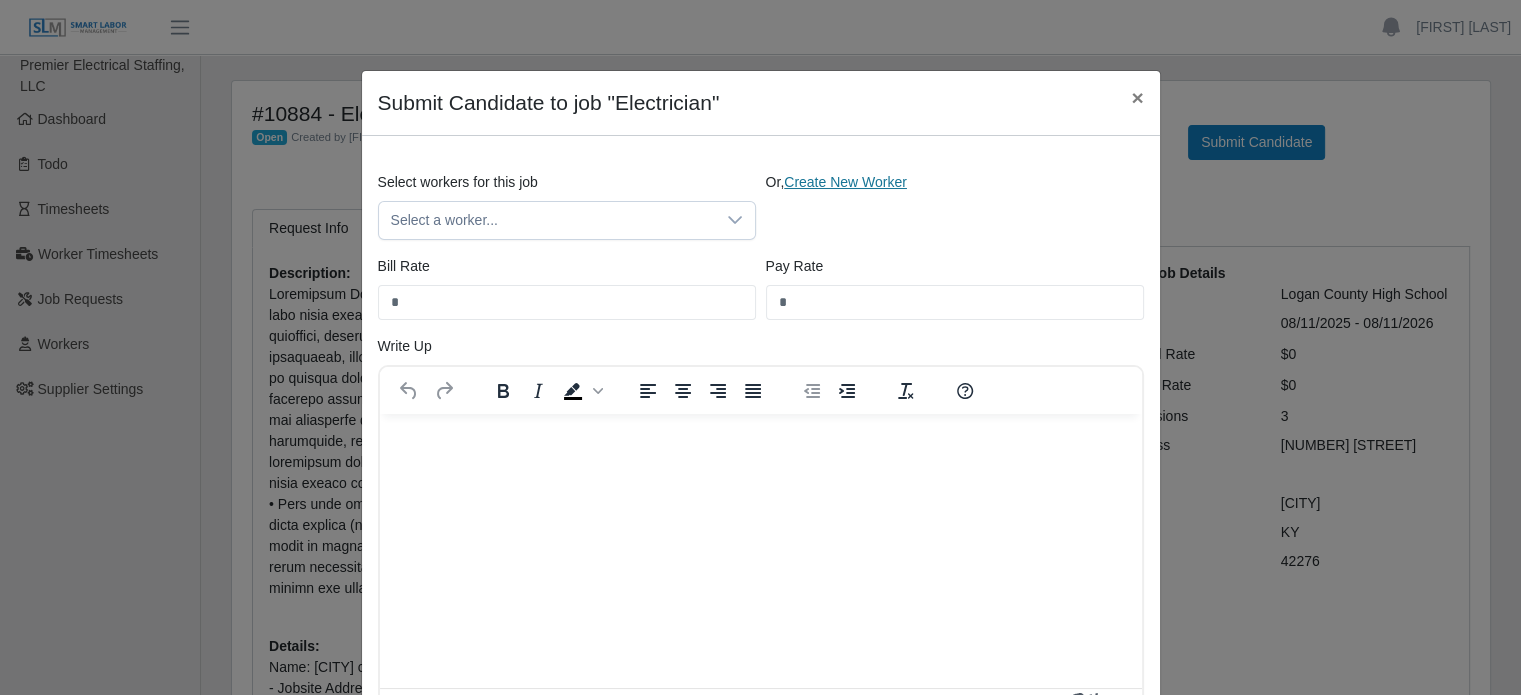 click on "Create New Worker" at bounding box center (845, 182) 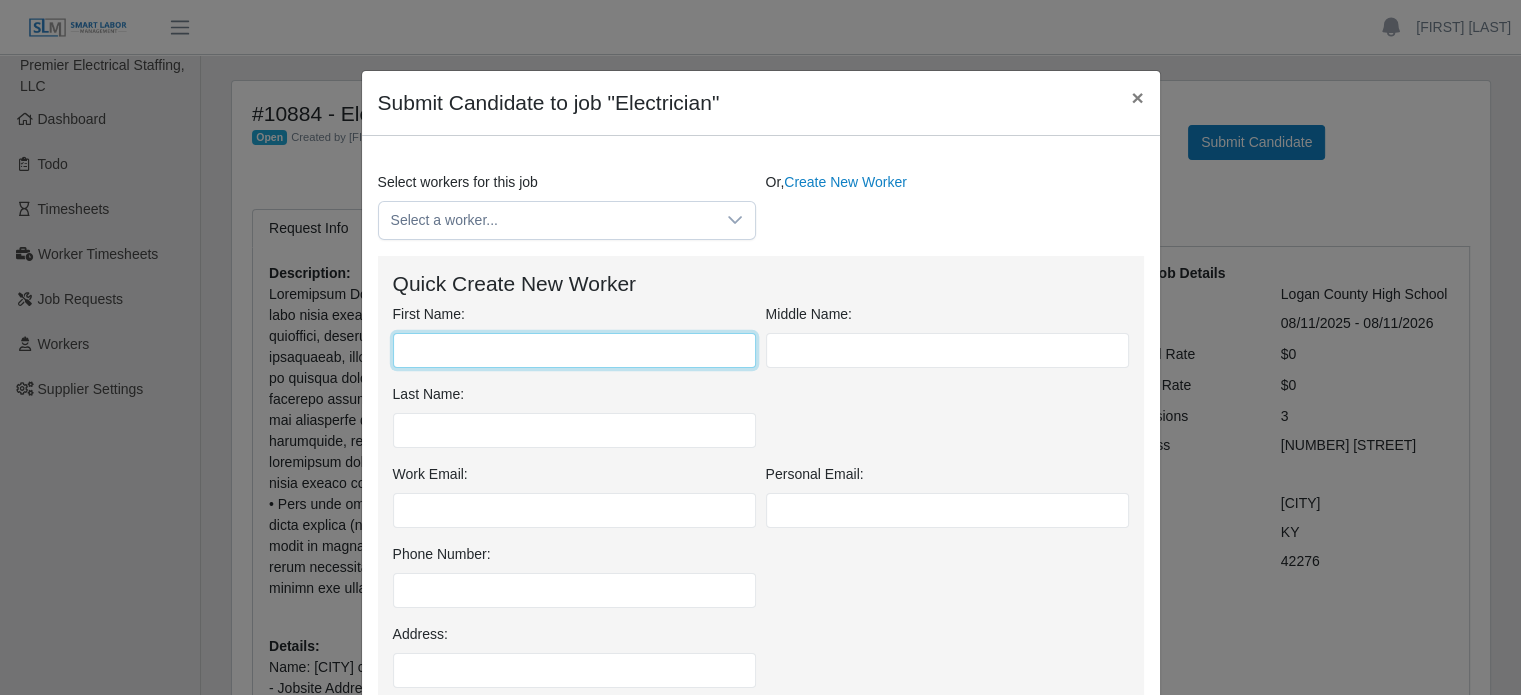 click on "First Name:" at bounding box center [574, 350] 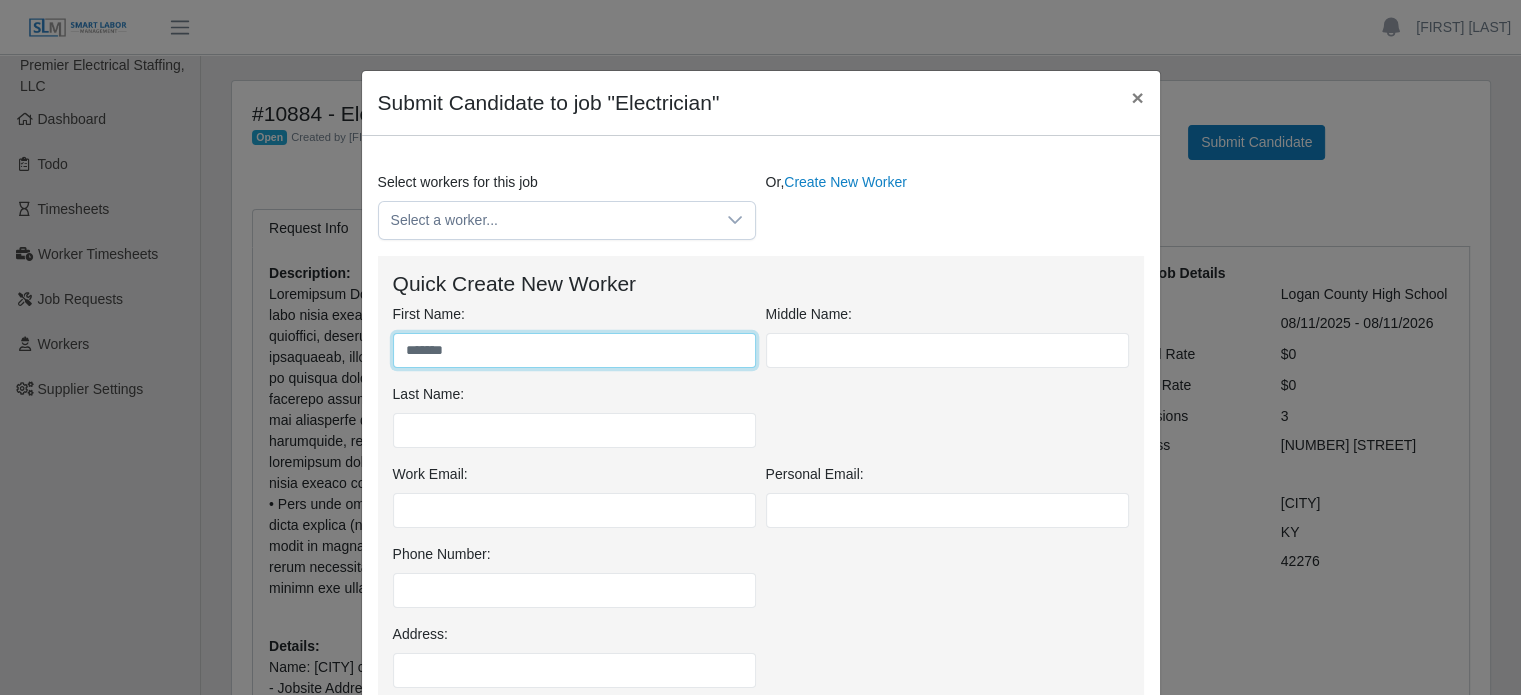 type on "*******" 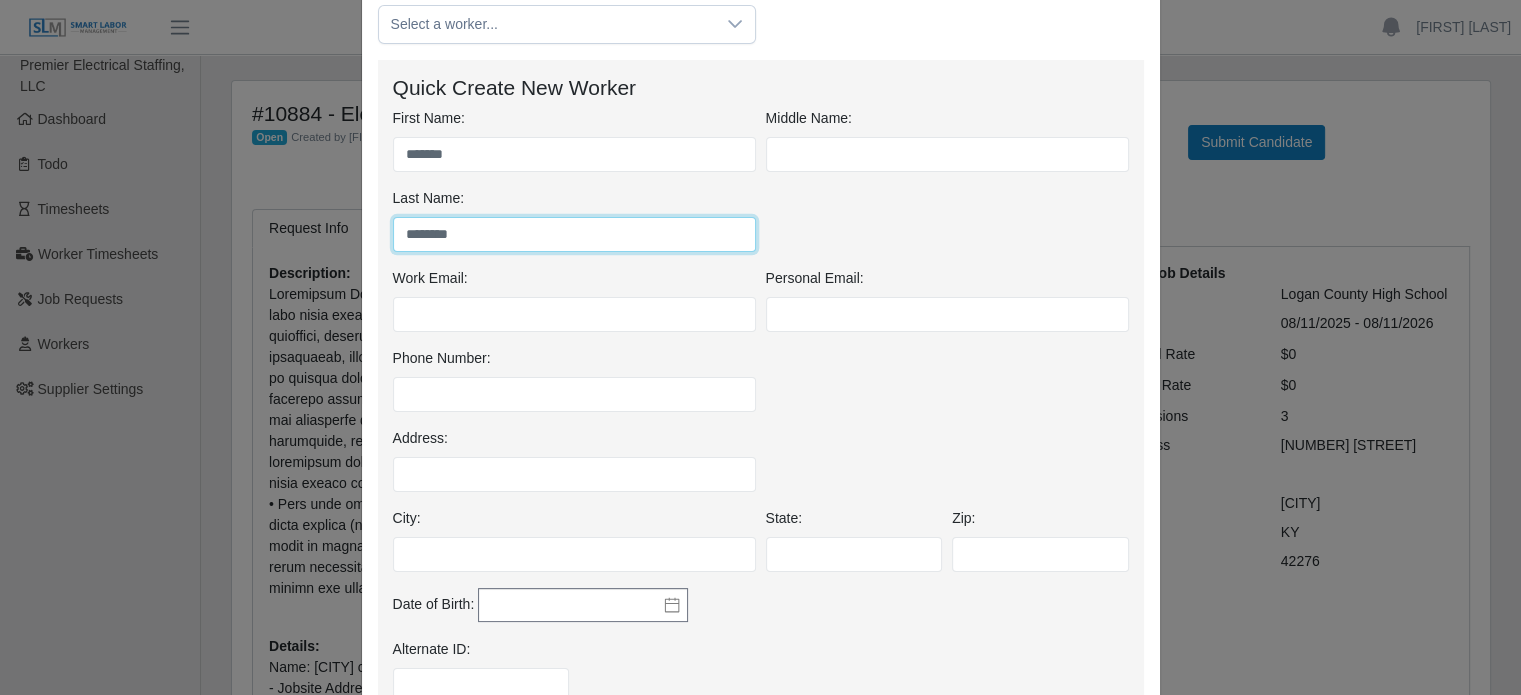 scroll, scrollTop: 200, scrollLeft: 0, axis: vertical 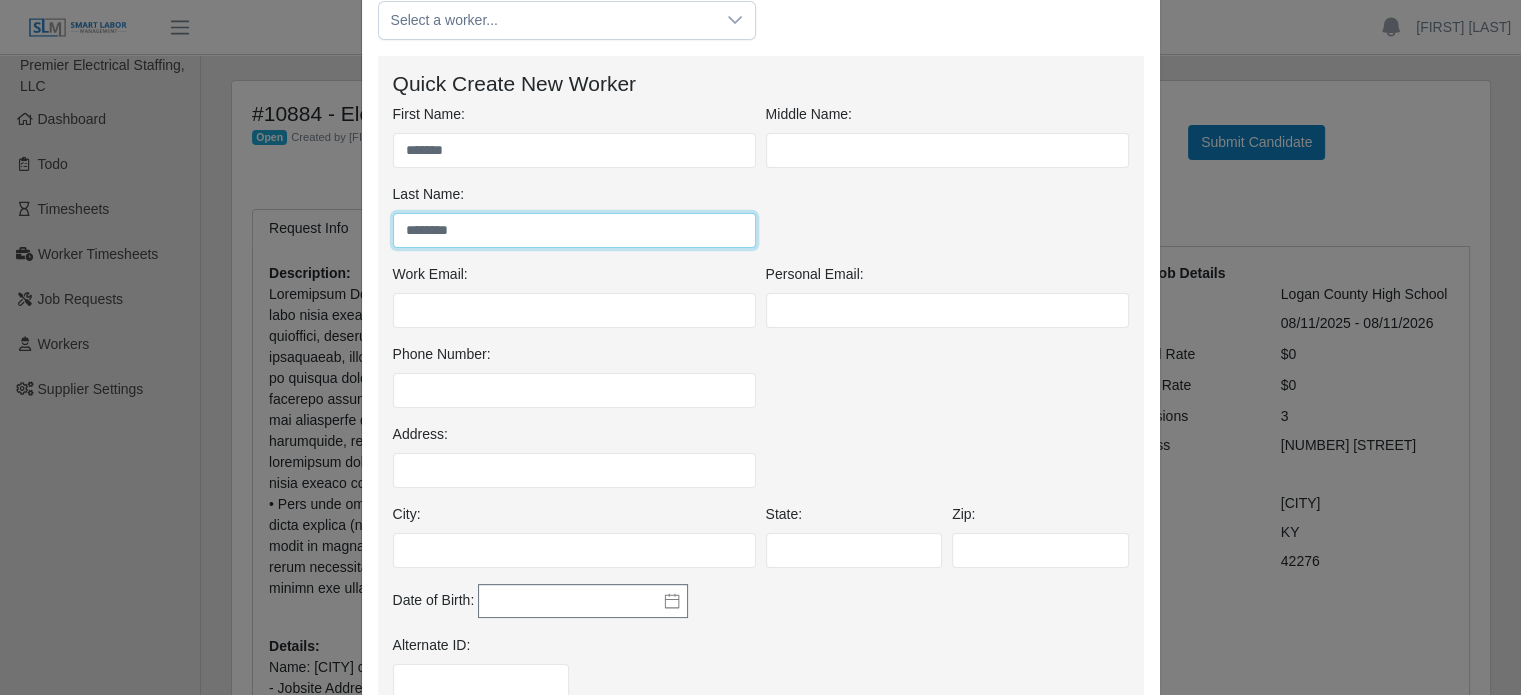 type on "********" 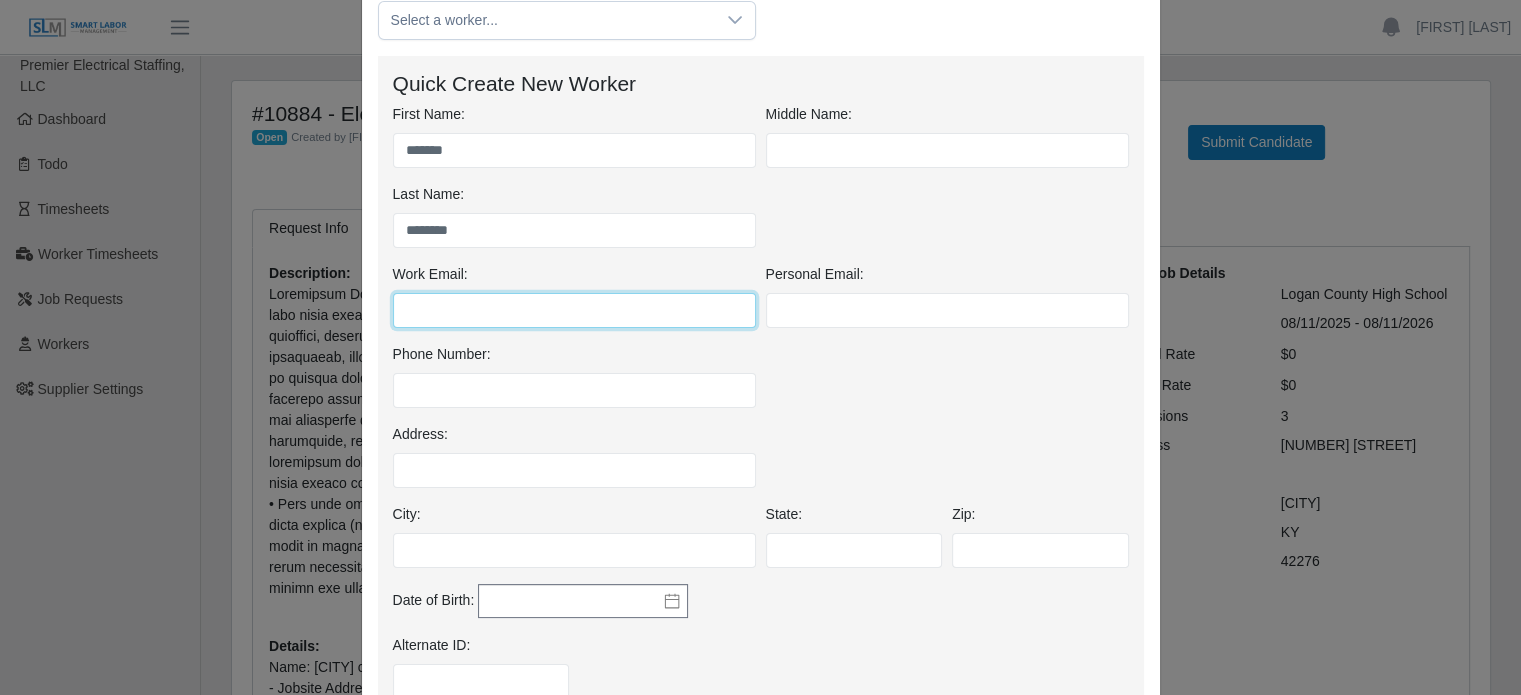 click on "Work Email:" at bounding box center [574, 310] 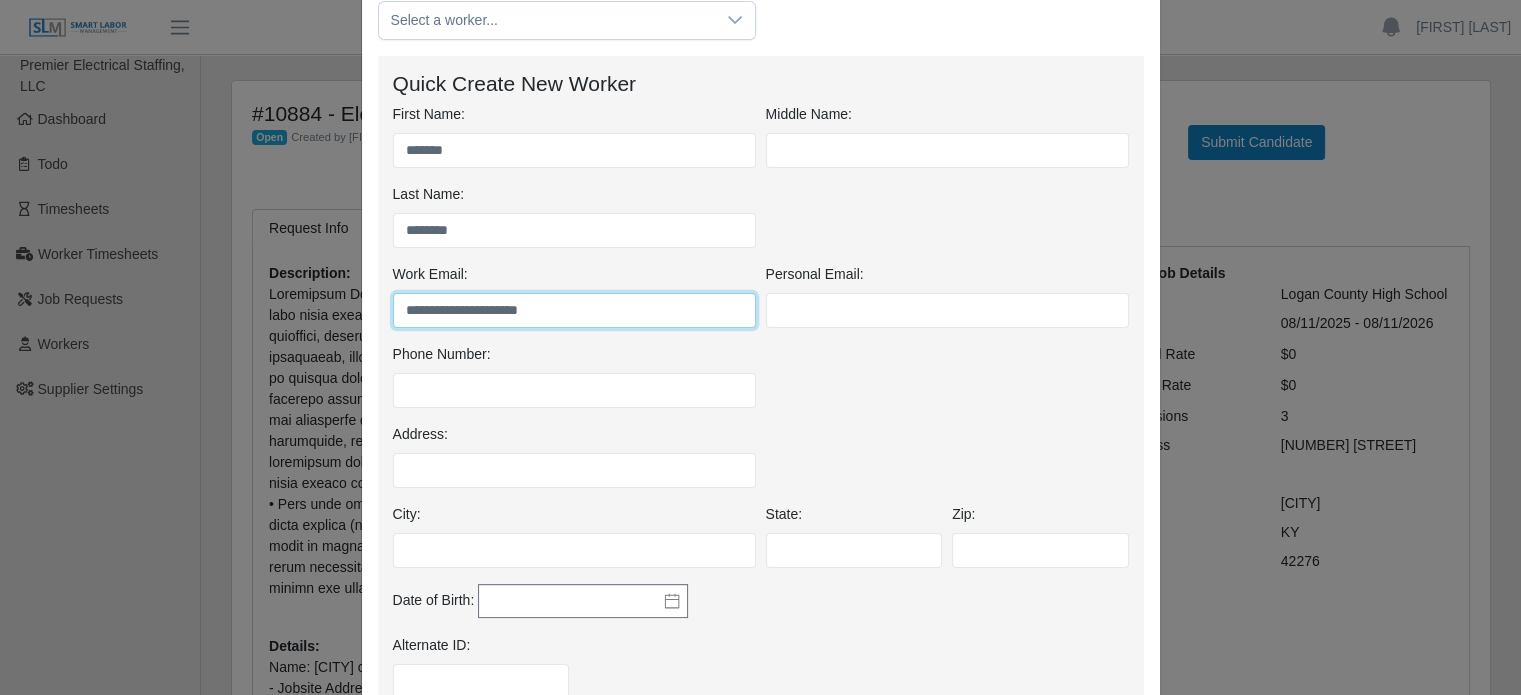 type on "**********" 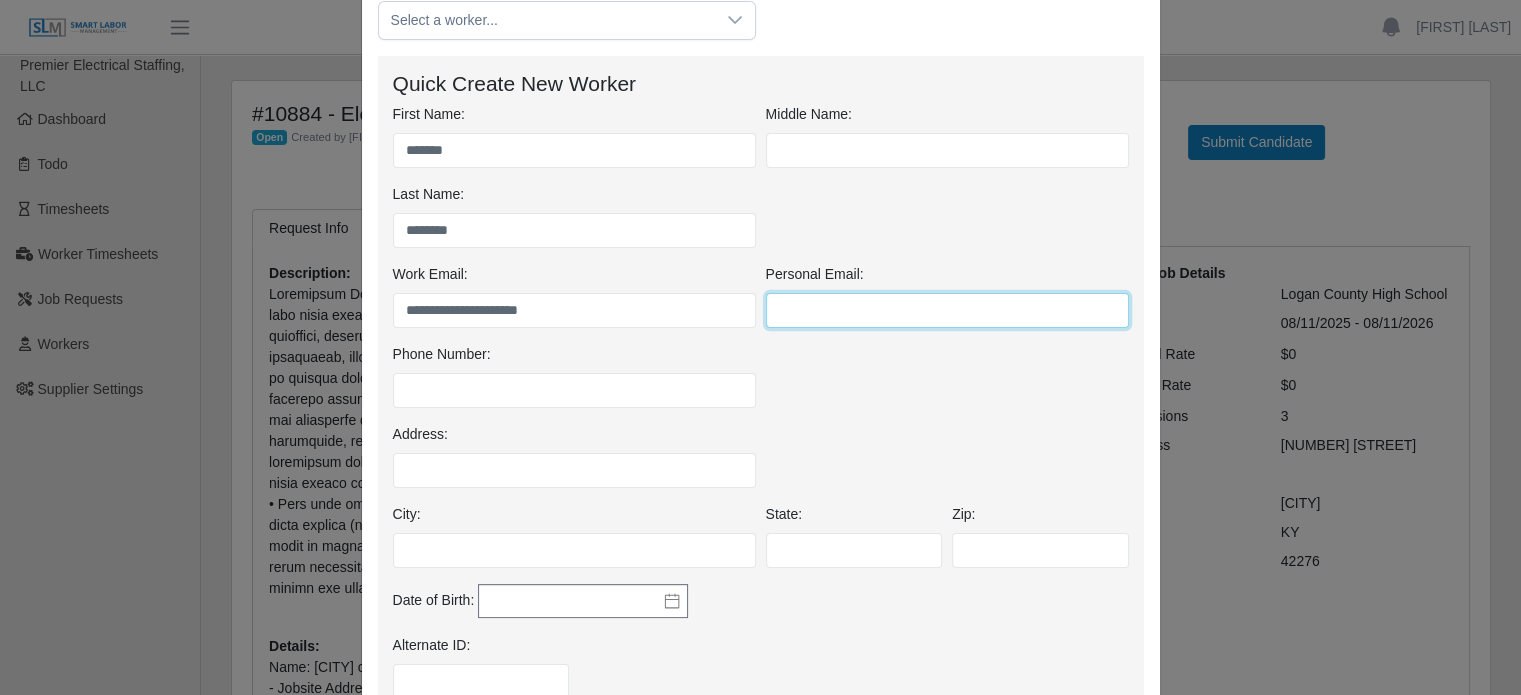 click on "Personal Email:" at bounding box center [947, 310] 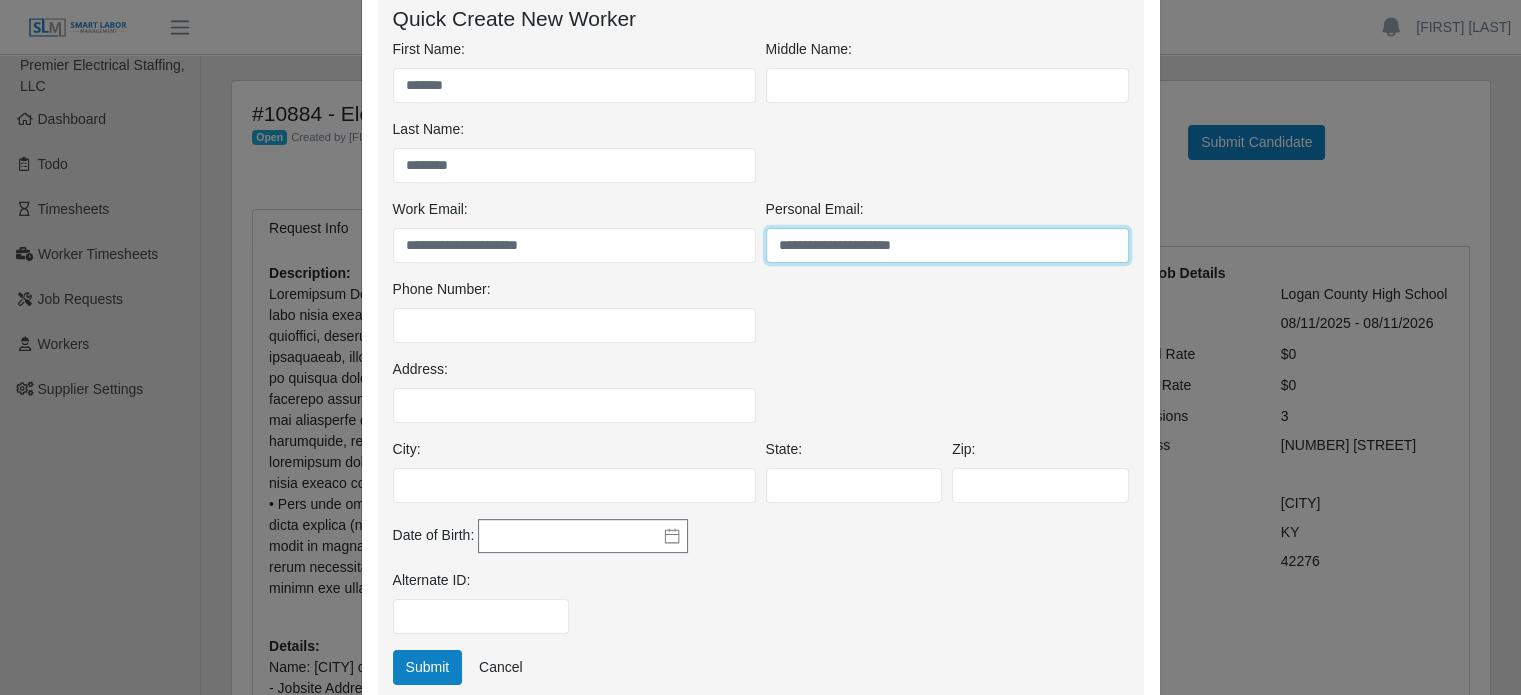 scroll, scrollTop: 300, scrollLeft: 0, axis: vertical 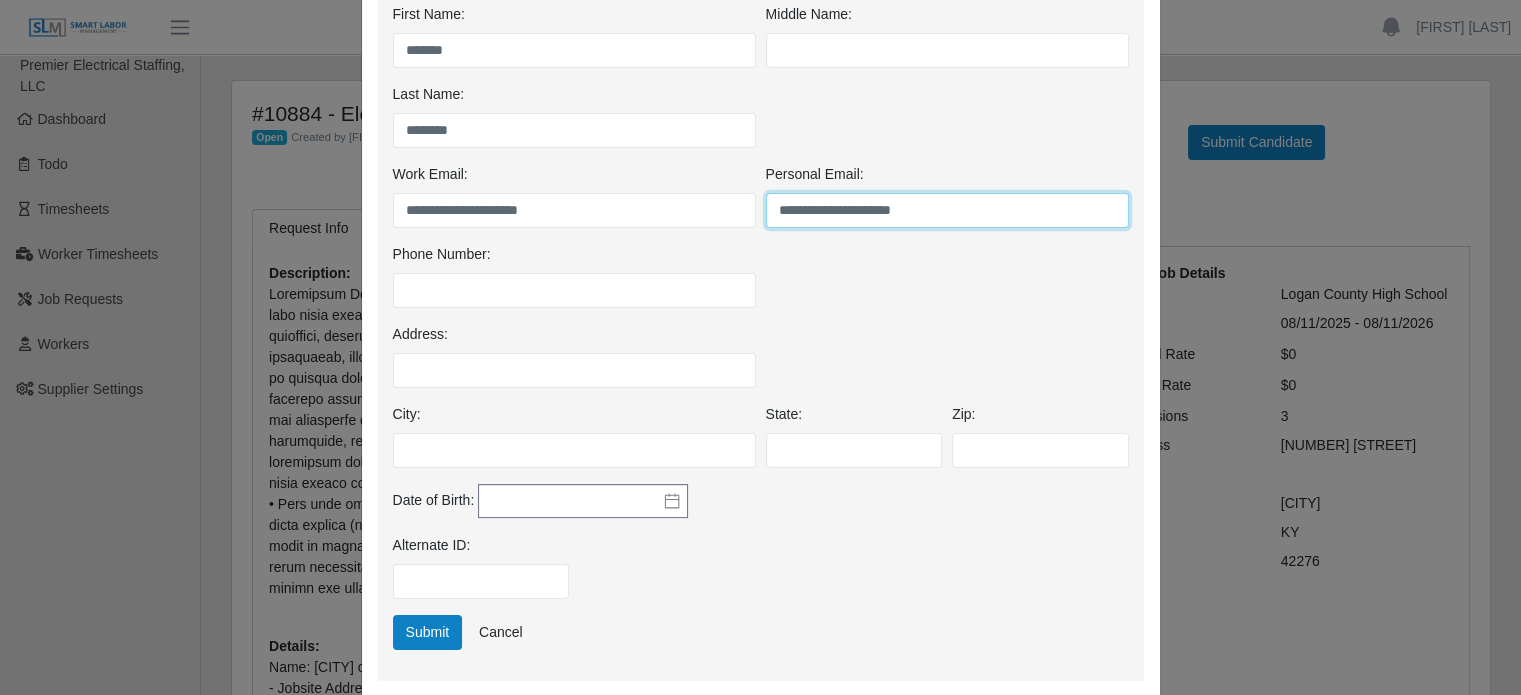 type on "**********" 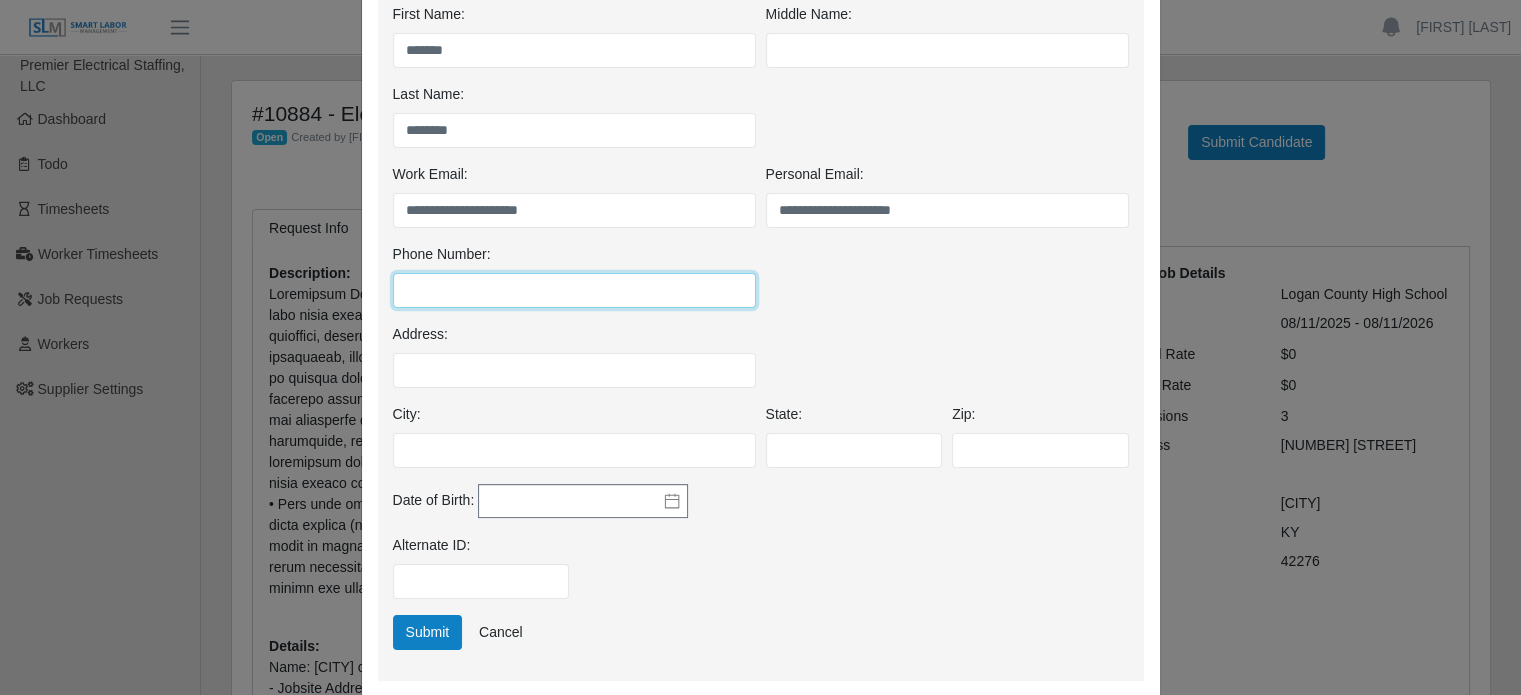 click on "Phone Number:" at bounding box center (574, 290) 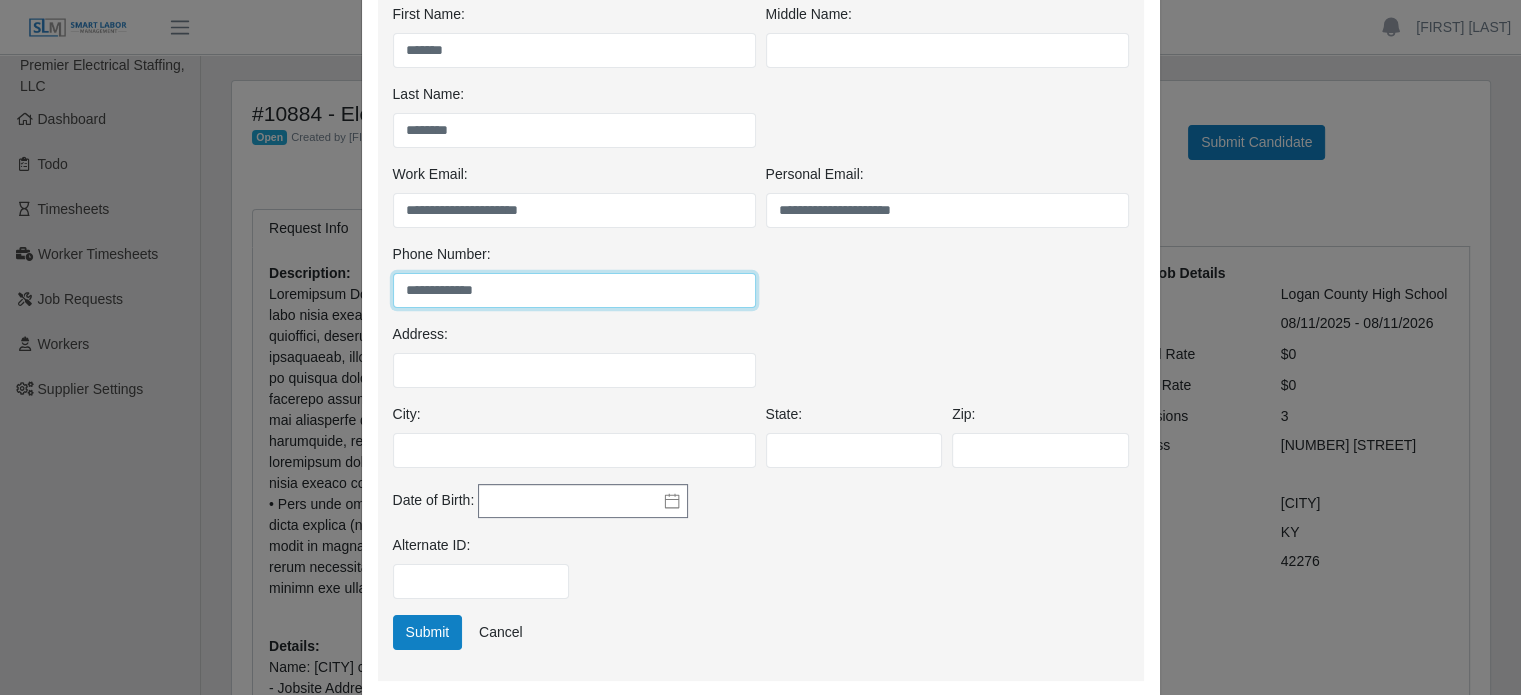 type on "**********" 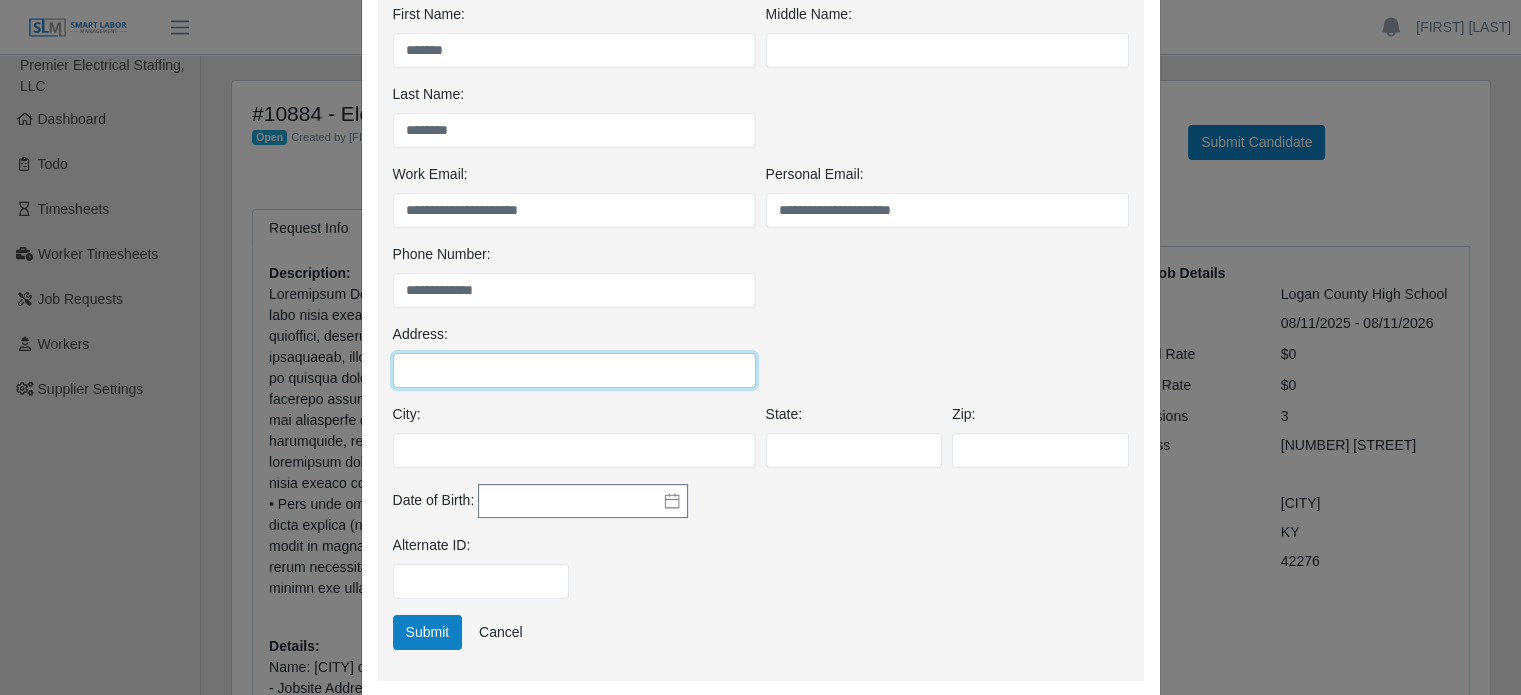 click on "Address:" at bounding box center (574, 370) 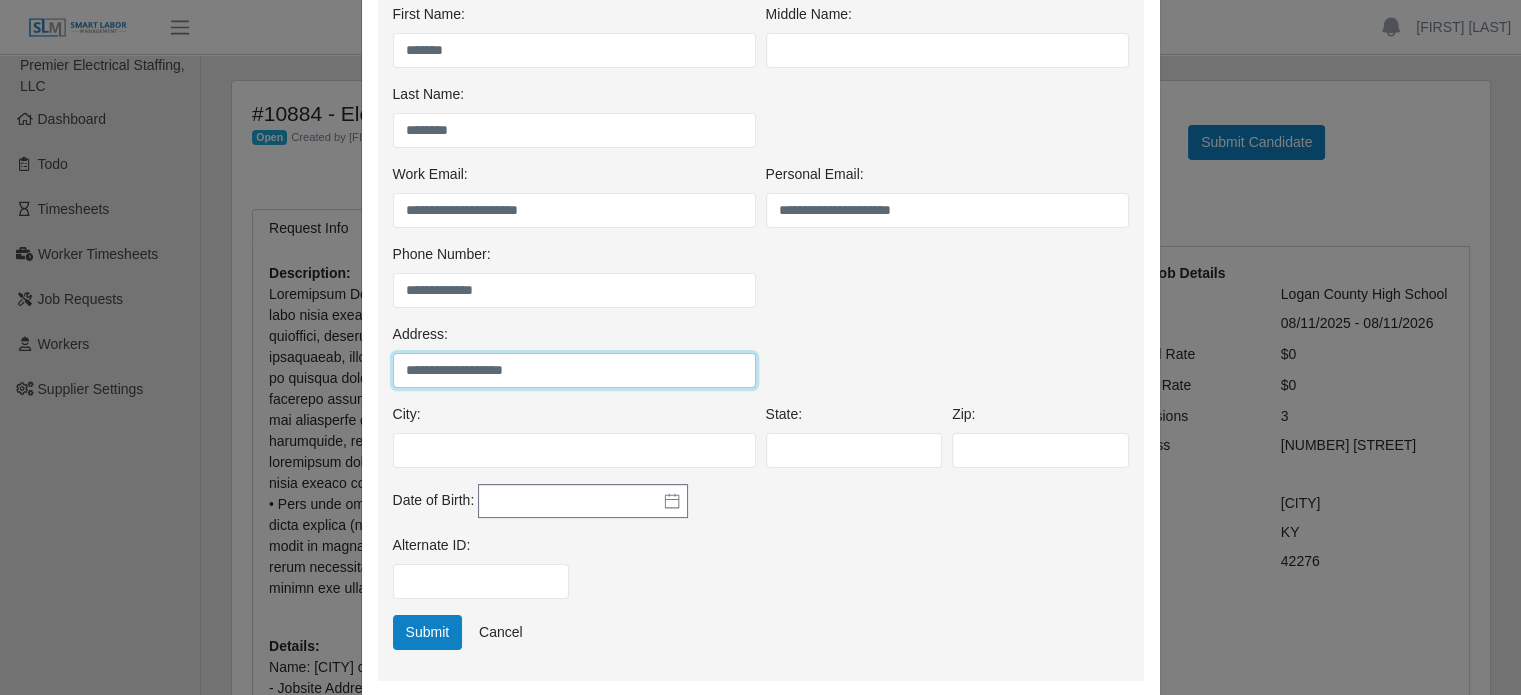 type on "**********" 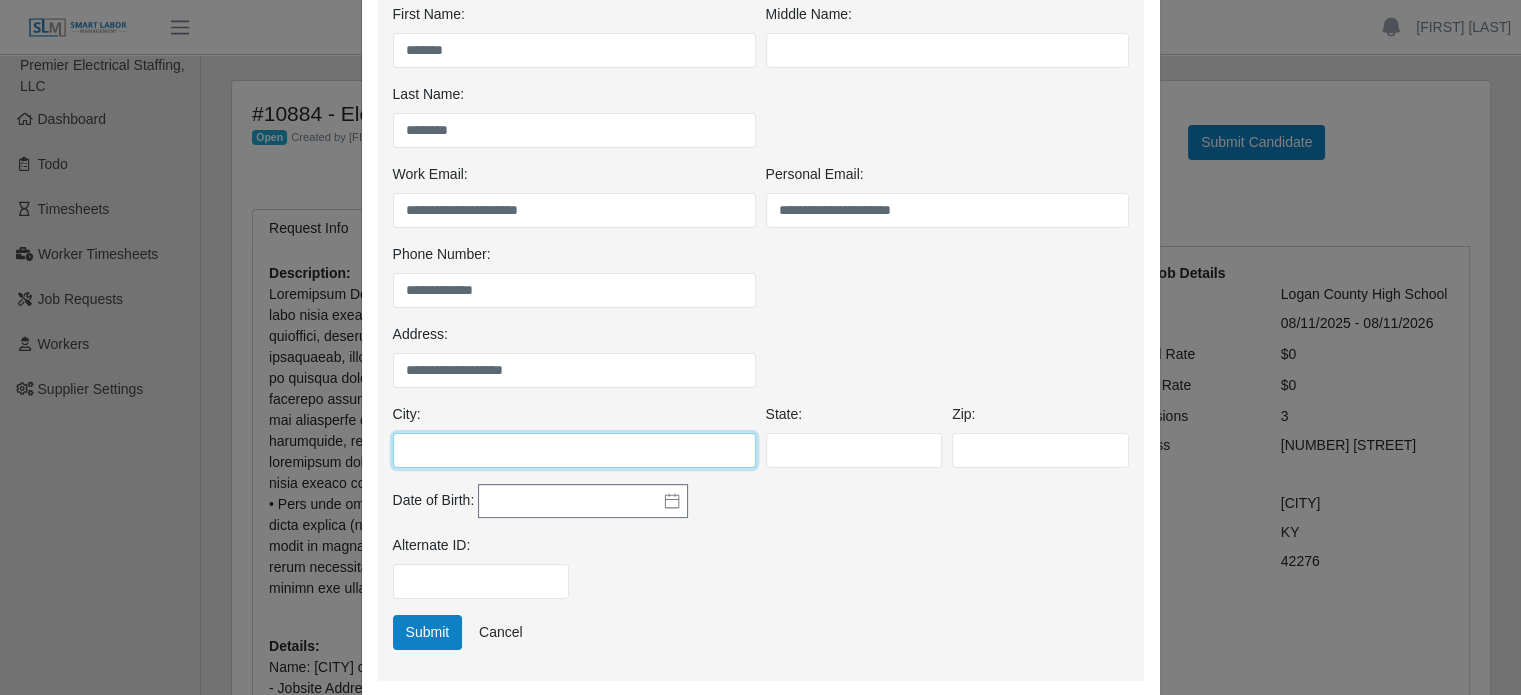 click on "City:" at bounding box center [574, 450] 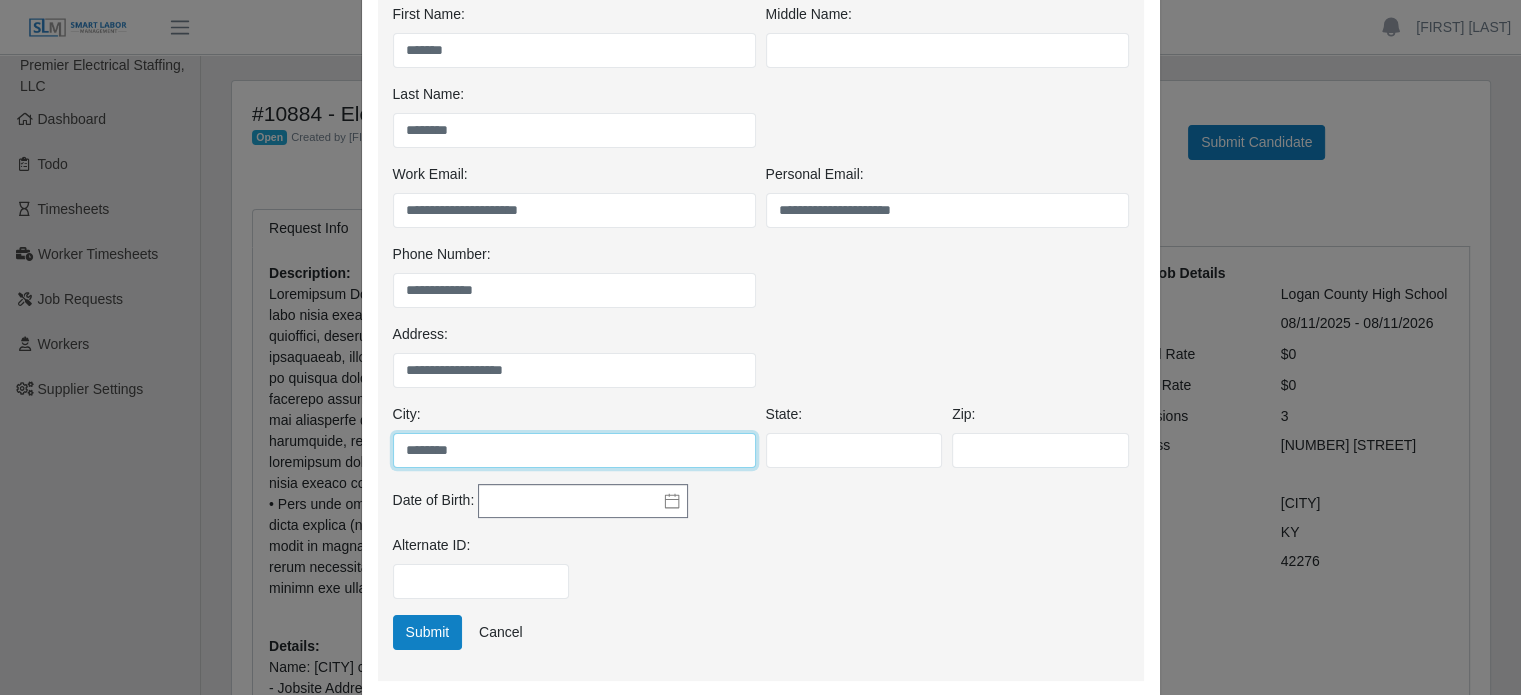 type on "********" 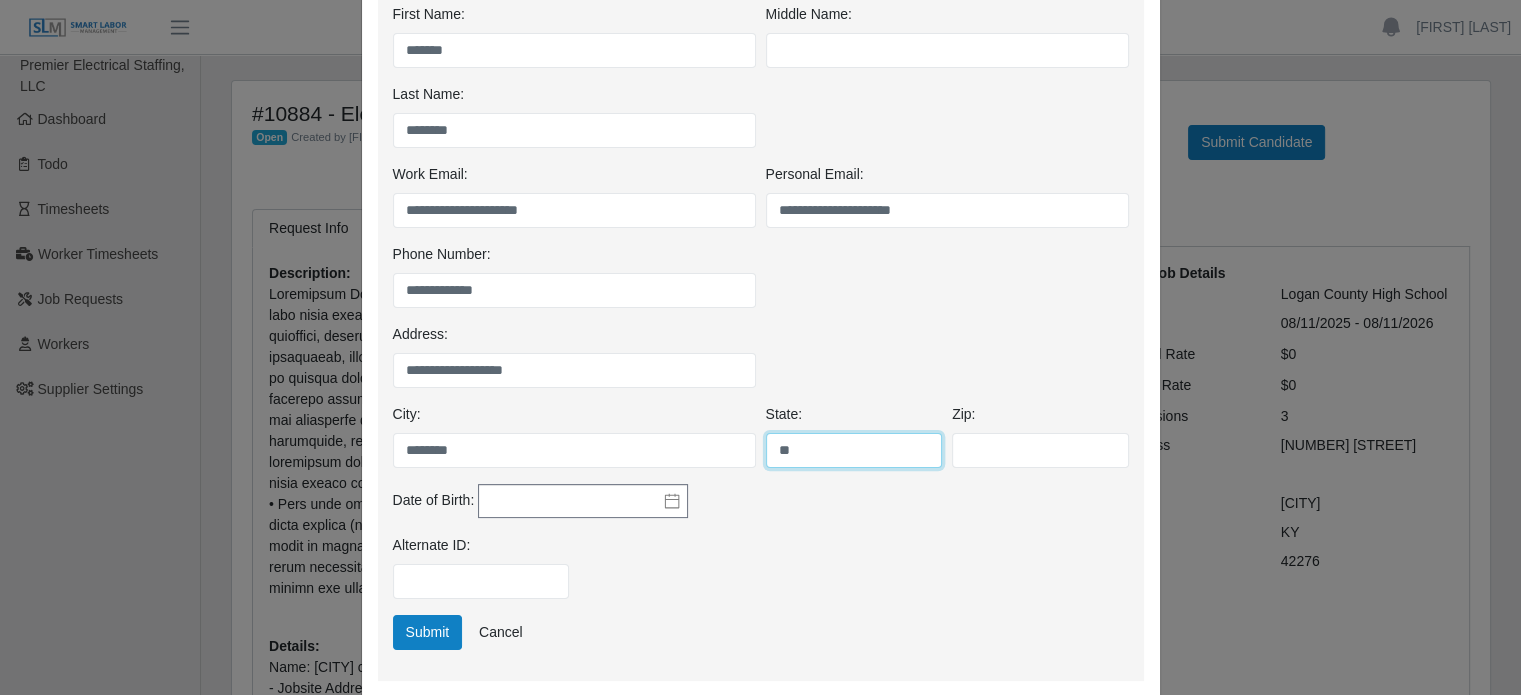 type on "**" 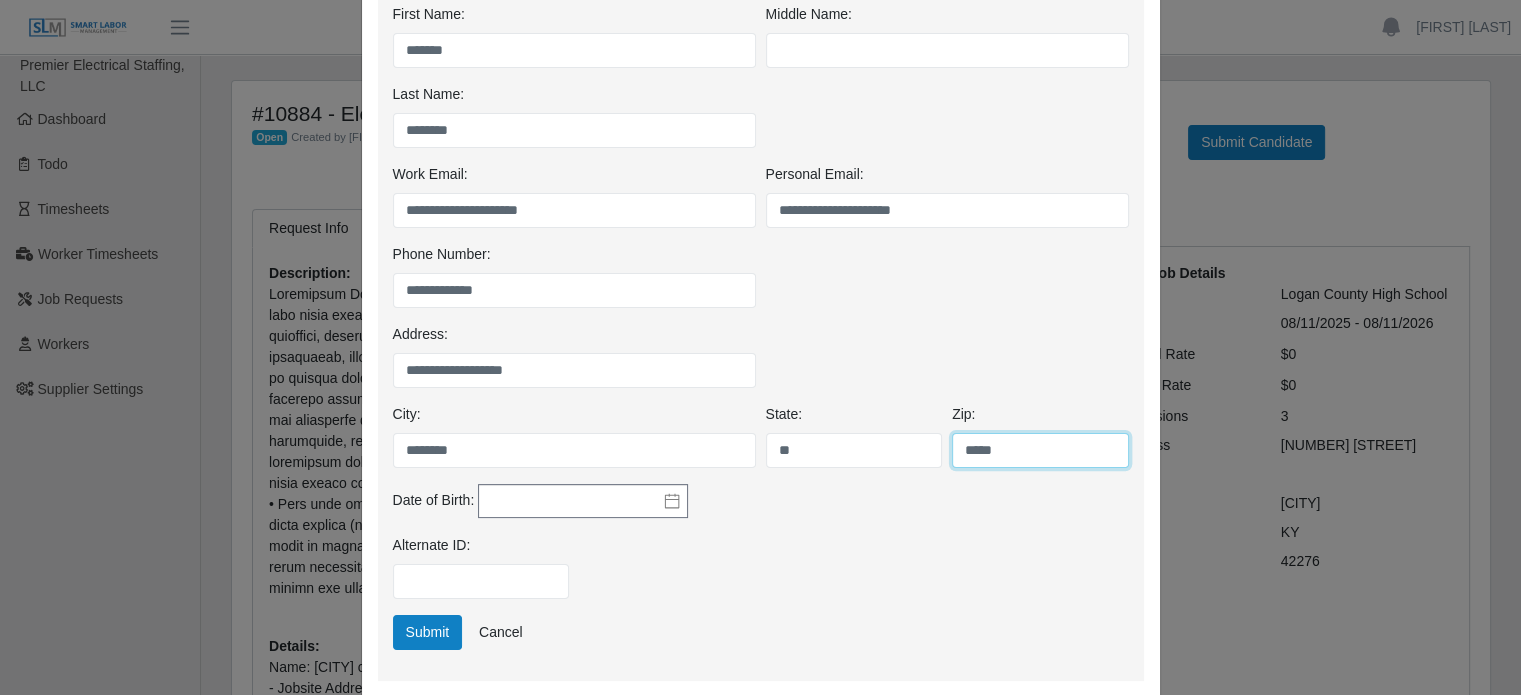 type on "*****" 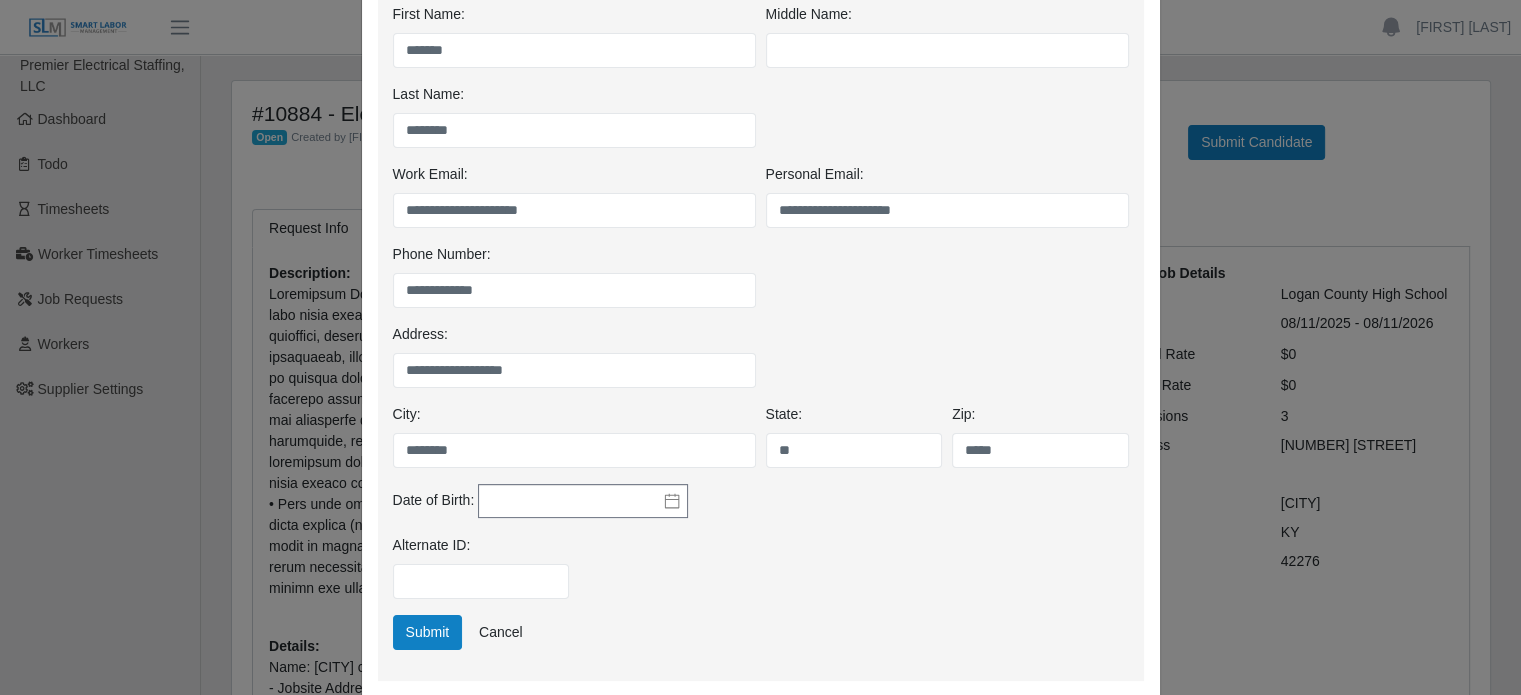 click on "Date of Birth:" at bounding box center (761, 510) 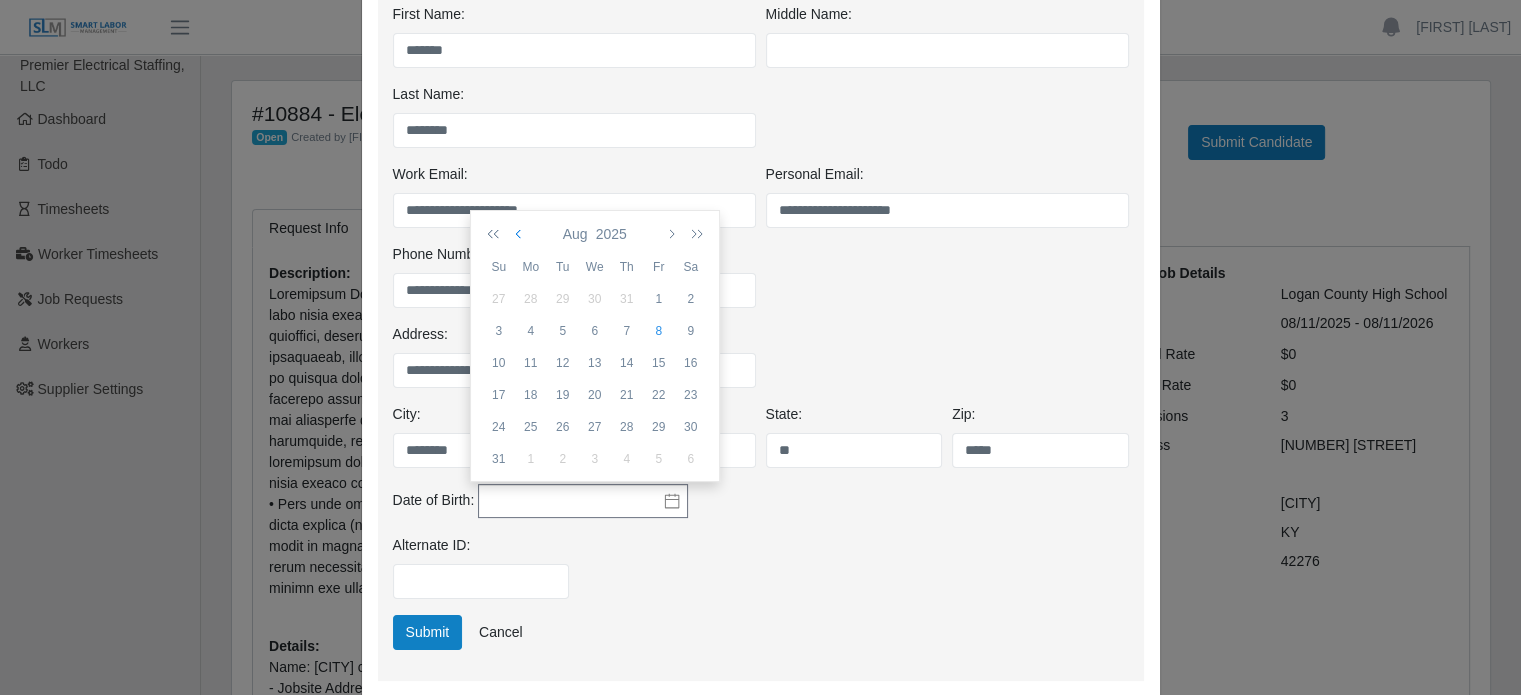 click at bounding box center (520, 234) 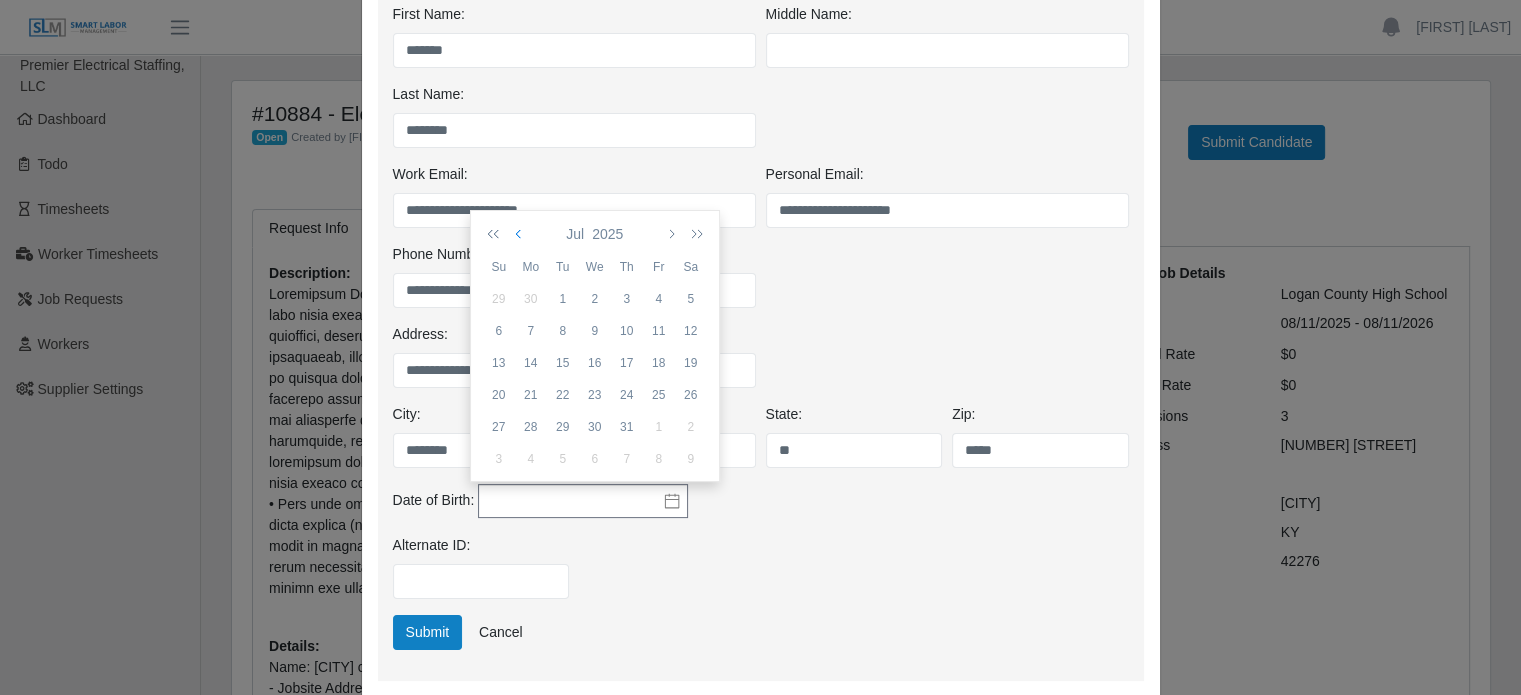 click at bounding box center (520, 234) 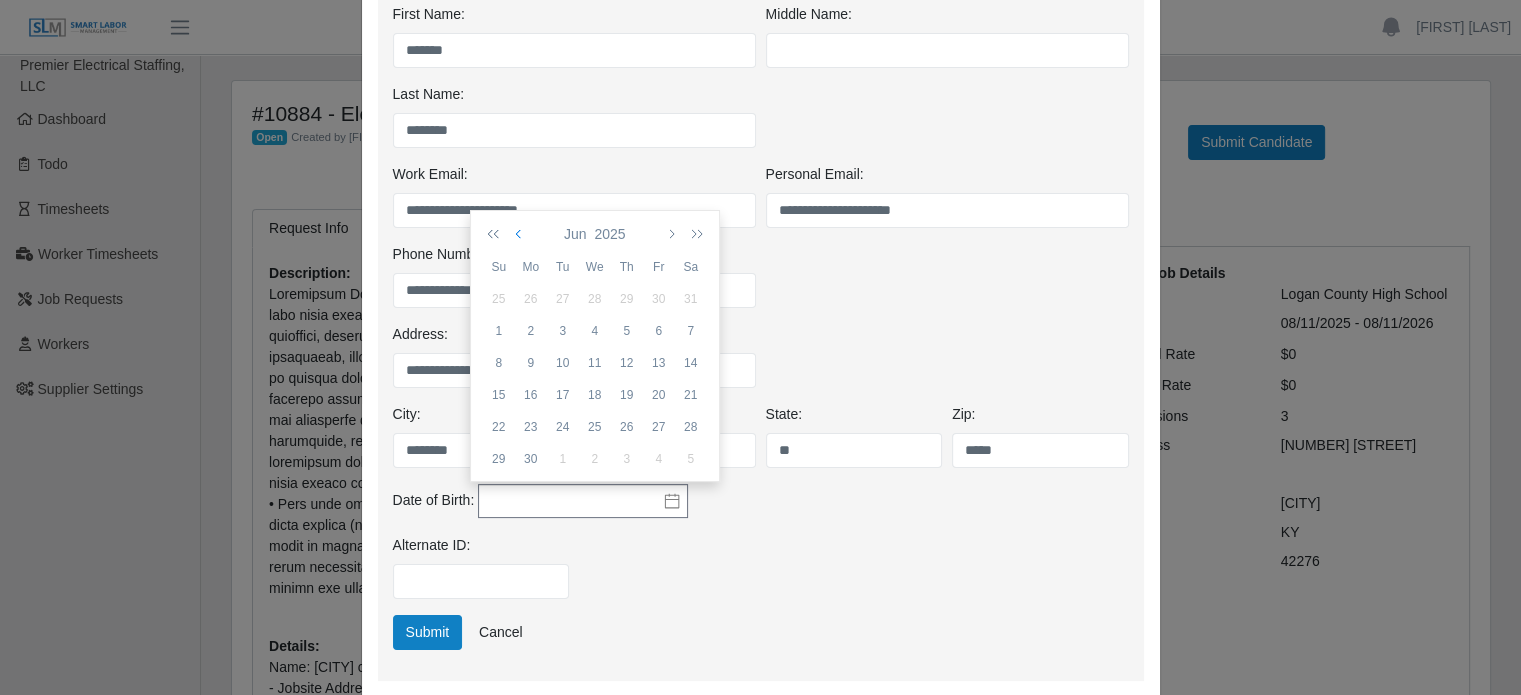 click at bounding box center [520, 234] 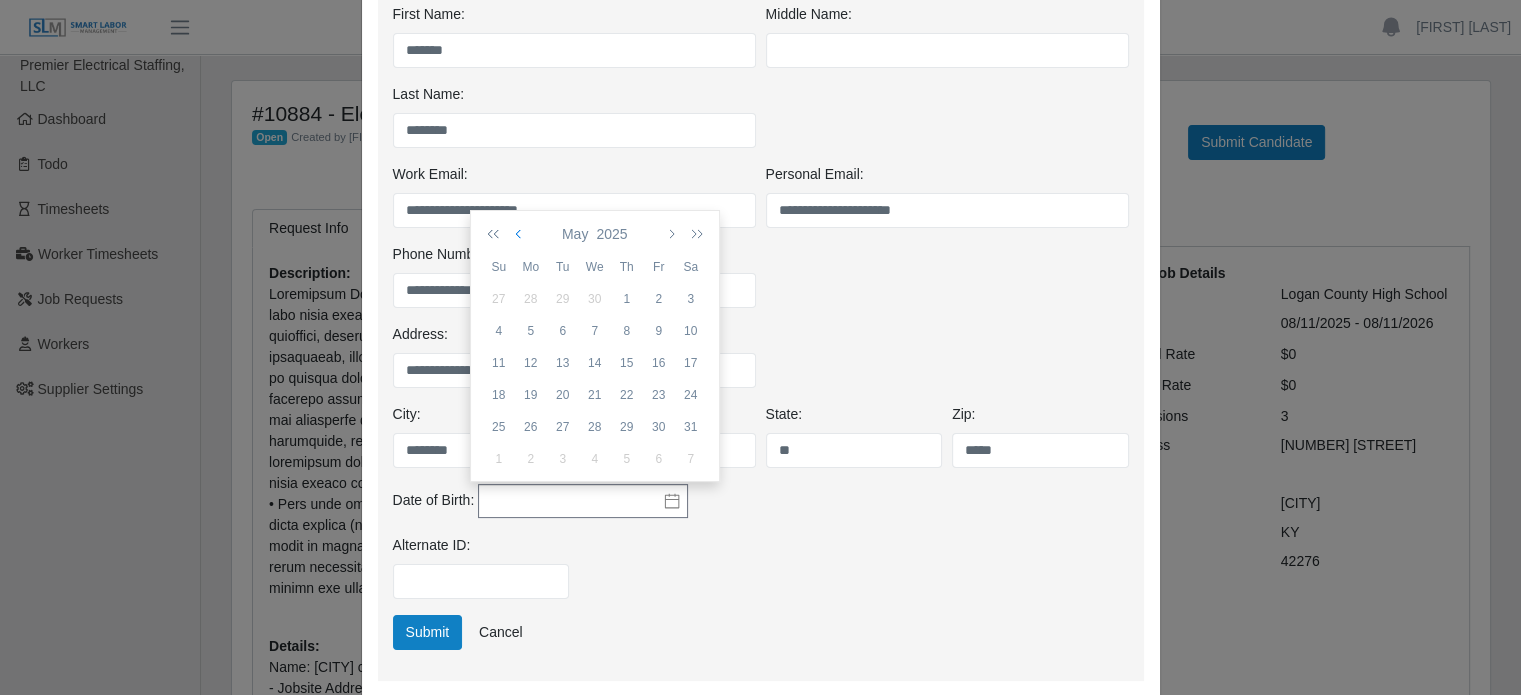 click at bounding box center (520, 234) 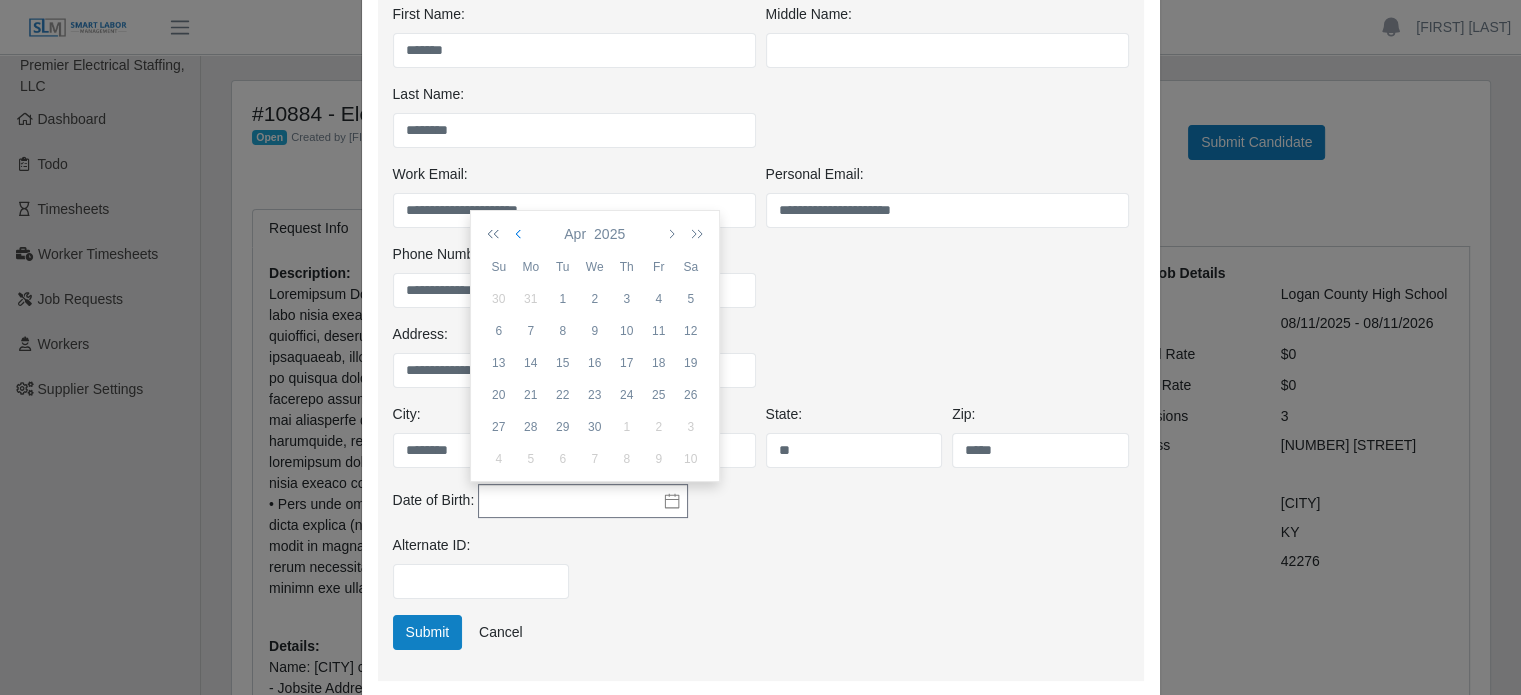 click at bounding box center [520, 234] 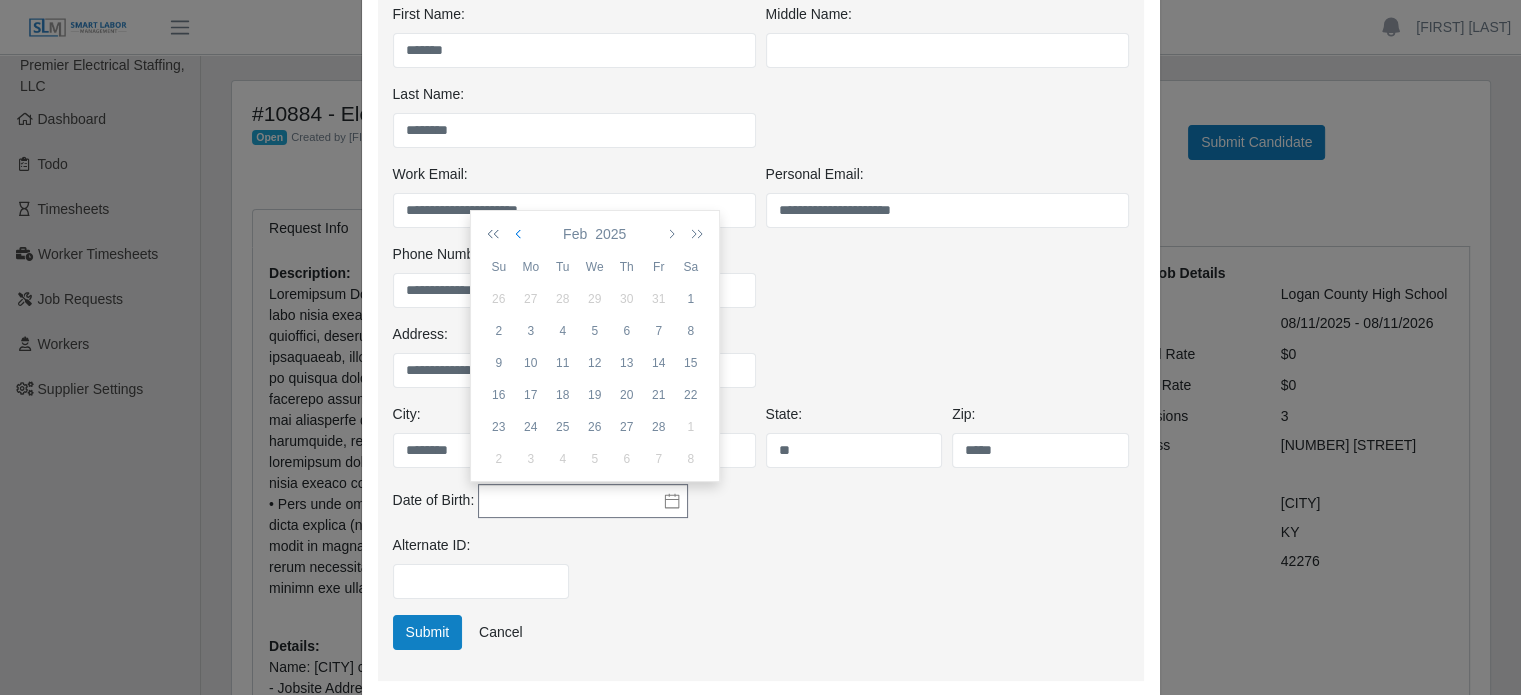 click at bounding box center [520, 234] 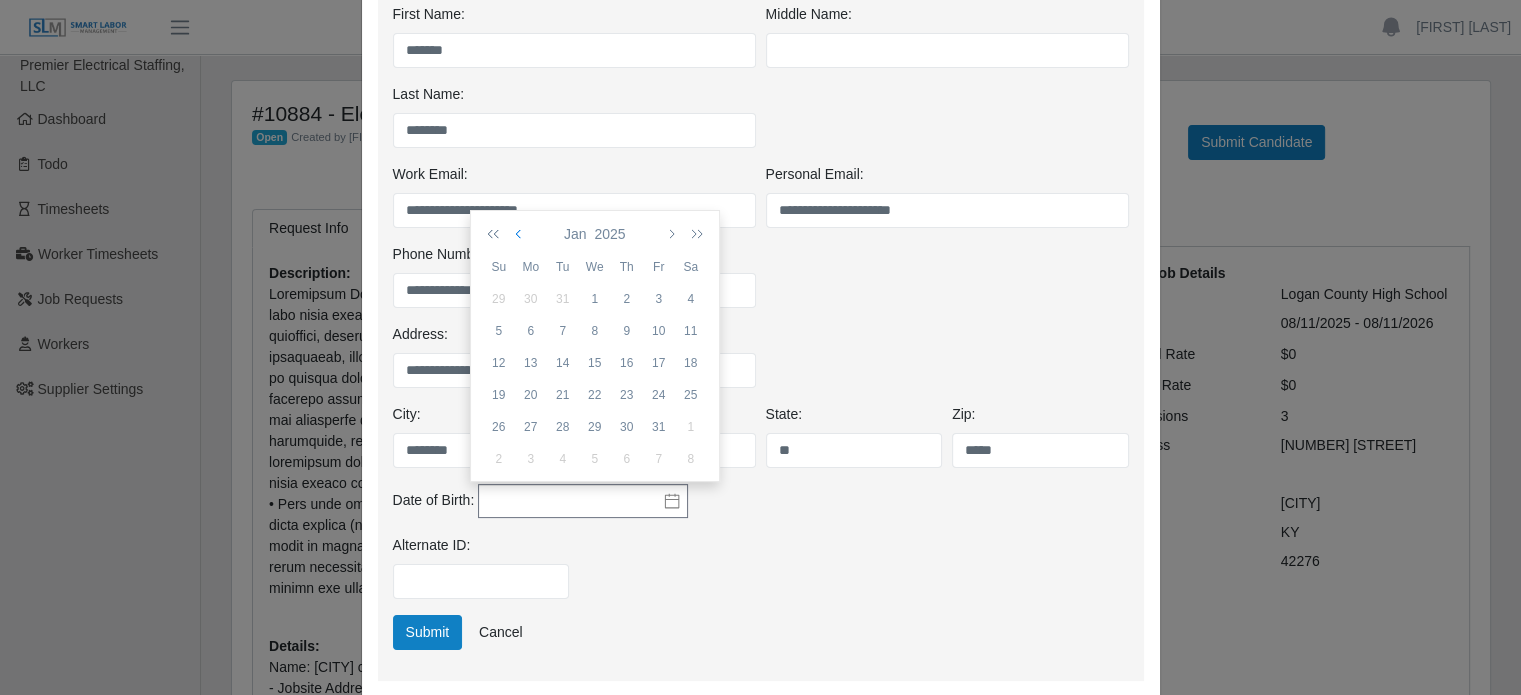 click at bounding box center (520, 234) 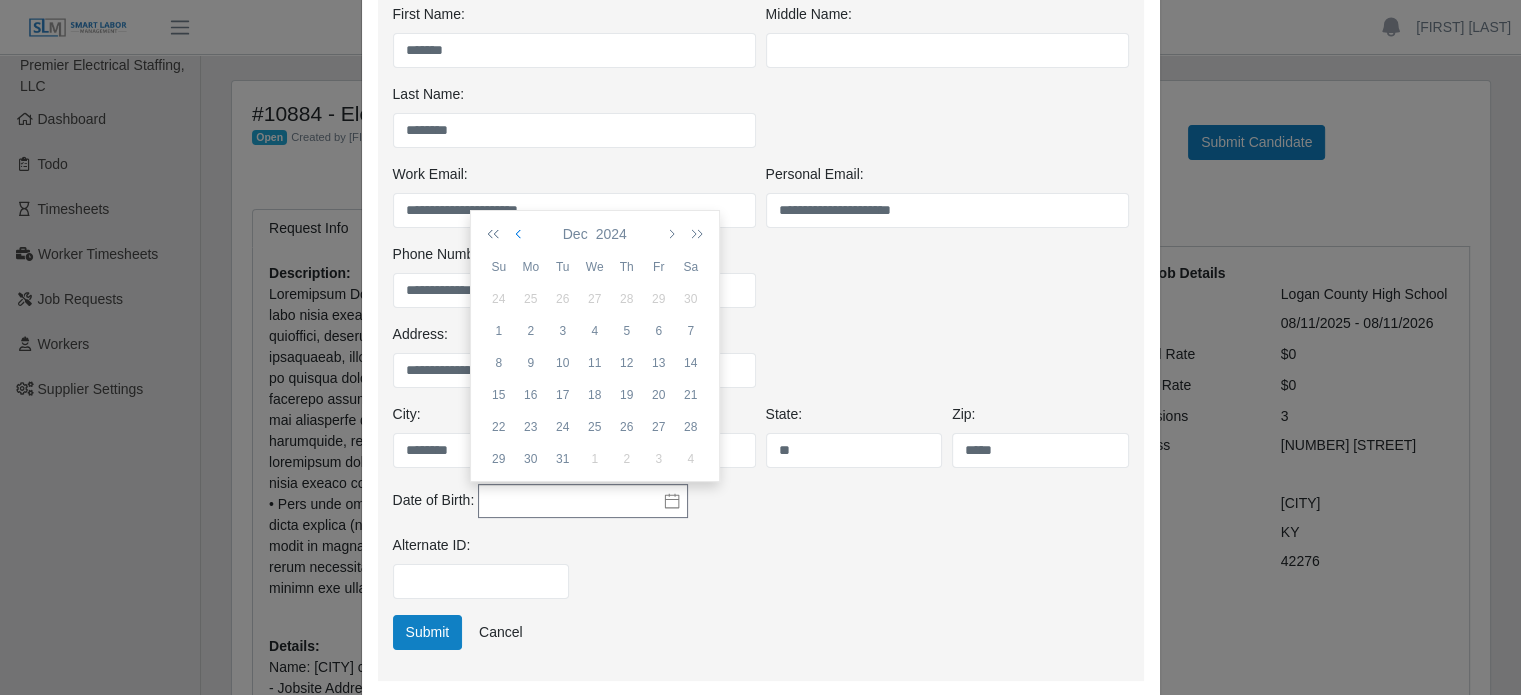 click at bounding box center (520, 234) 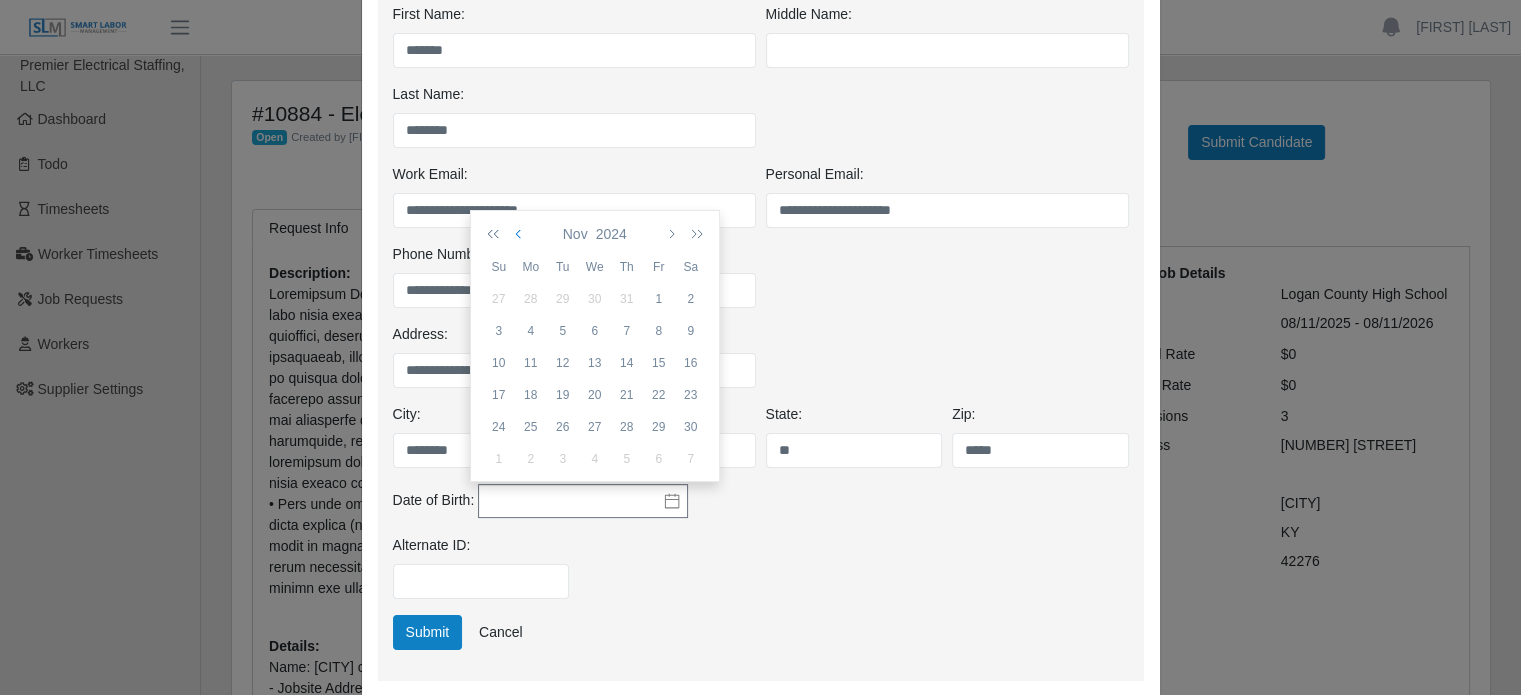 click at bounding box center [520, 234] 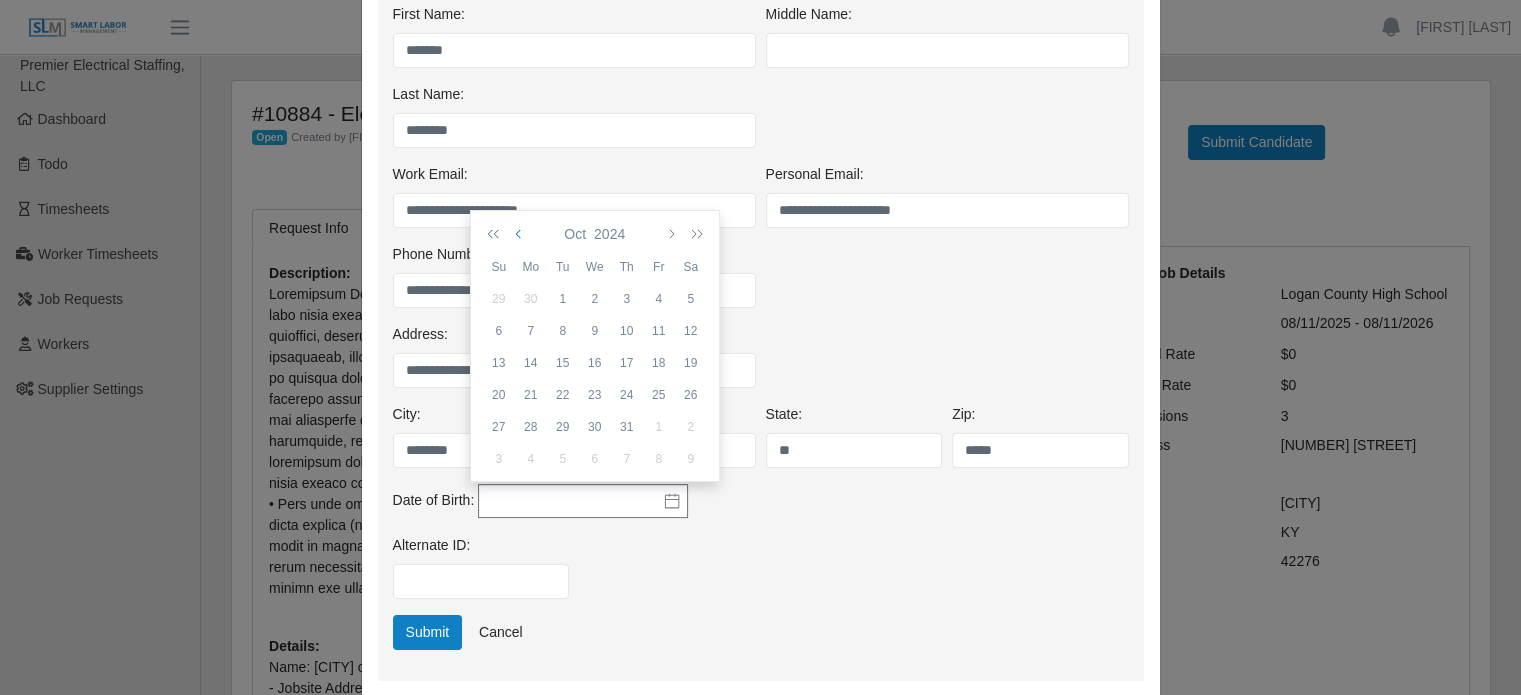 click at bounding box center [520, 234] 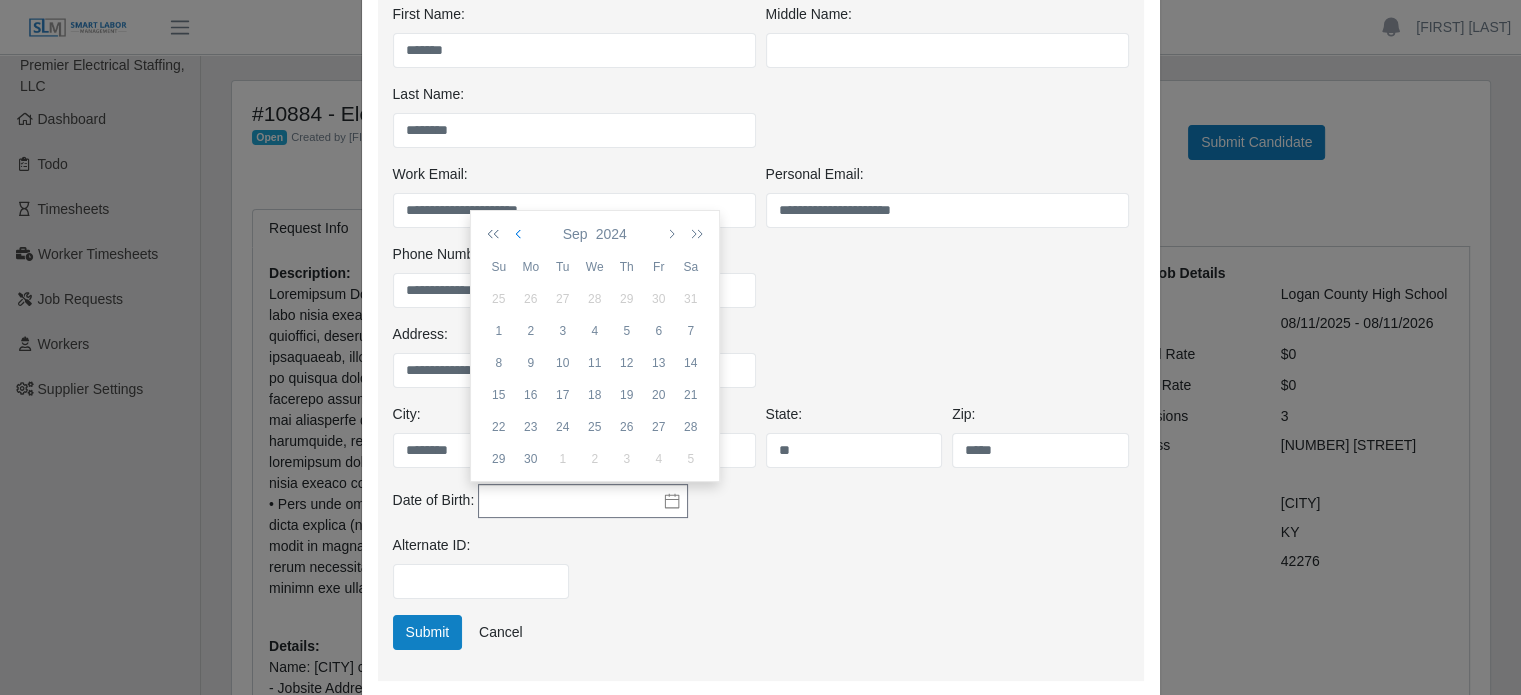 click at bounding box center [520, 234] 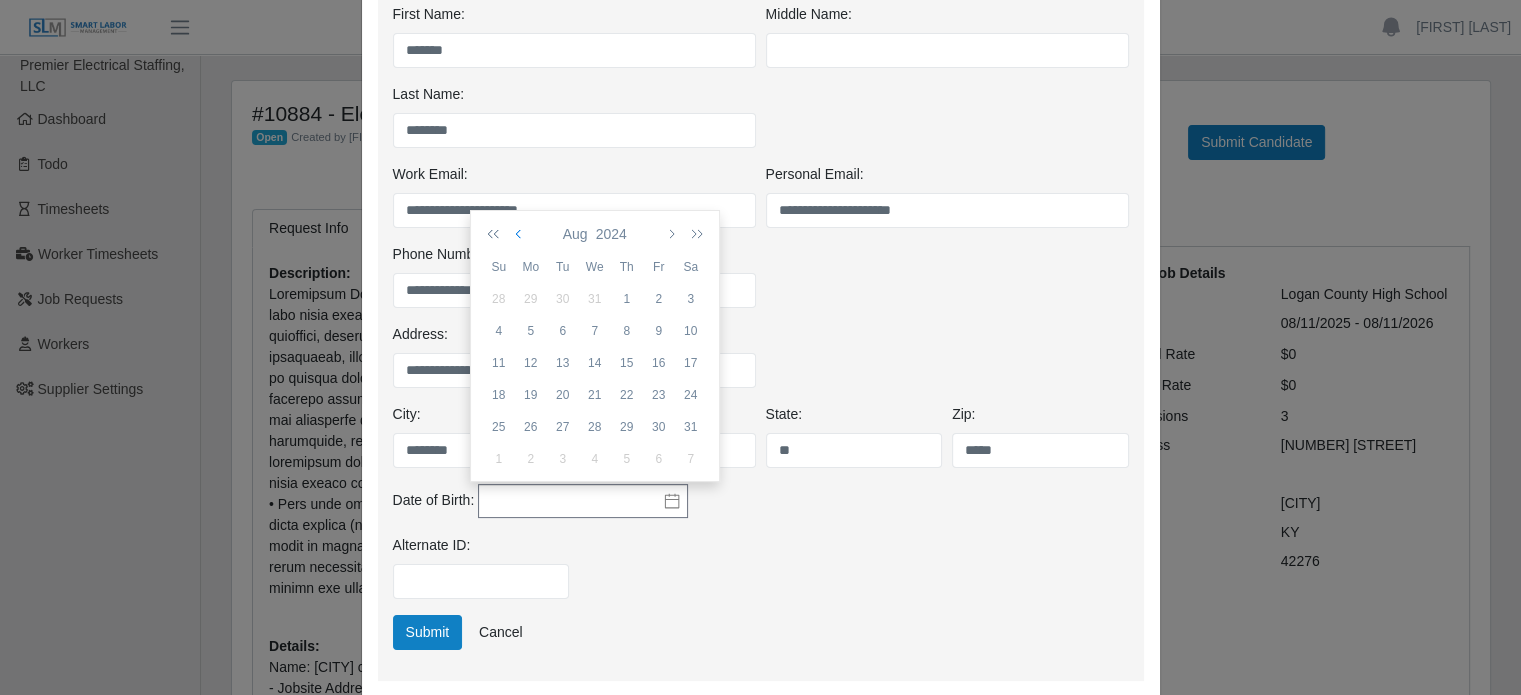 click at bounding box center (520, 234) 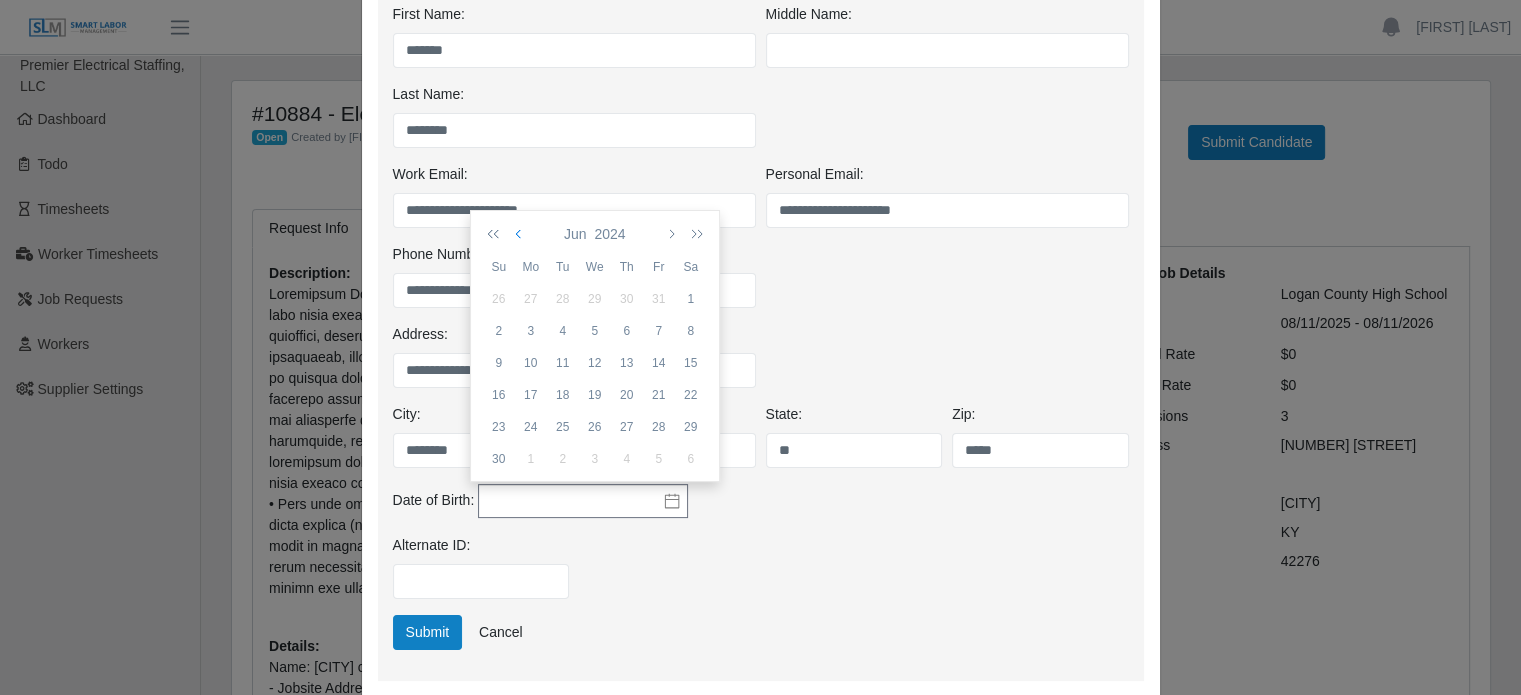 click at bounding box center (520, 234) 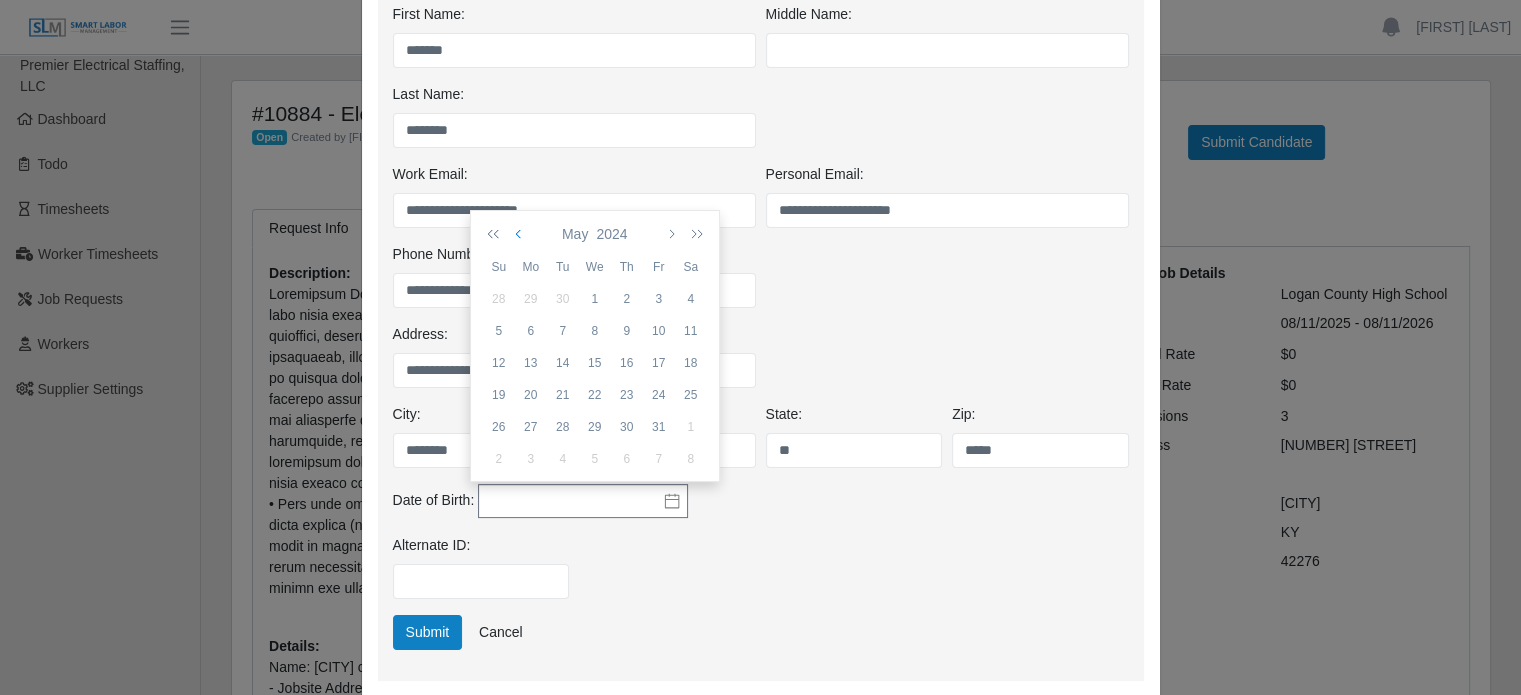 click at bounding box center [520, 234] 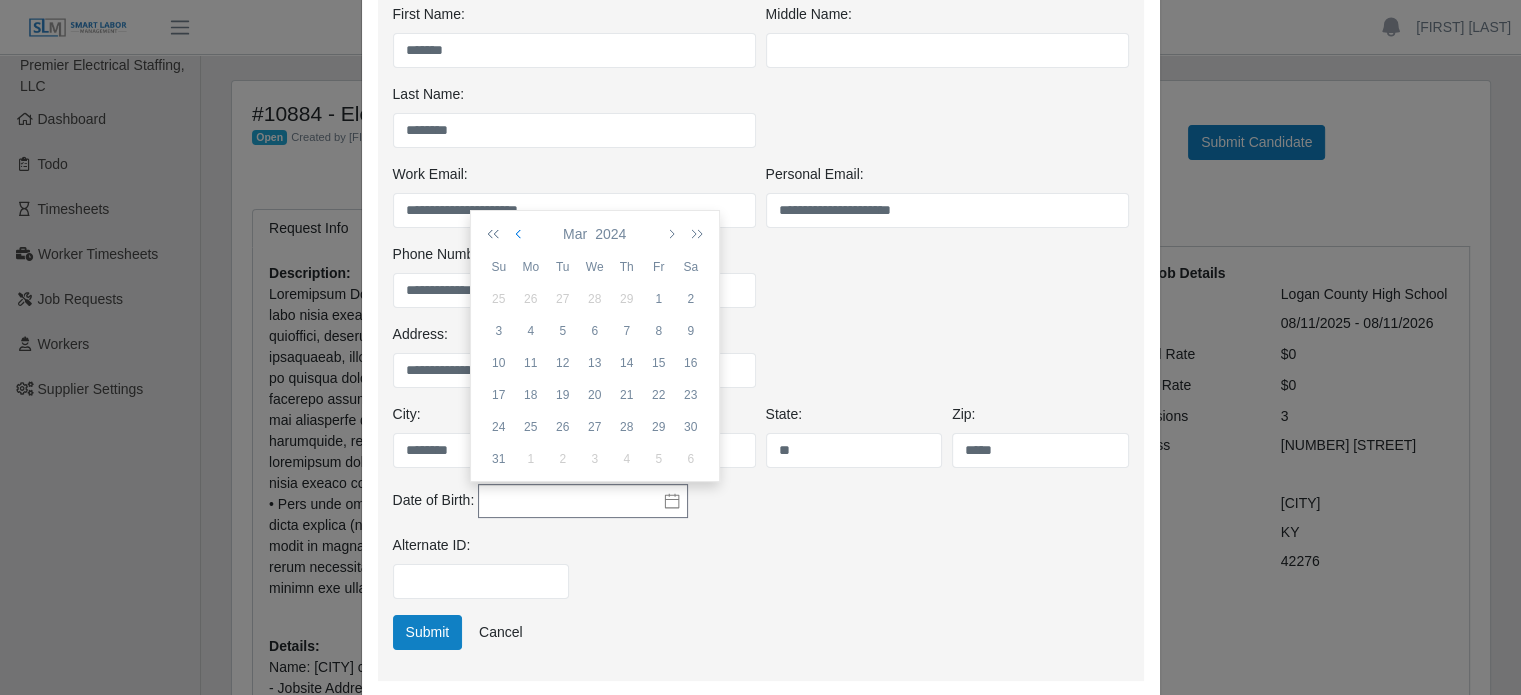 click at bounding box center [520, 234] 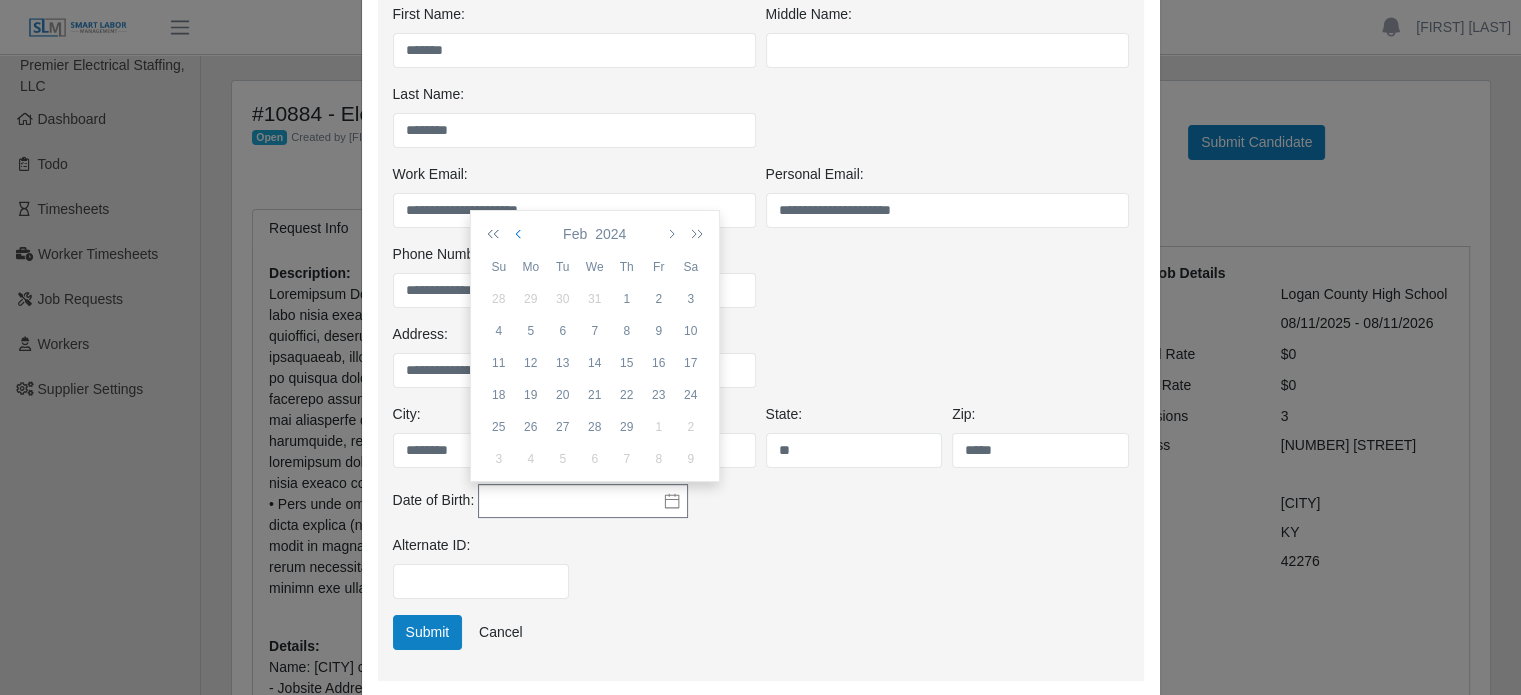 click at bounding box center (520, 234) 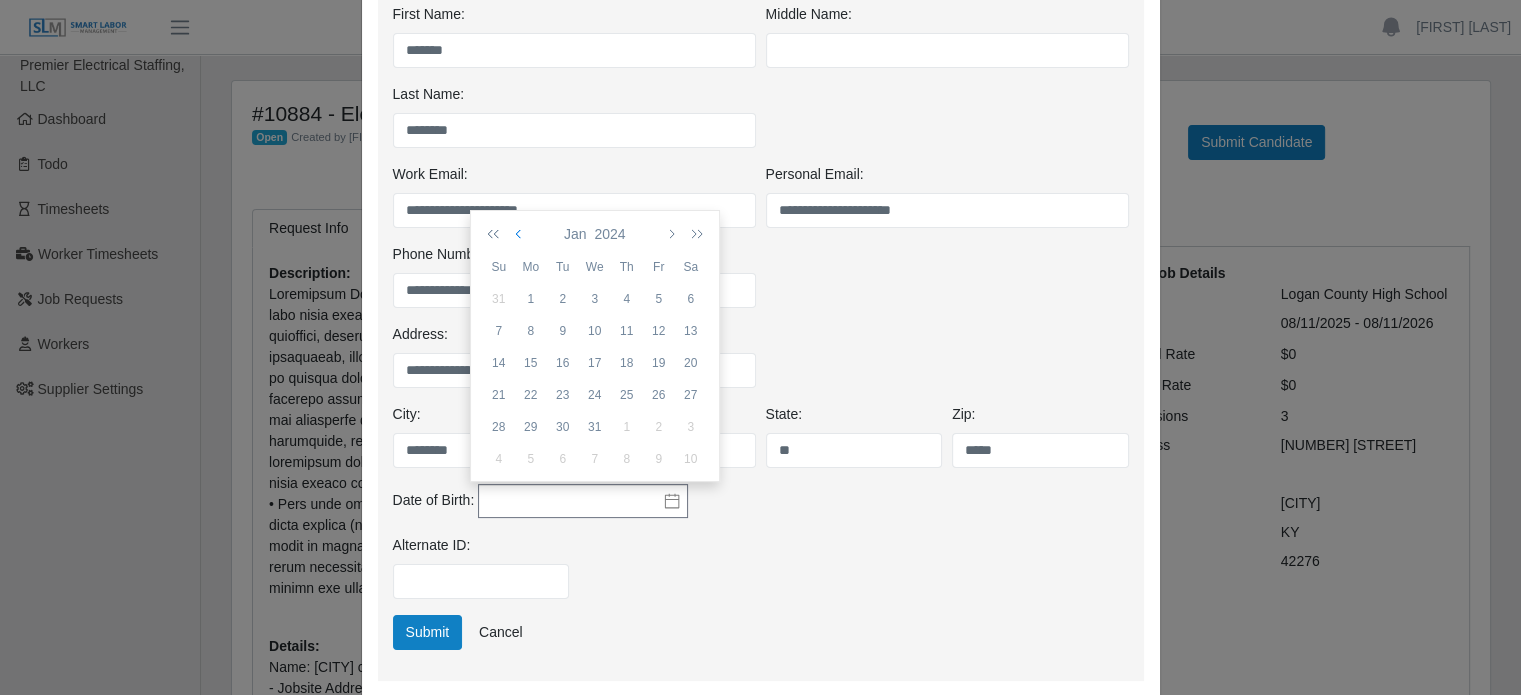 click at bounding box center (520, 234) 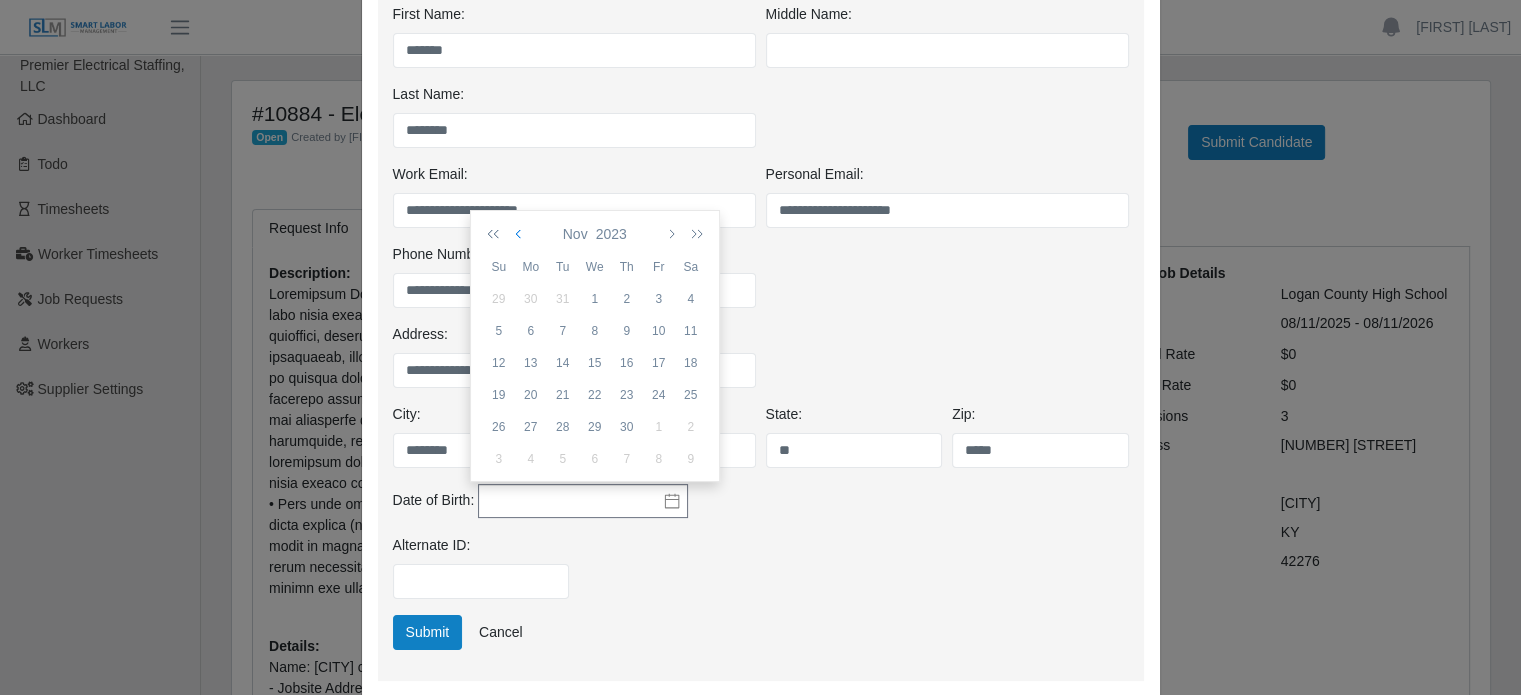 click at bounding box center [520, 234] 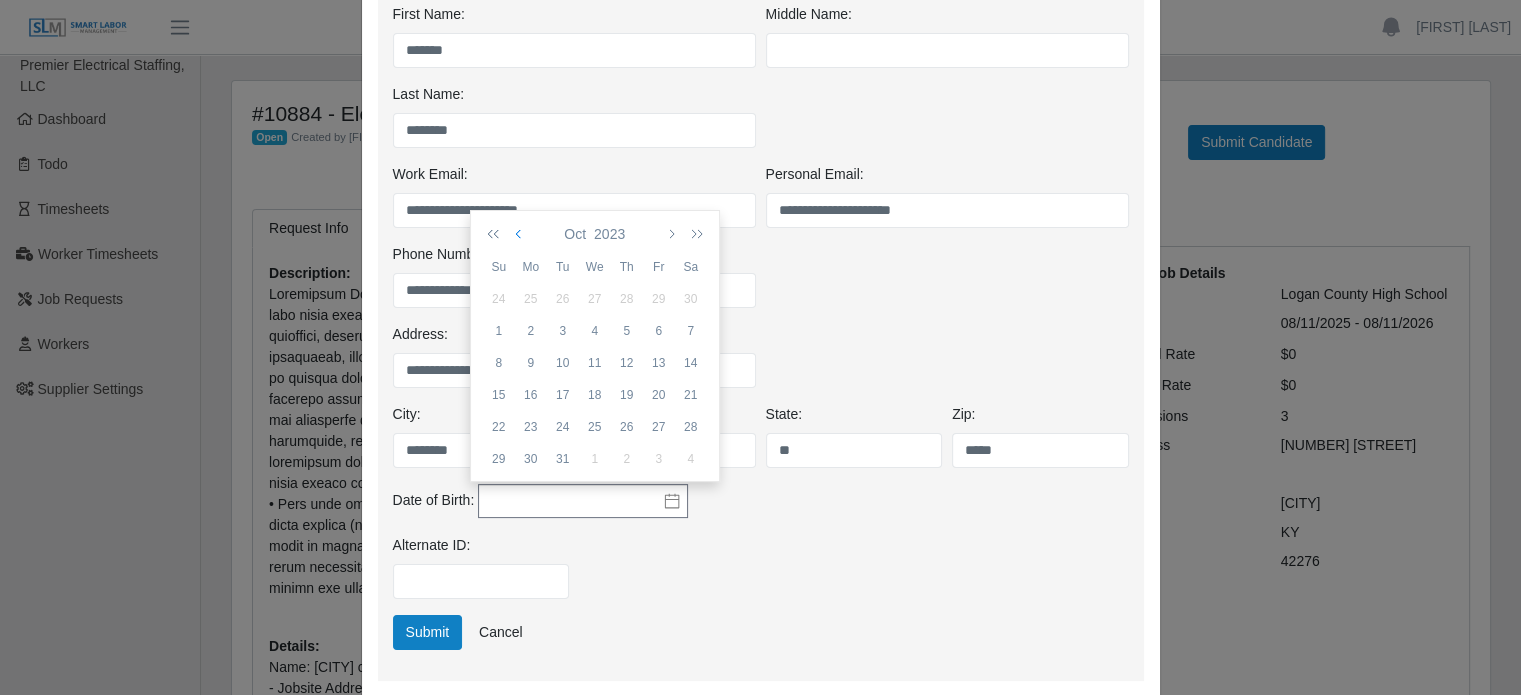 click at bounding box center (520, 234) 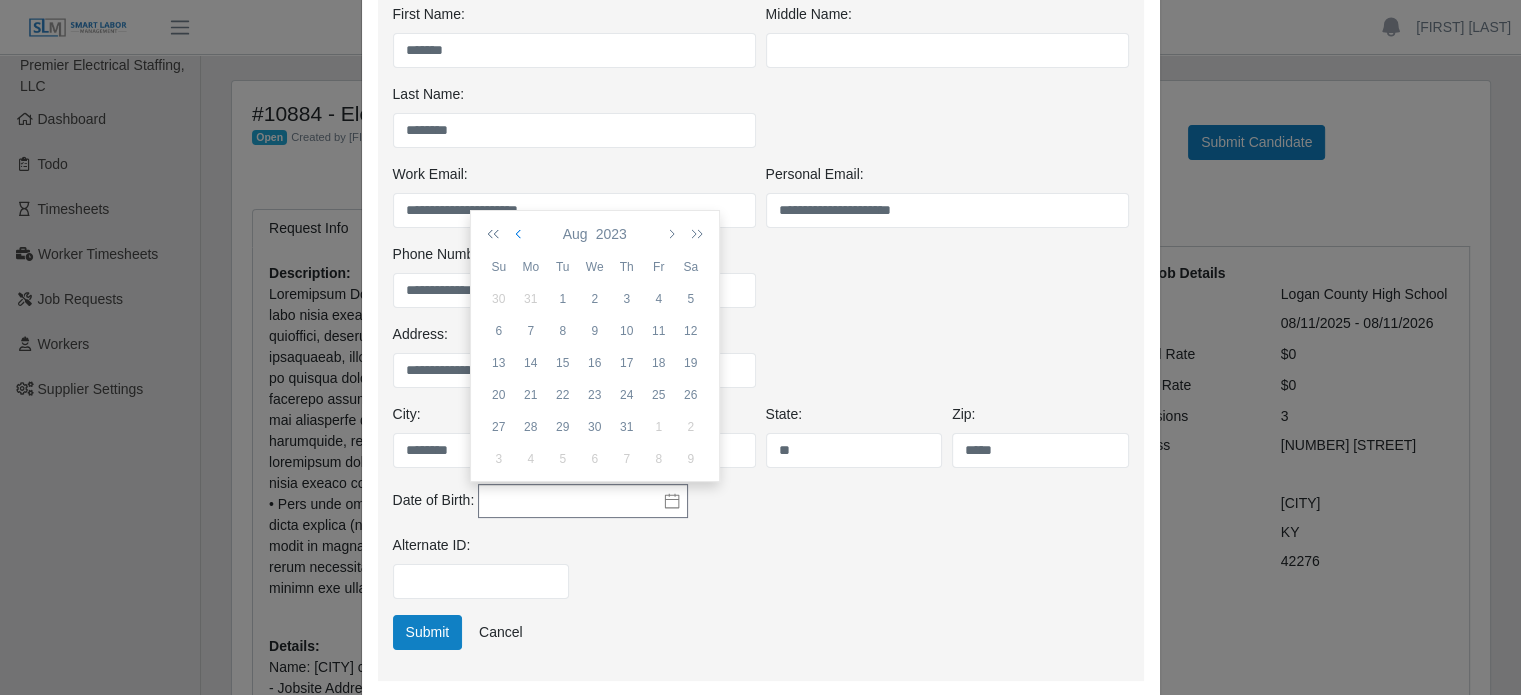 click at bounding box center [520, 234] 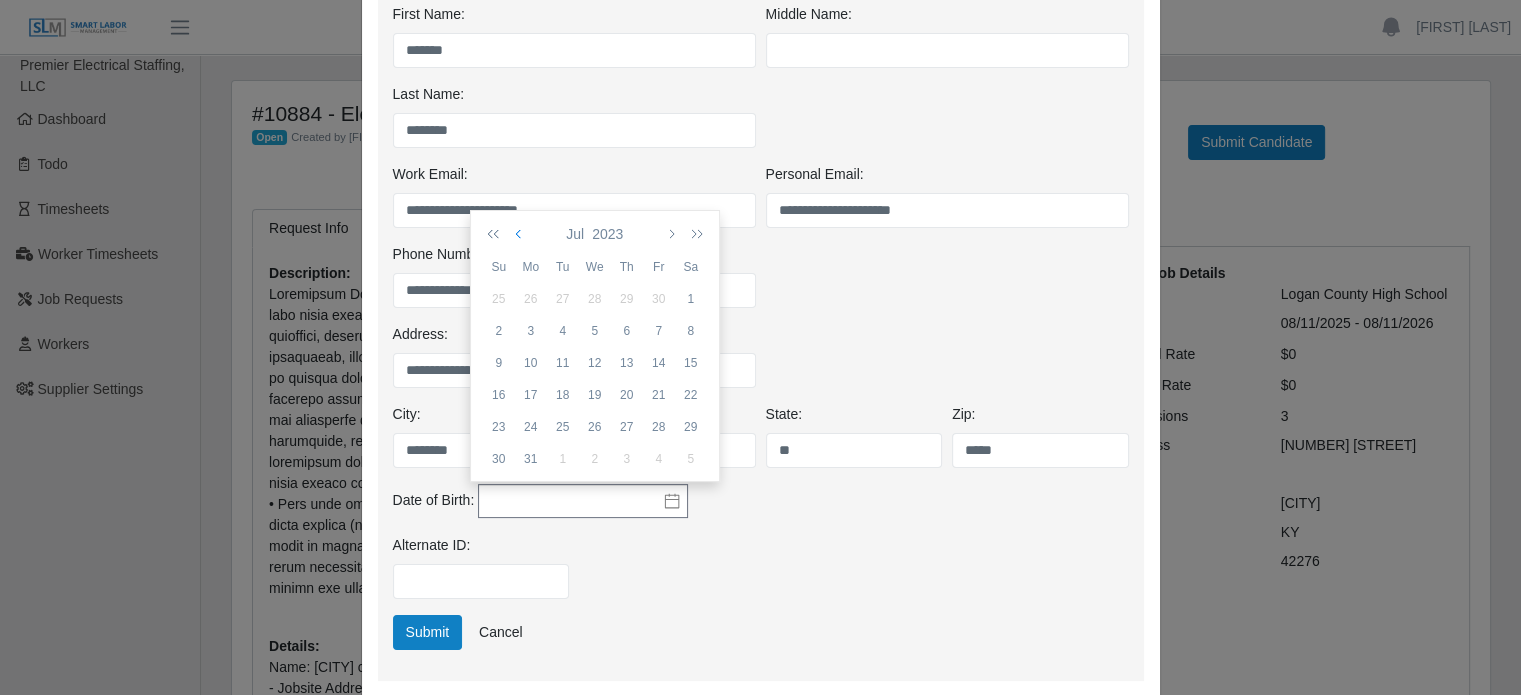 click at bounding box center [520, 234] 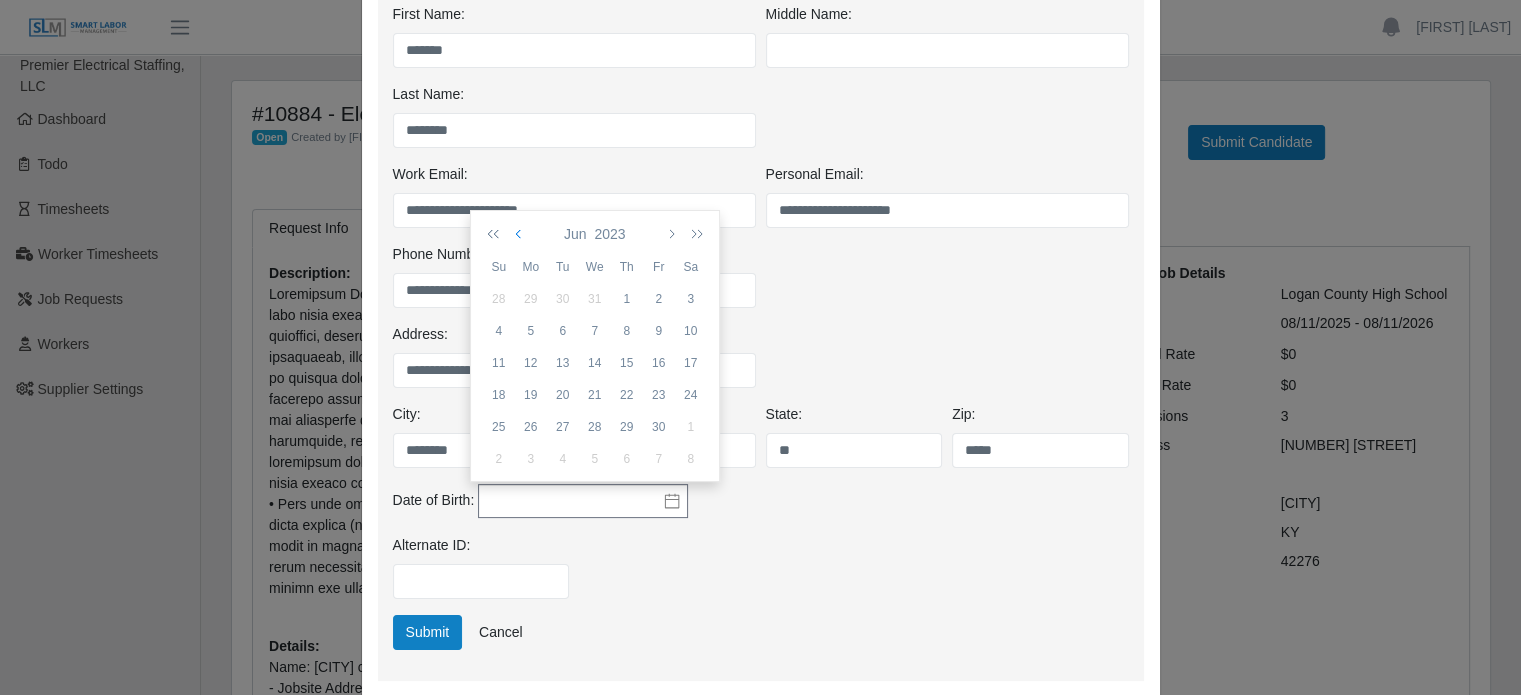 click at bounding box center (520, 234) 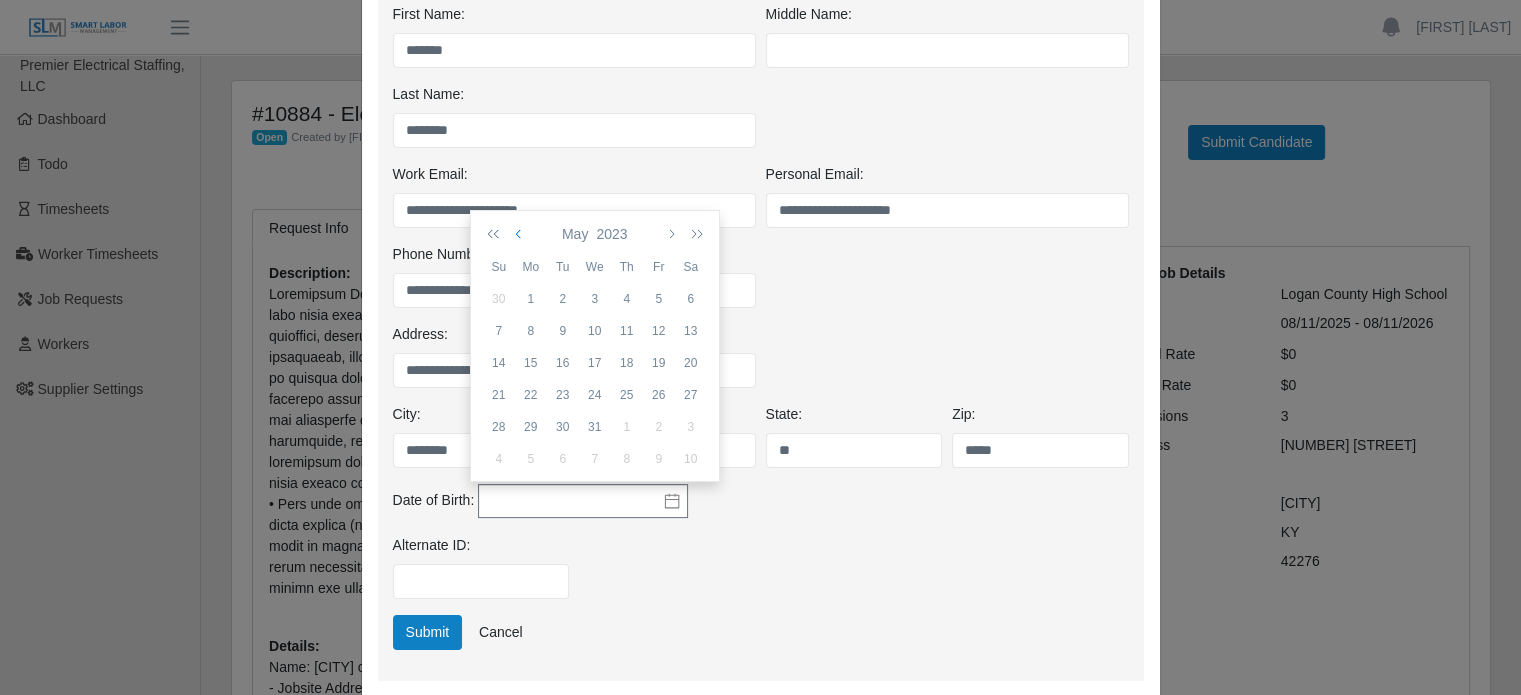 click at bounding box center [520, 234] 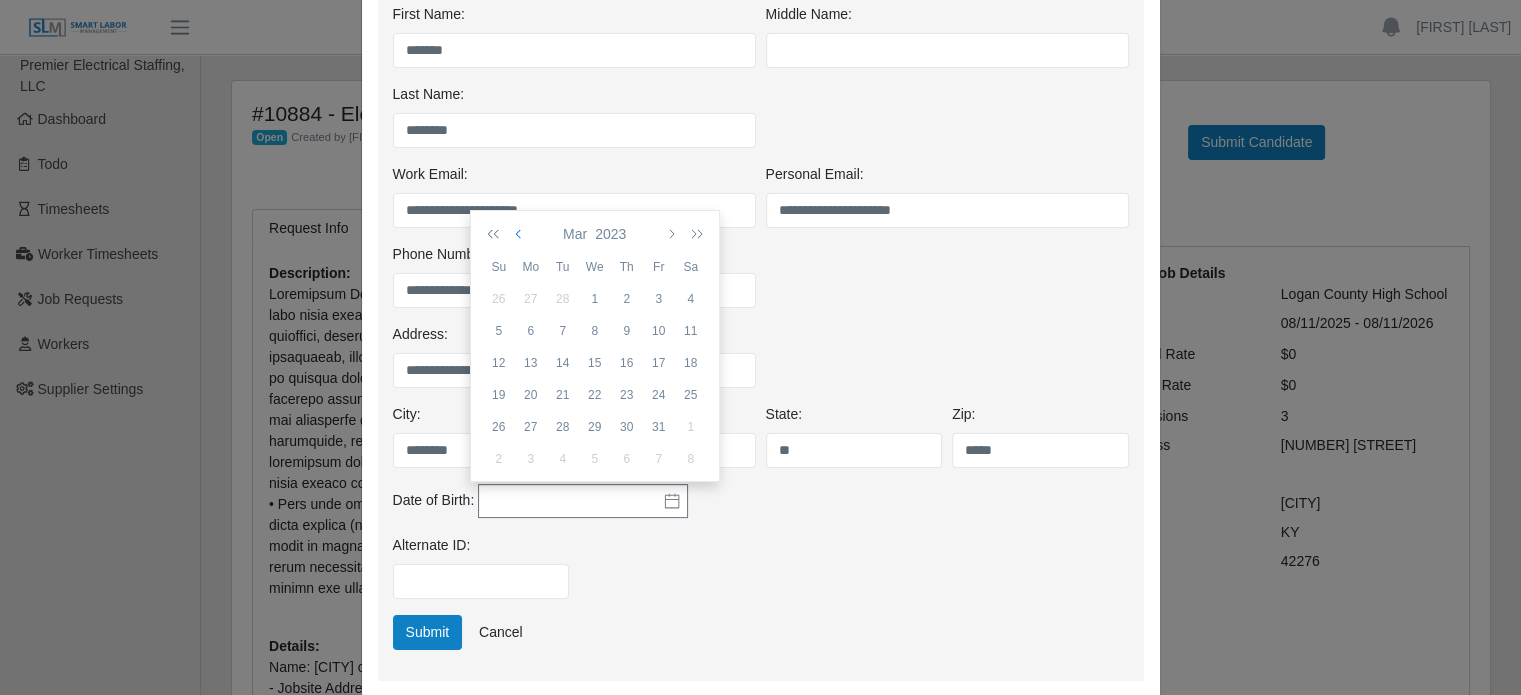 click at bounding box center (520, 234) 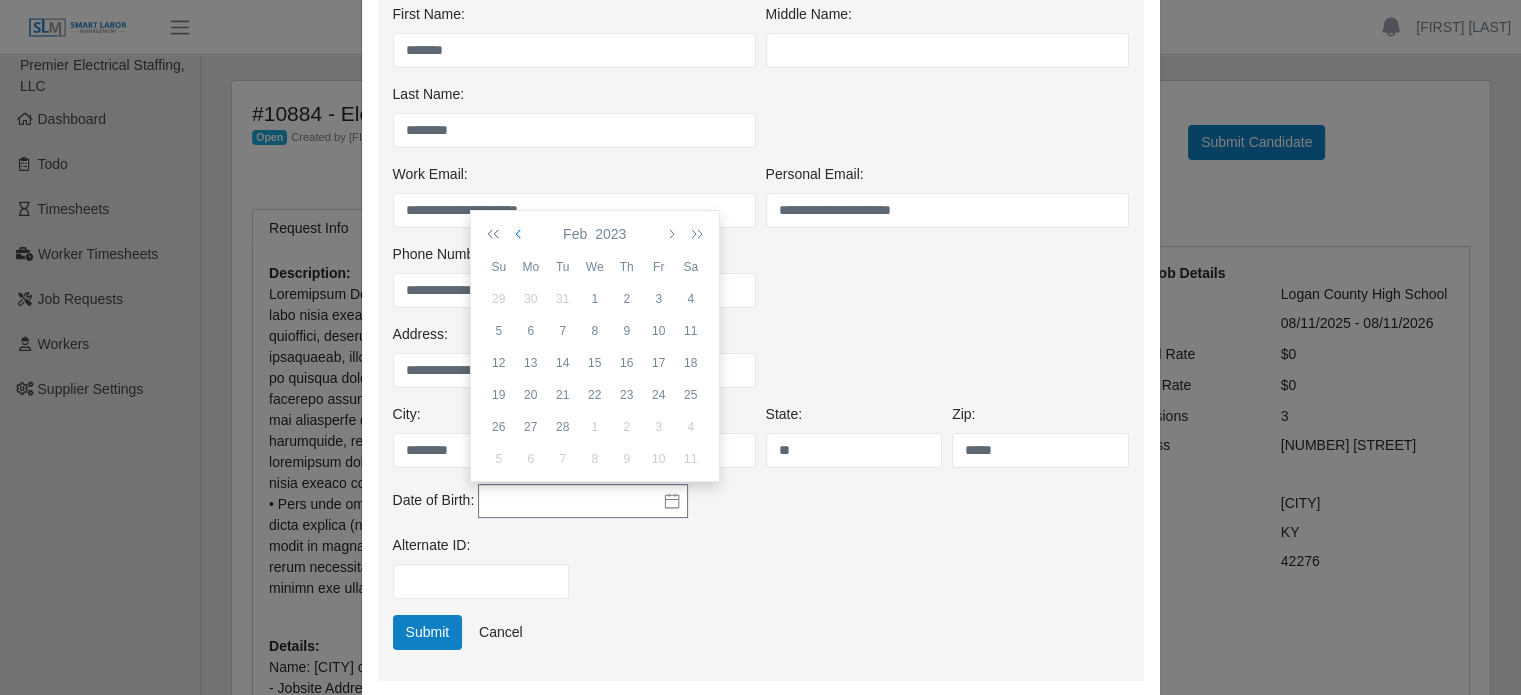 click at bounding box center [520, 234] 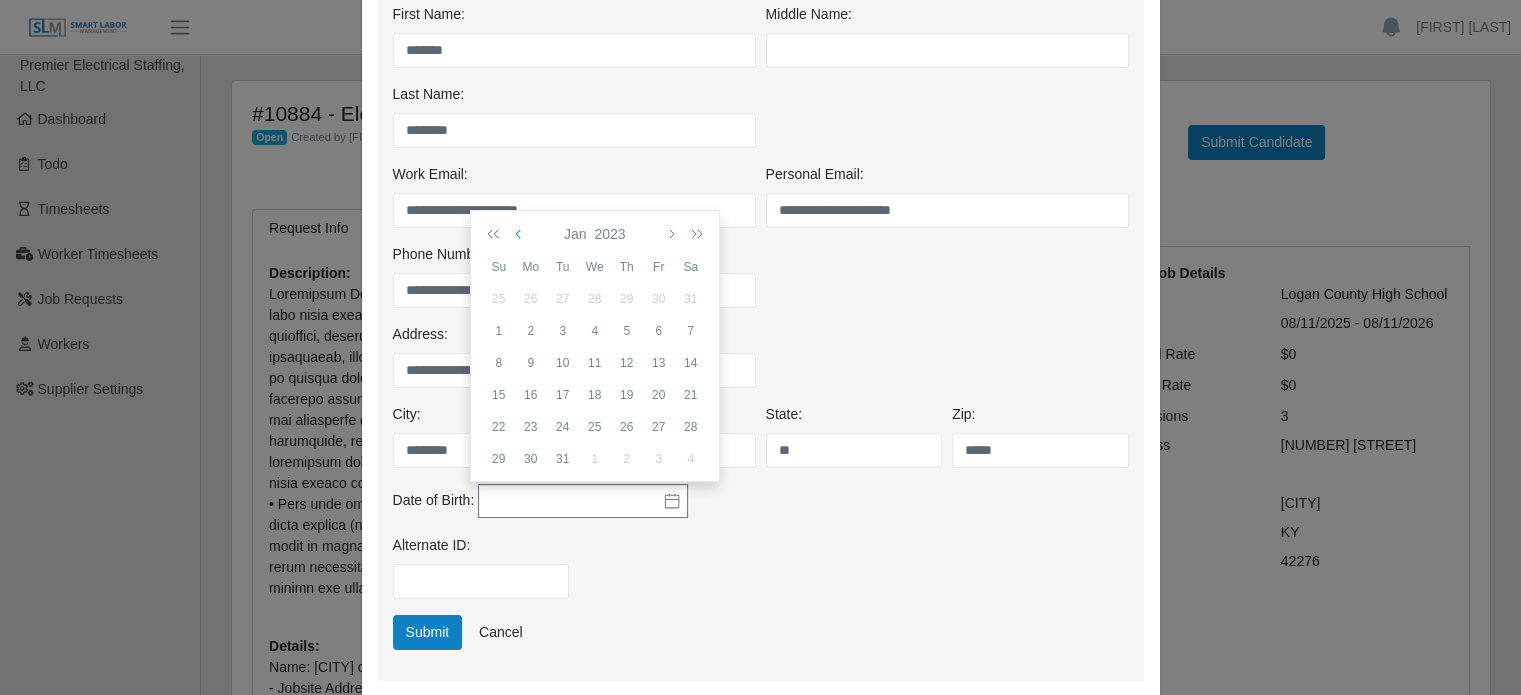 click at bounding box center [520, 234] 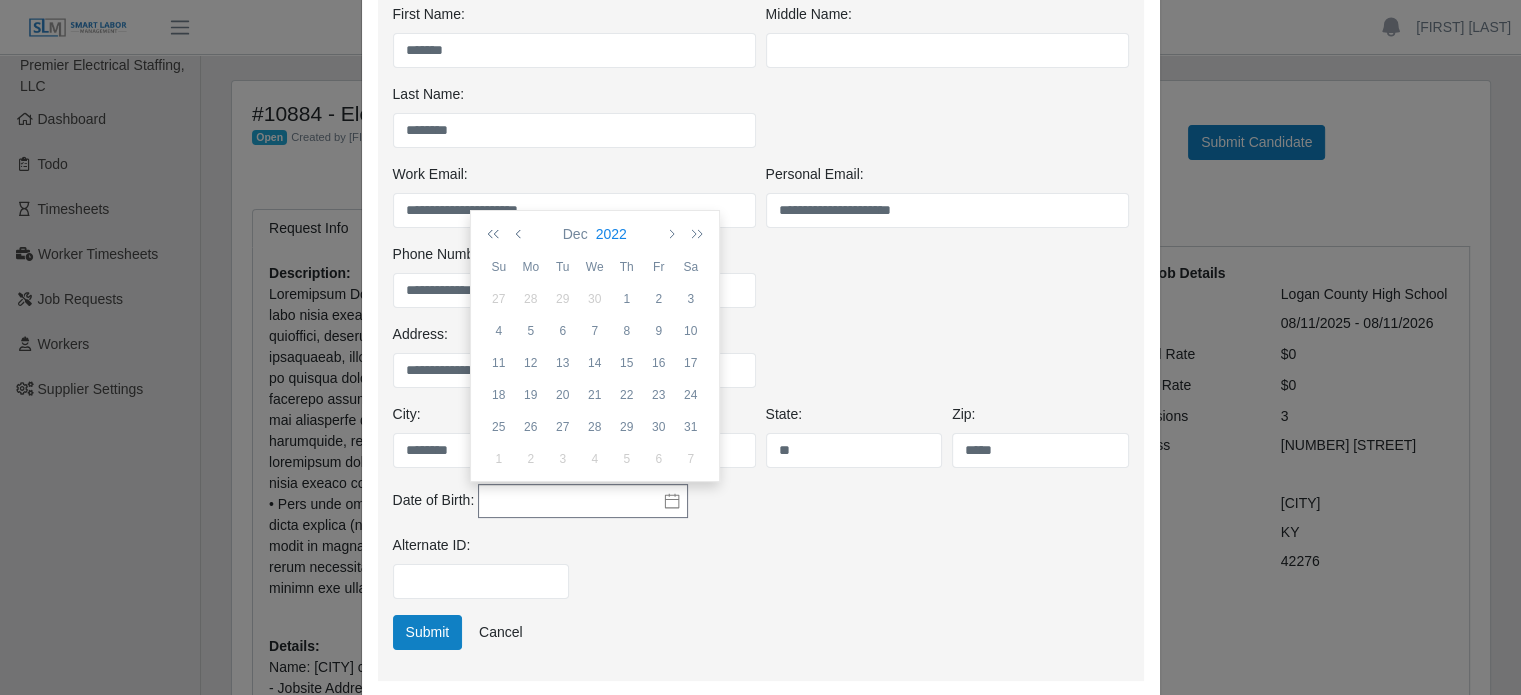 click on "2022" 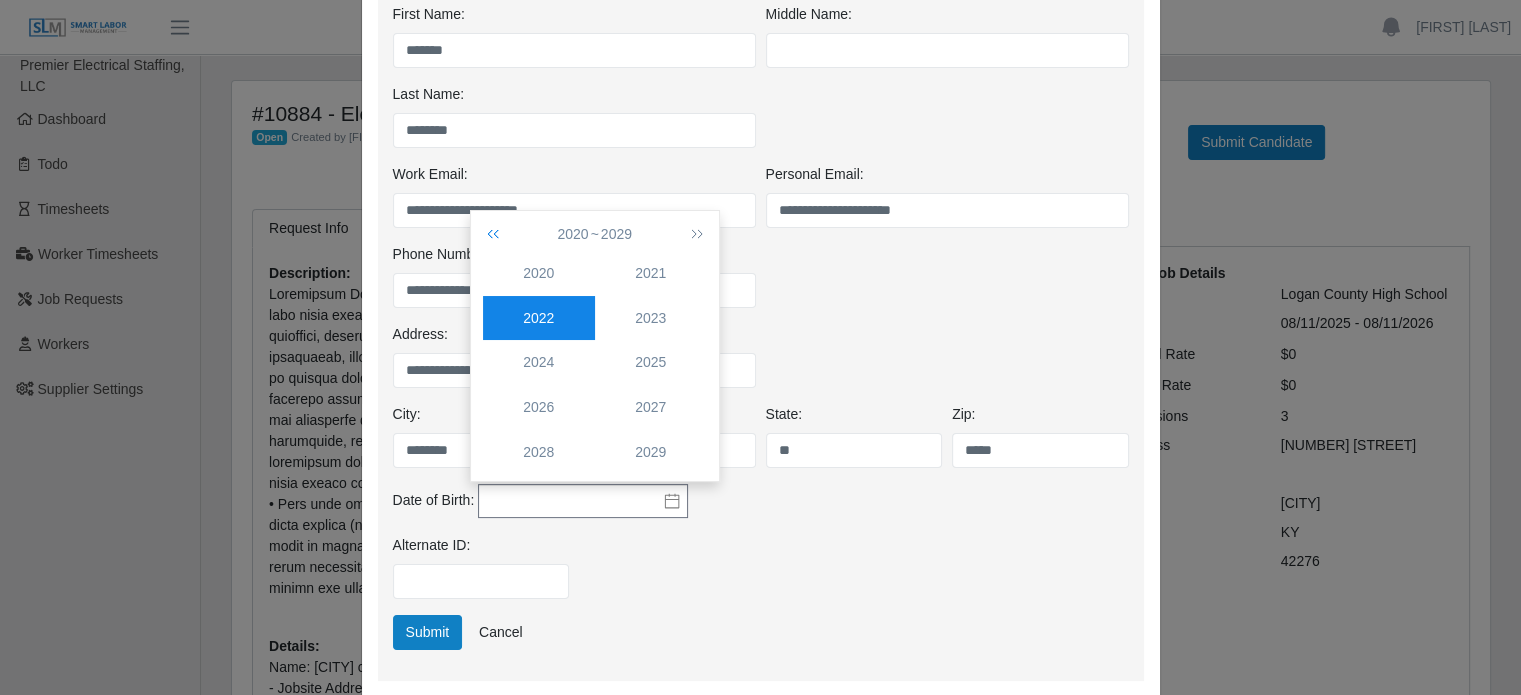 click at bounding box center (497, 234) 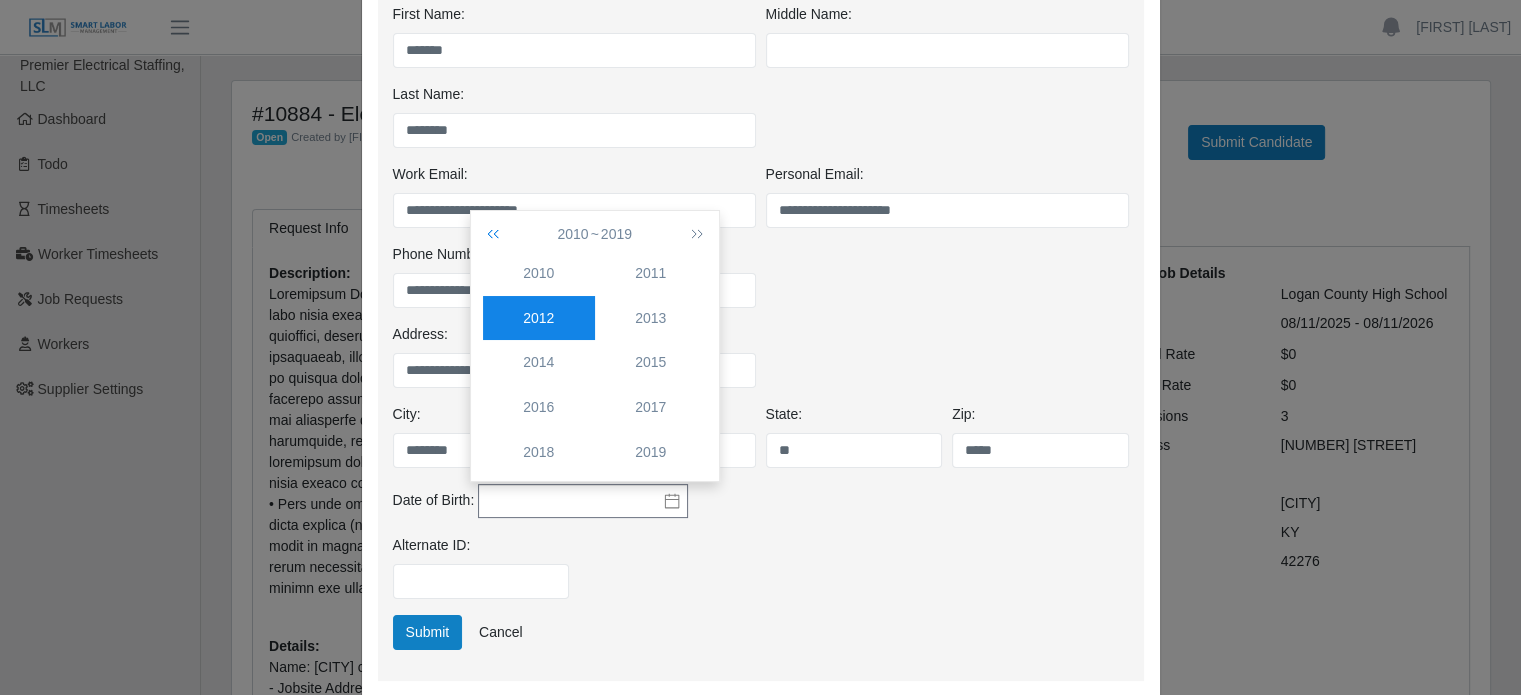 click at bounding box center [497, 234] 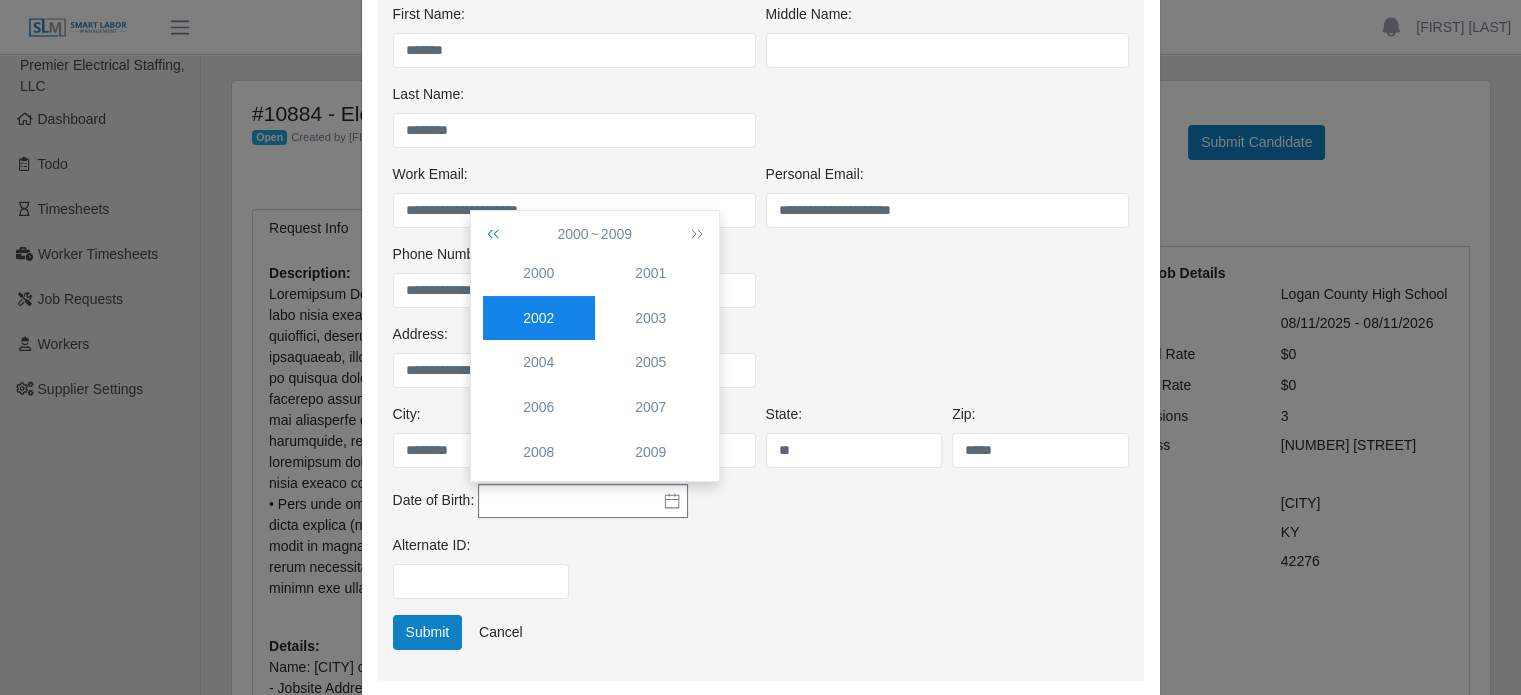 click at bounding box center (497, 234) 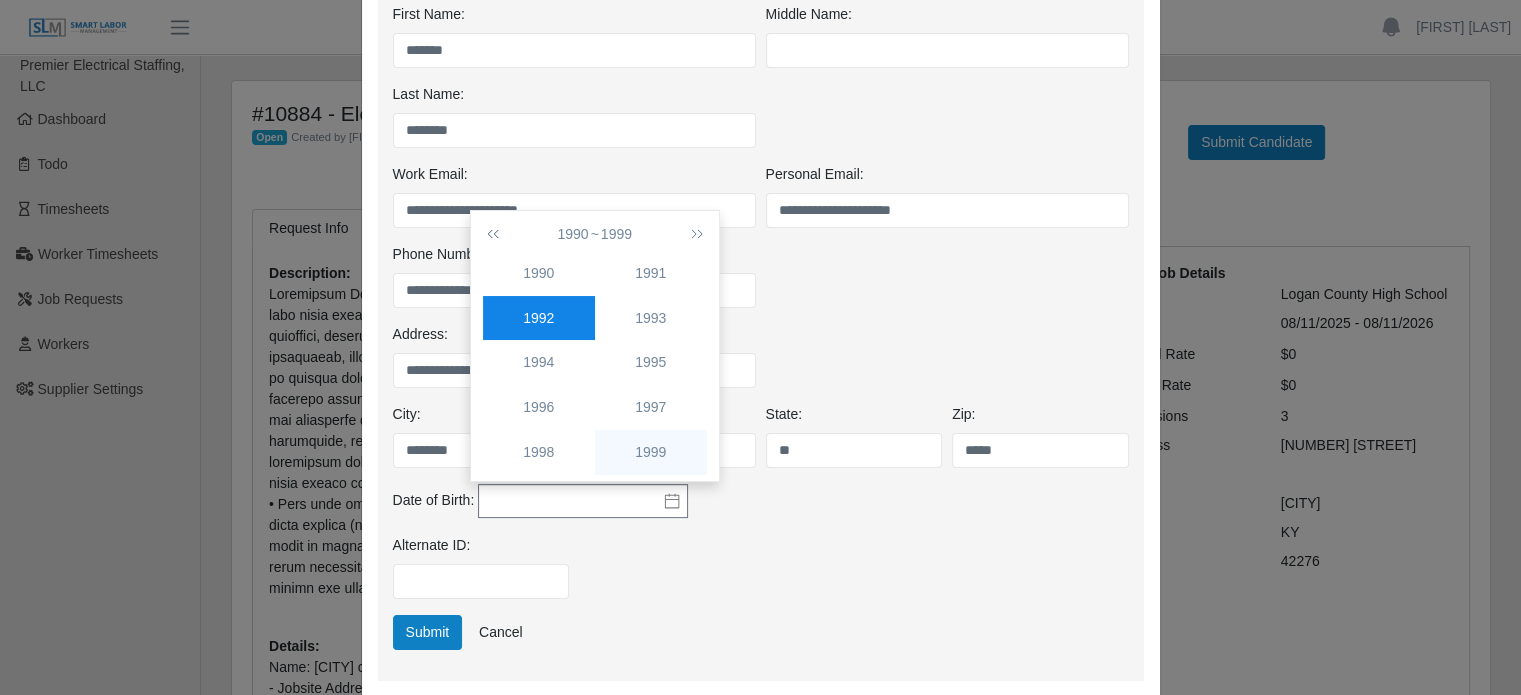 click on "1999" at bounding box center (651, 452) 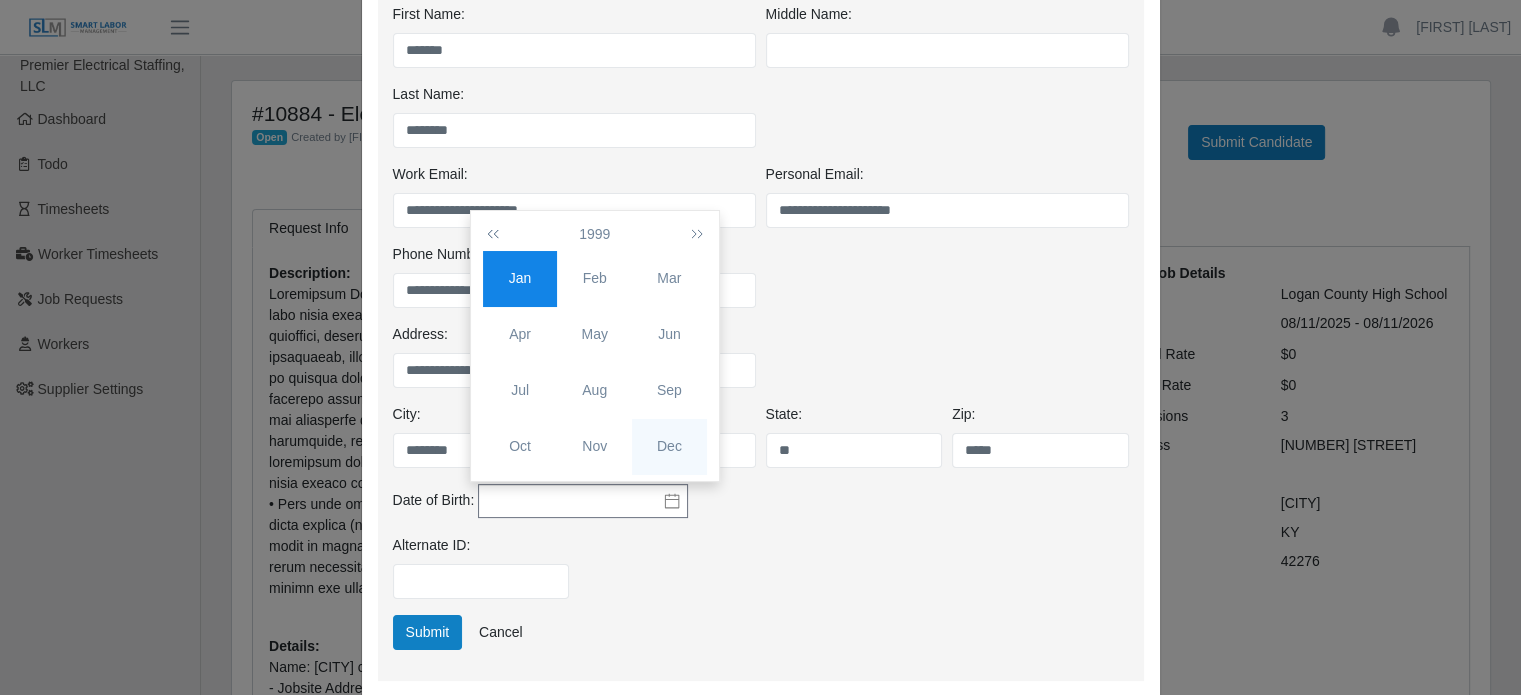click on "Dec" 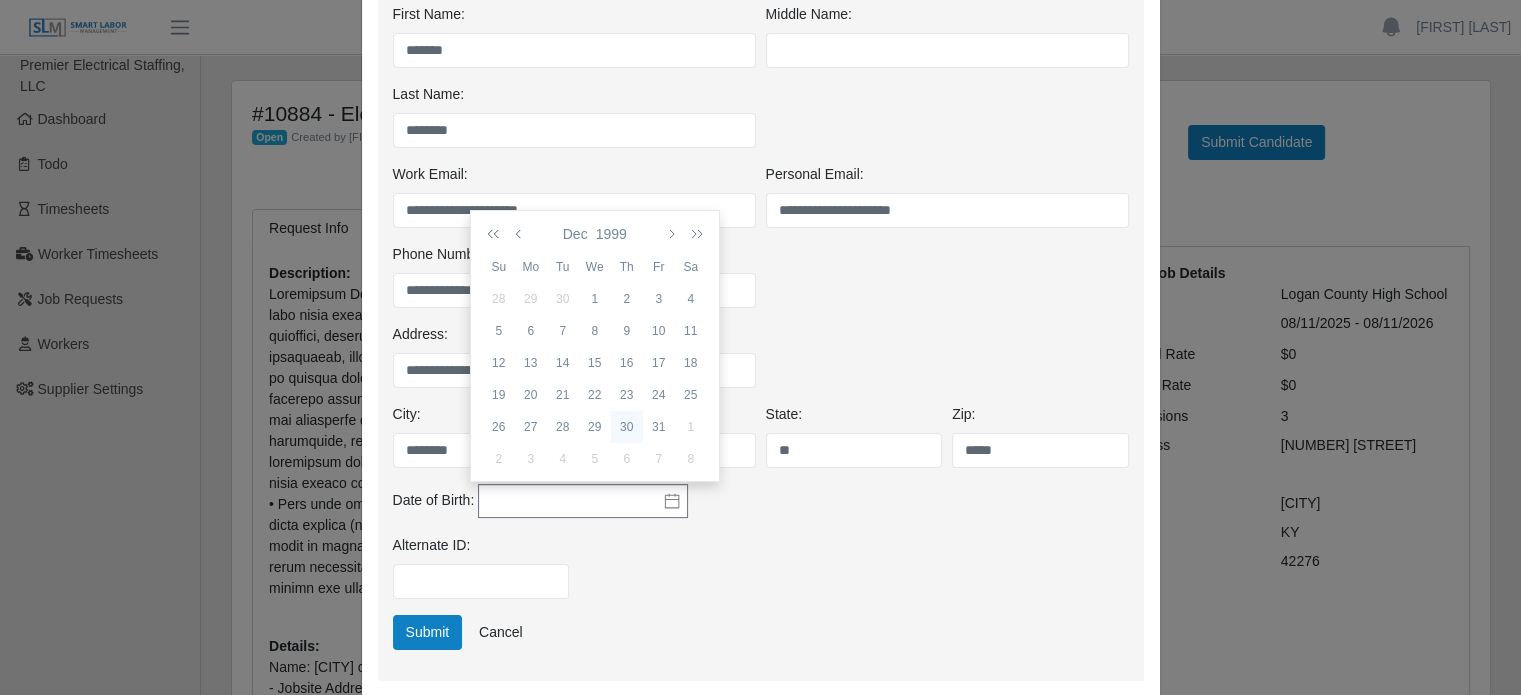 click on "30" at bounding box center [627, 427] 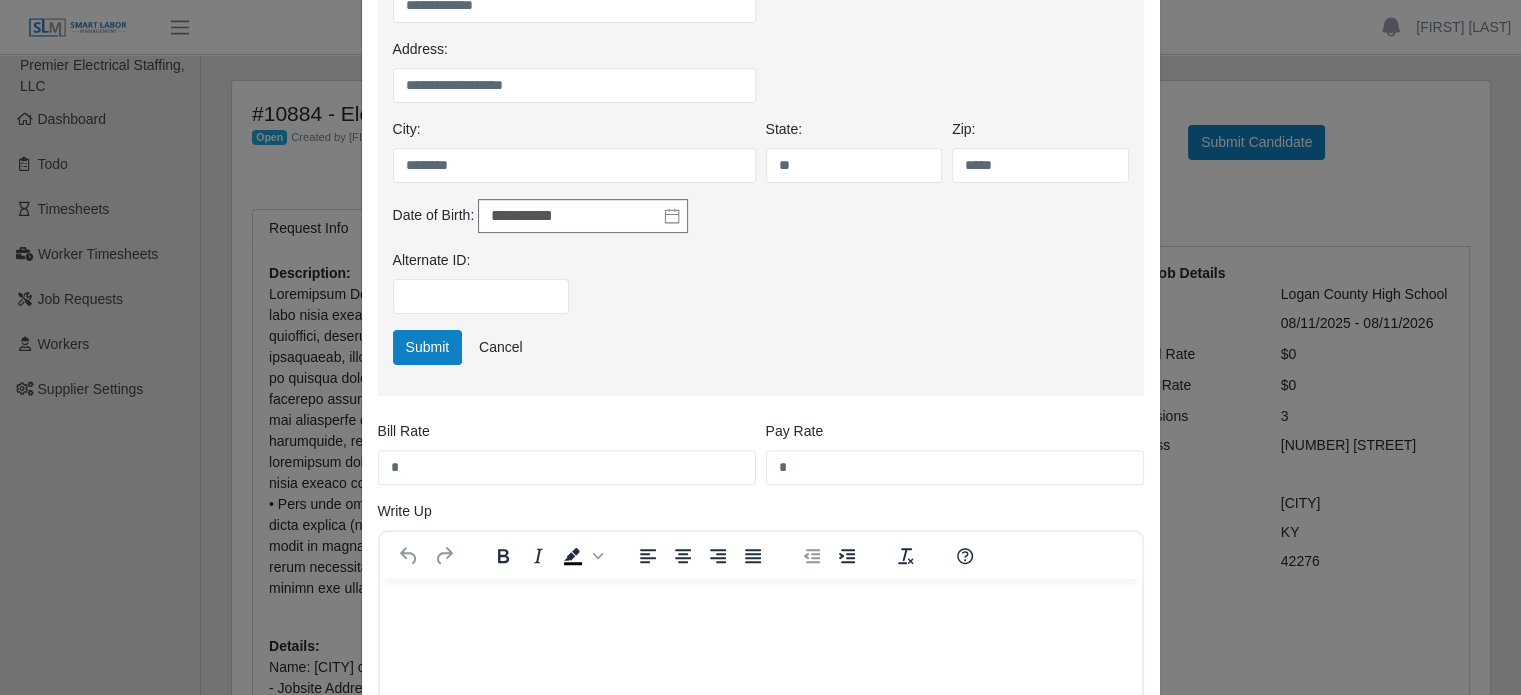 scroll, scrollTop: 600, scrollLeft: 0, axis: vertical 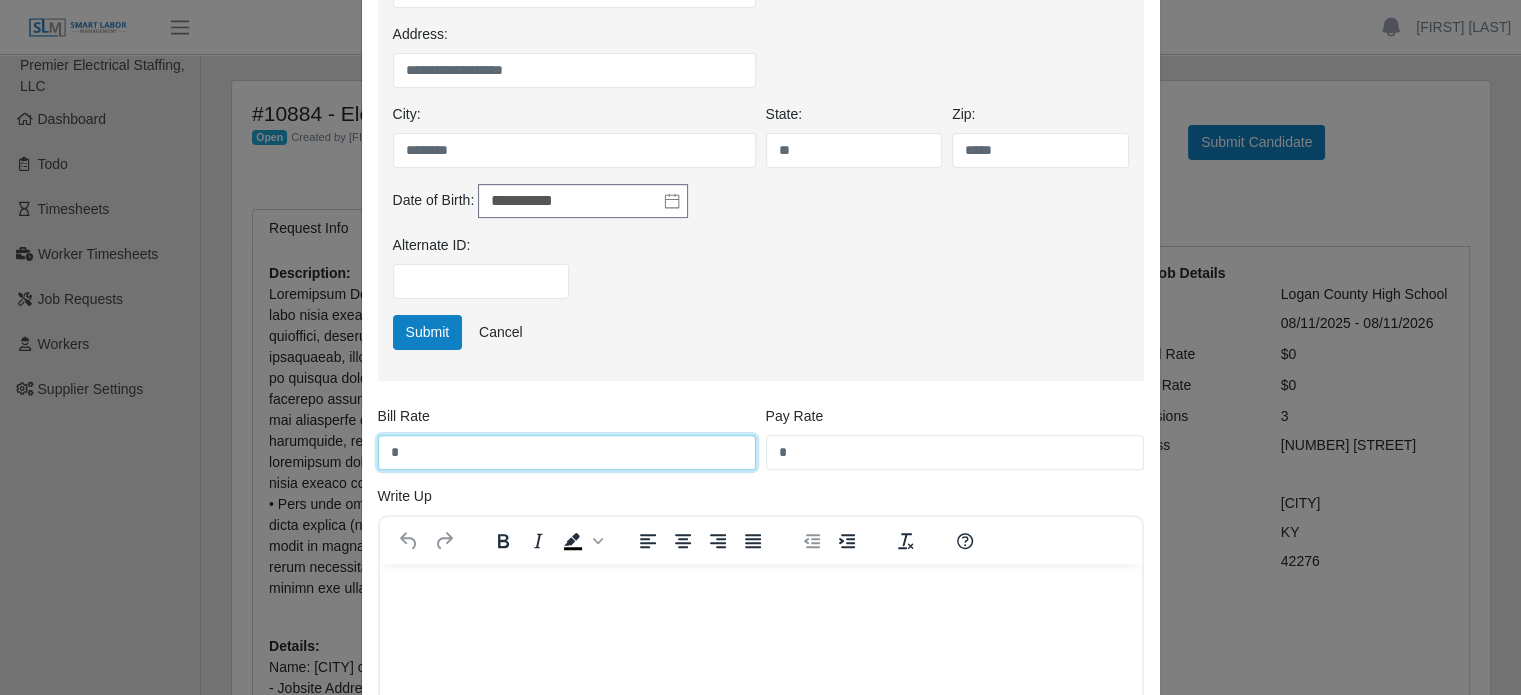 click on "*" at bounding box center (567, 452) 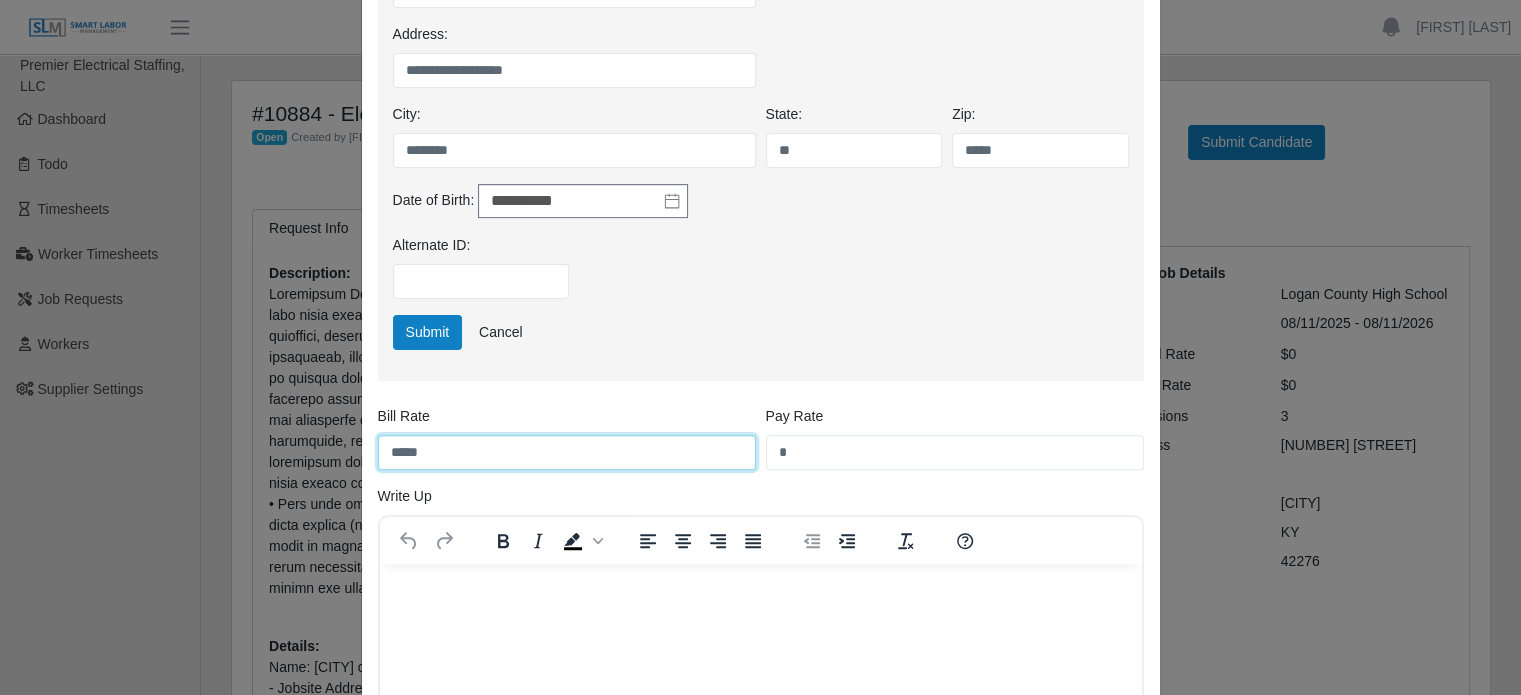 type on "*****" 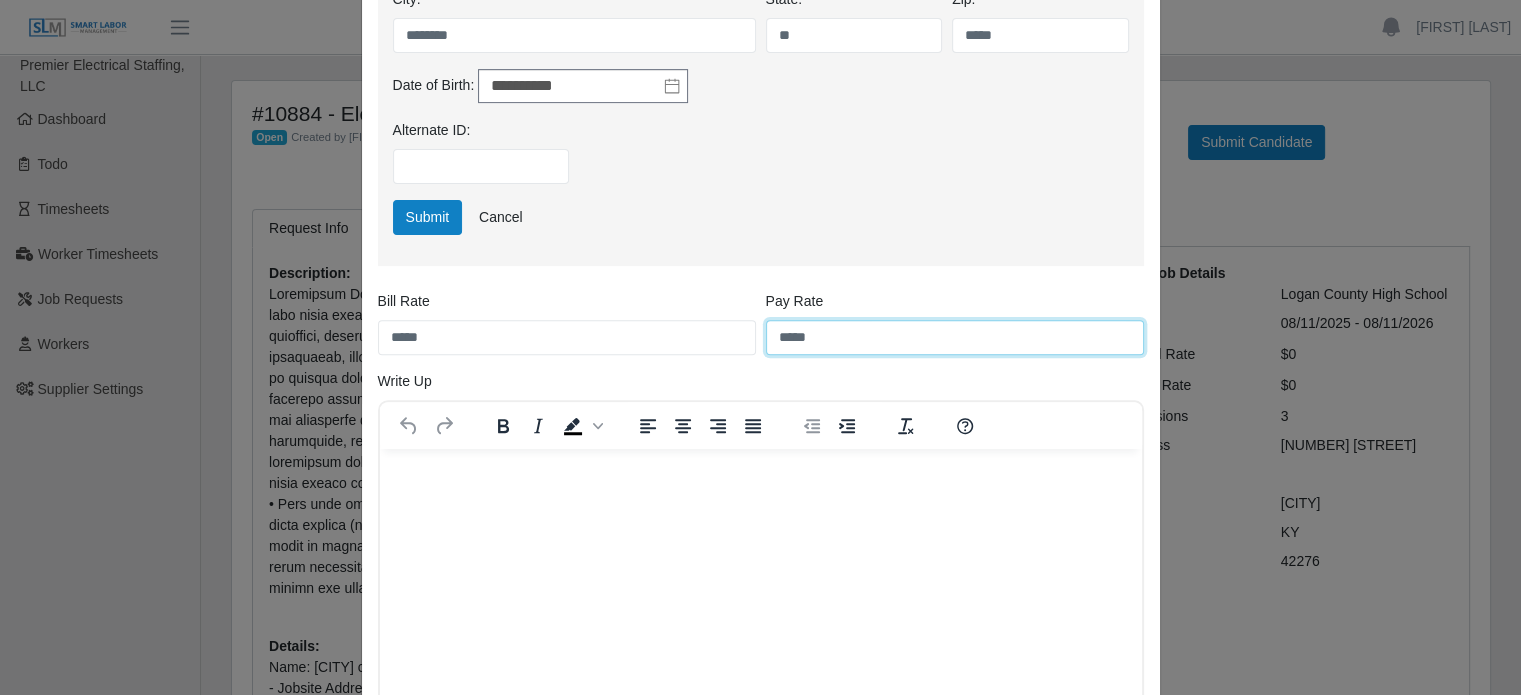 scroll, scrollTop: 706, scrollLeft: 0, axis: vertical 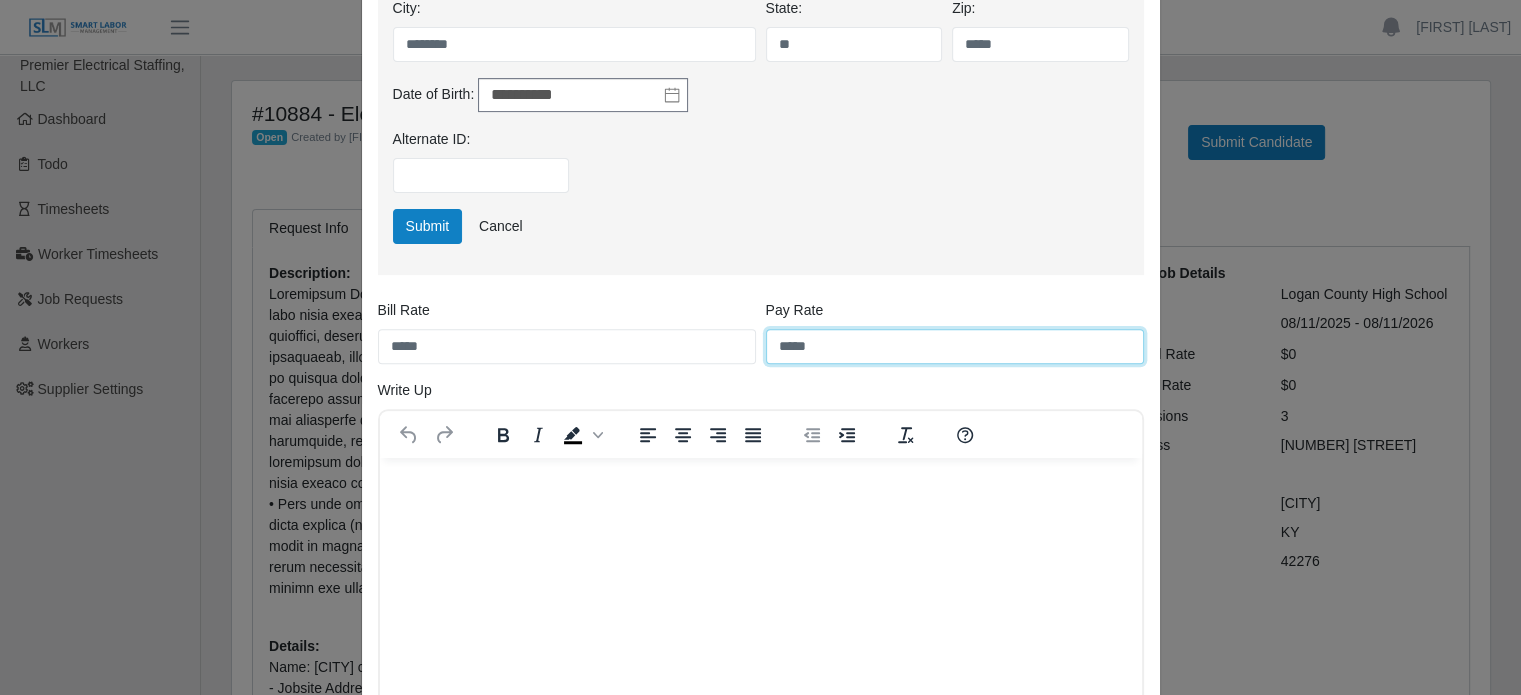 type on "*****" 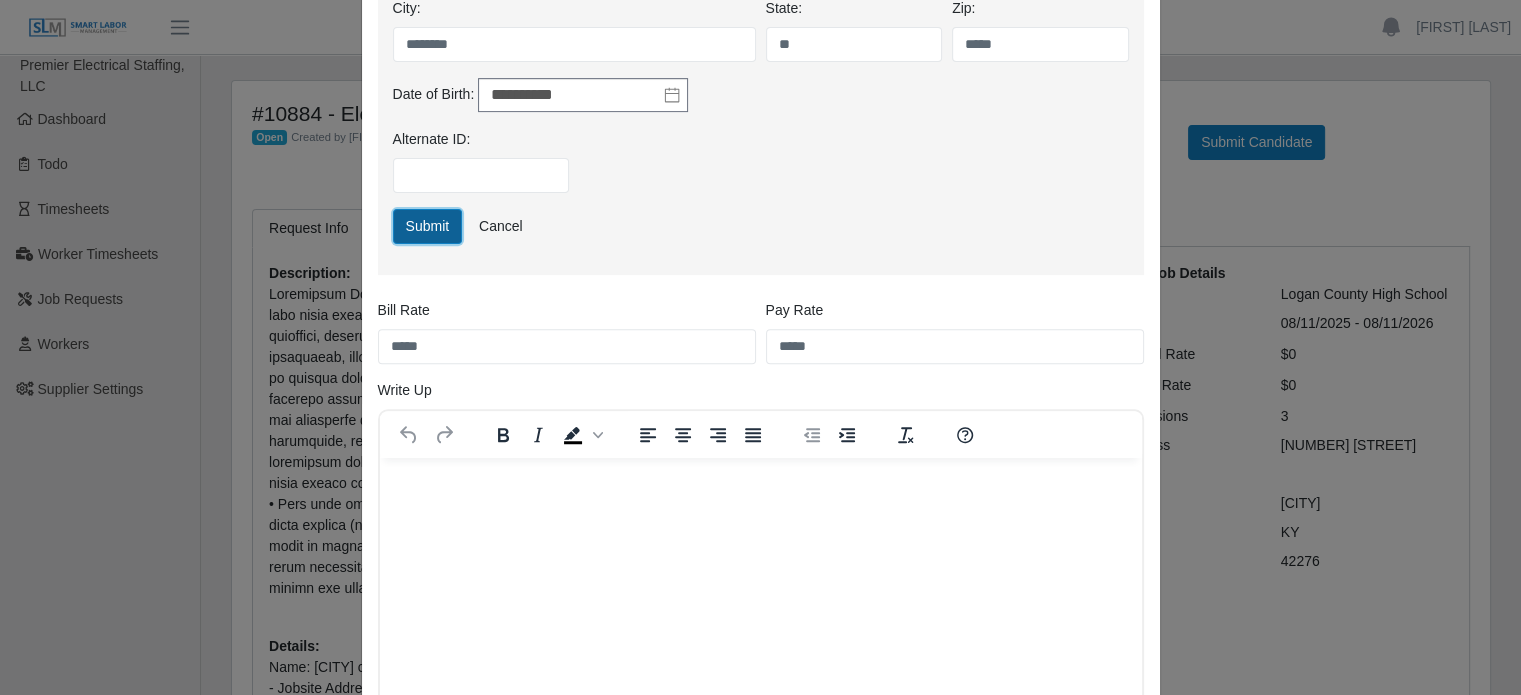 click on "Submit" at bounding box center [428, 226] 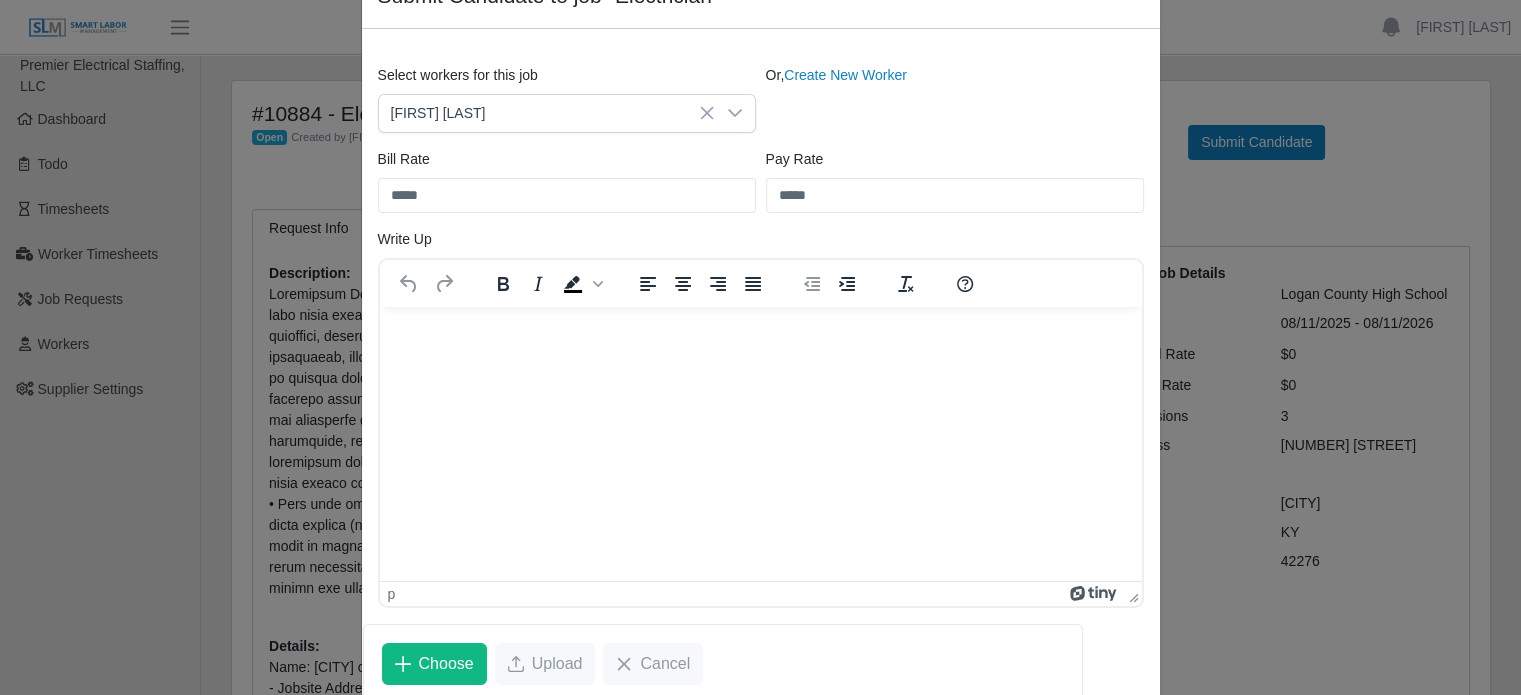 scroll, scrollTop: 400, scrollLeft: 0, axis: vertical 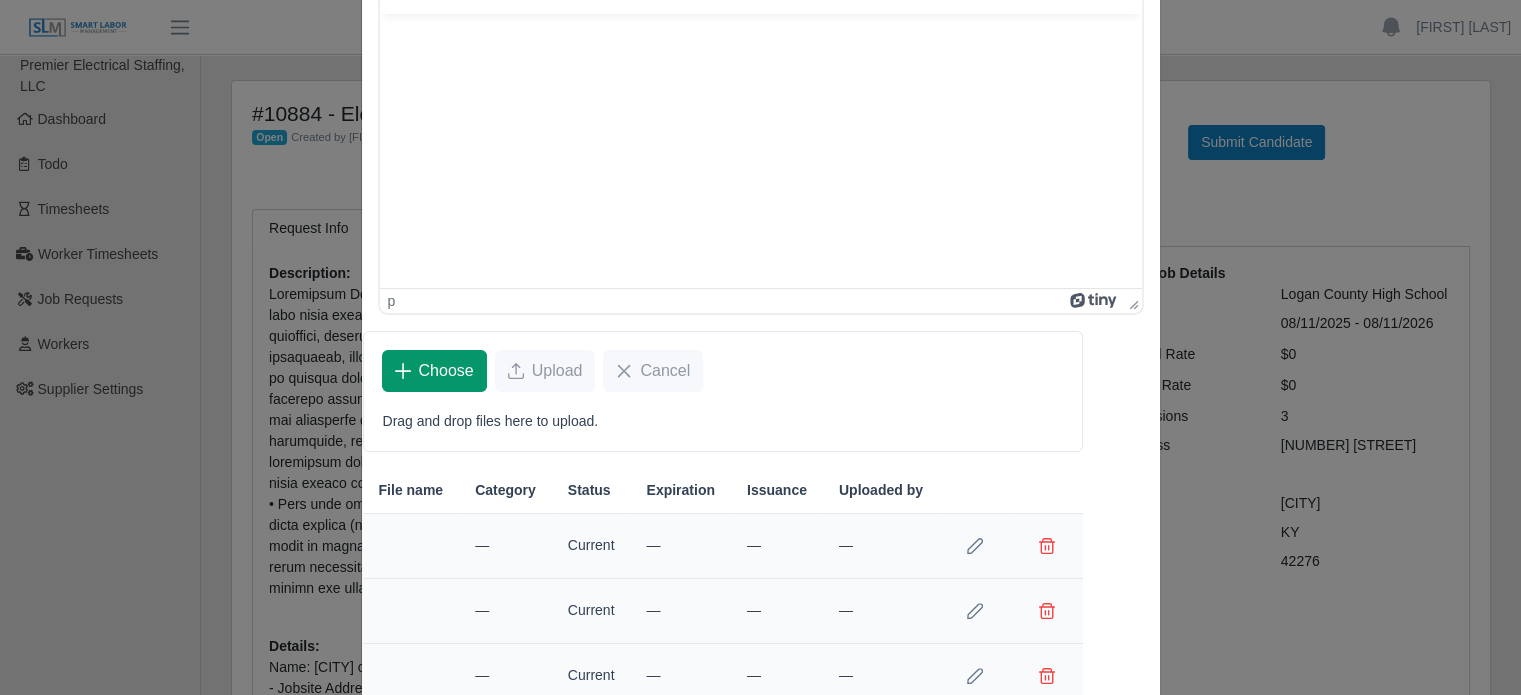 click on "Choose" 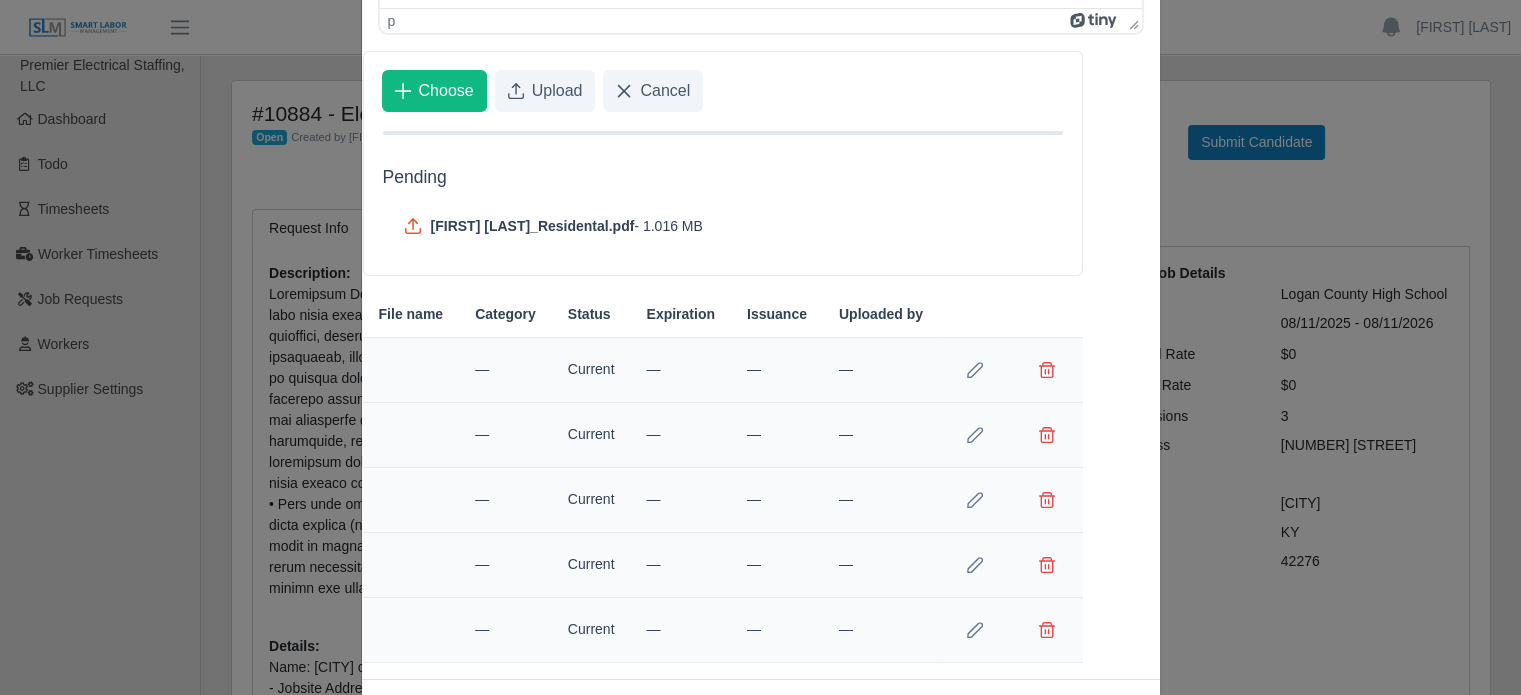 scroll, scrollTop: 700, scrollLeft: 0, axis: vertical 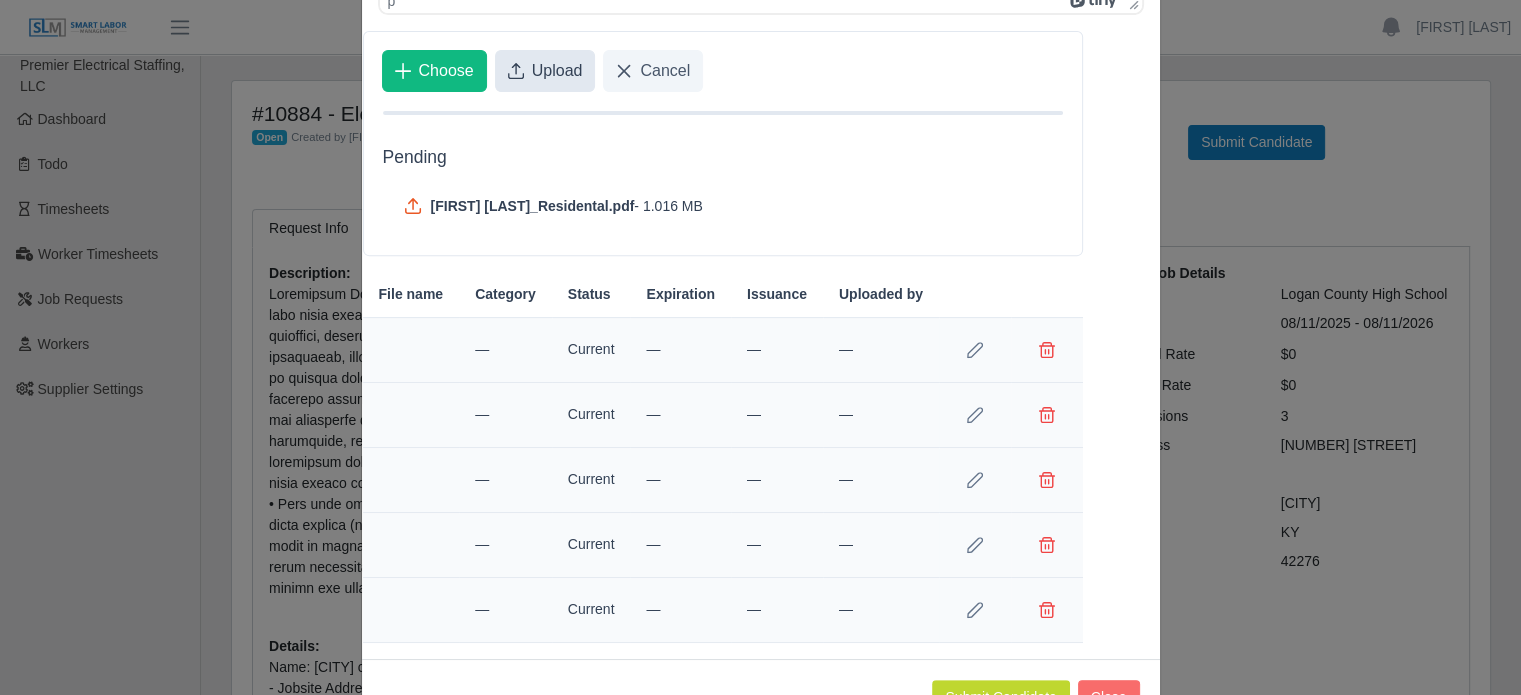 click on "Upload" 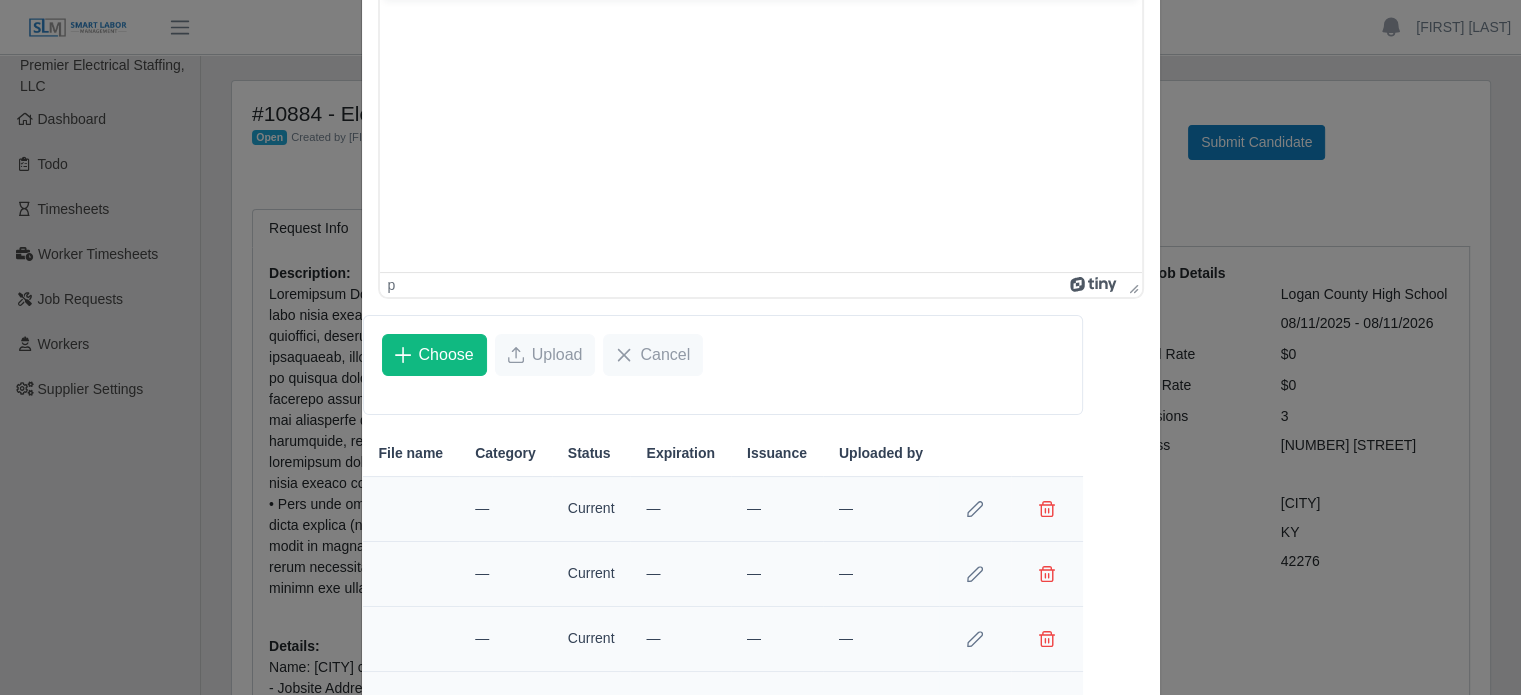 scroll, scrollTop: 339, scrollLeft: 0, axis: vertical 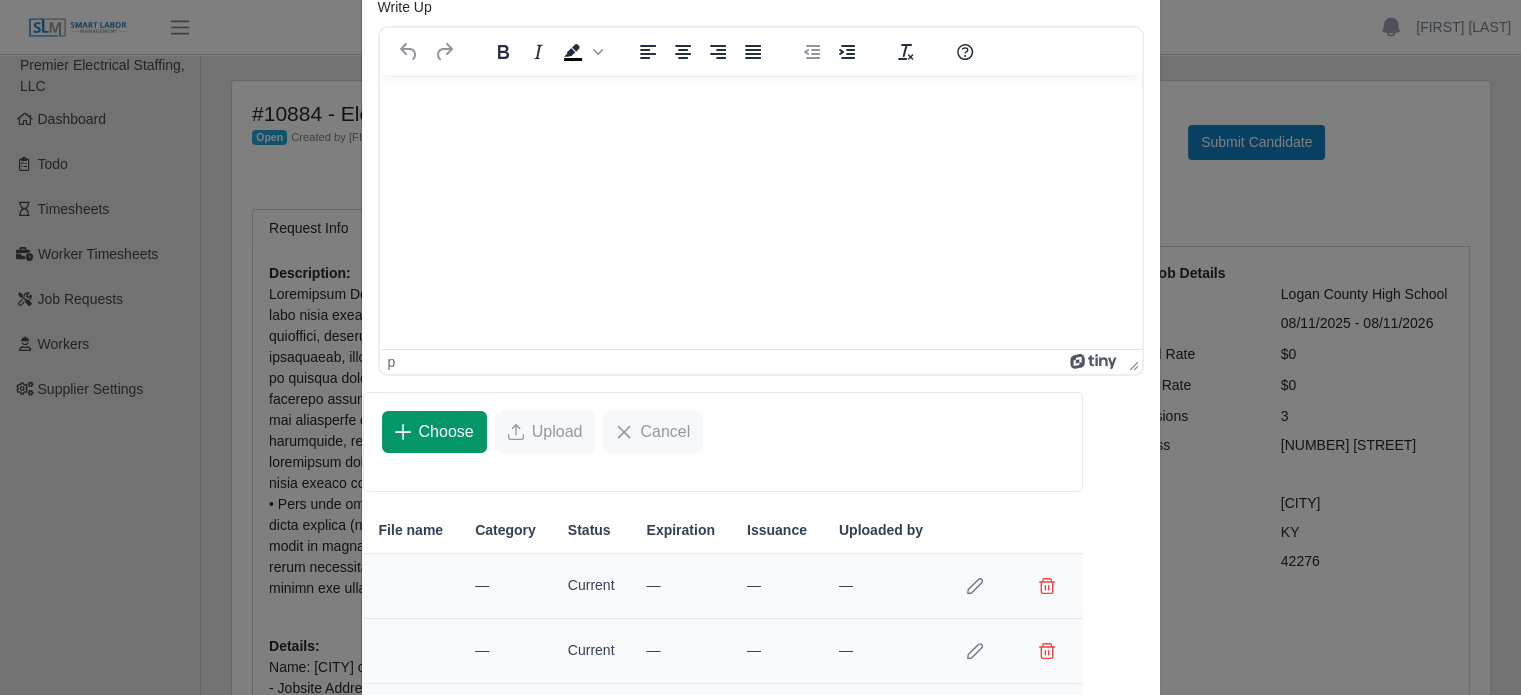 click on "Choose" 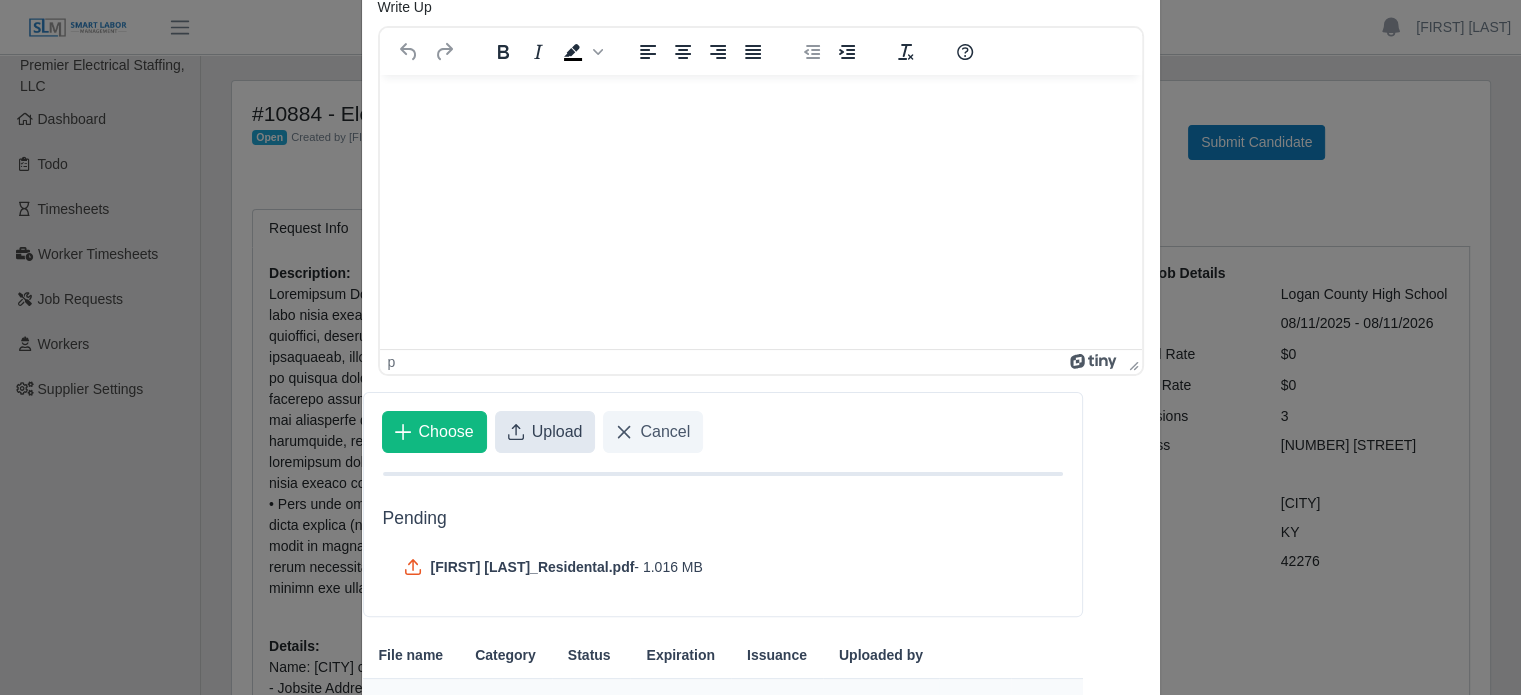 click on "Upload" 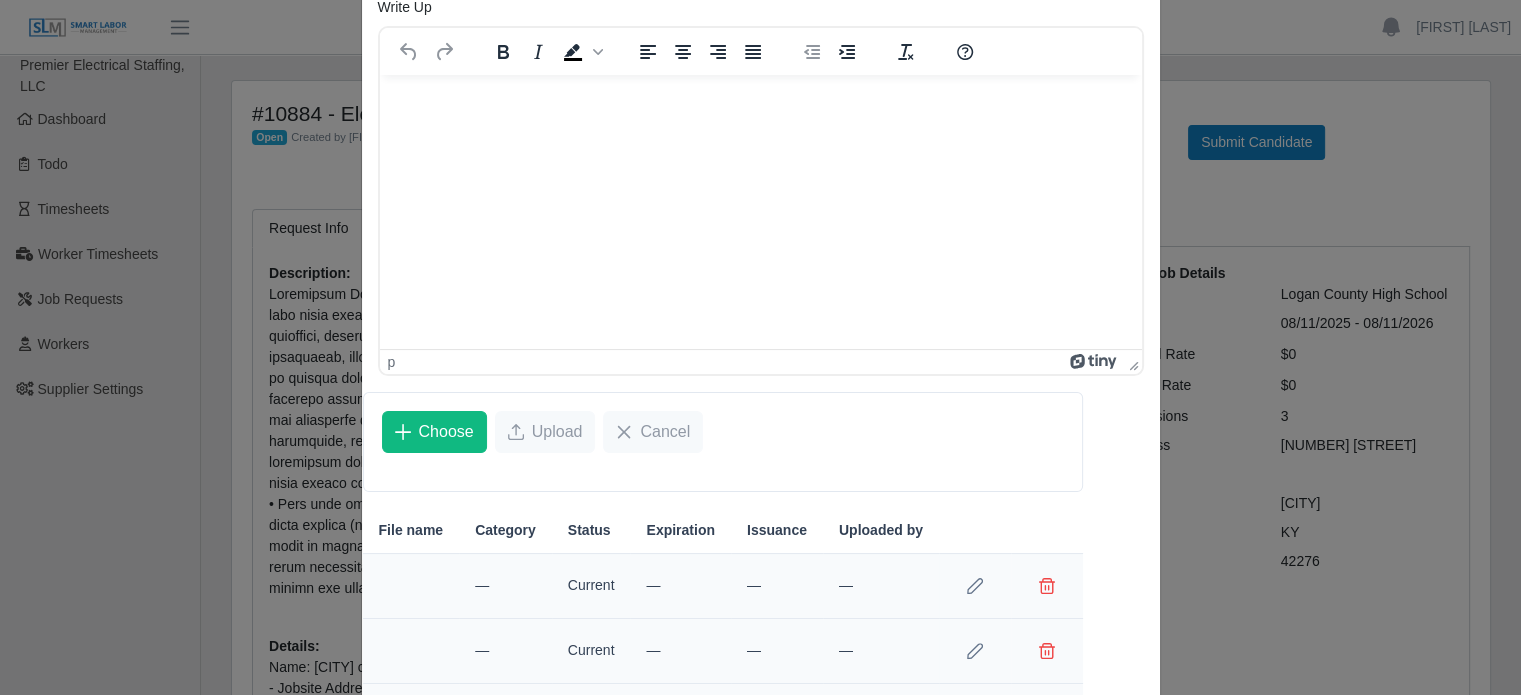 click at bounding box center (760, 101) 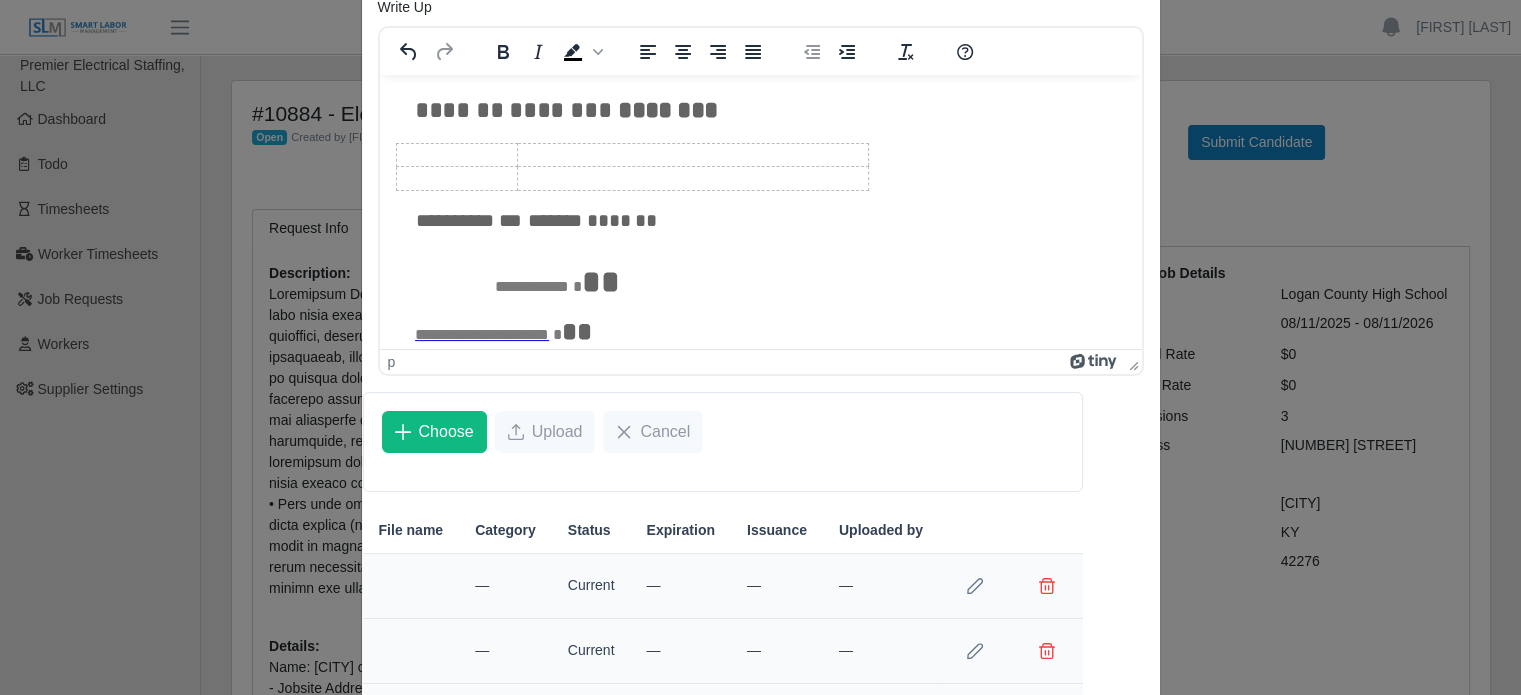 scroll, scrollTop: 2338, scrollLeft: 0, axis: vertical 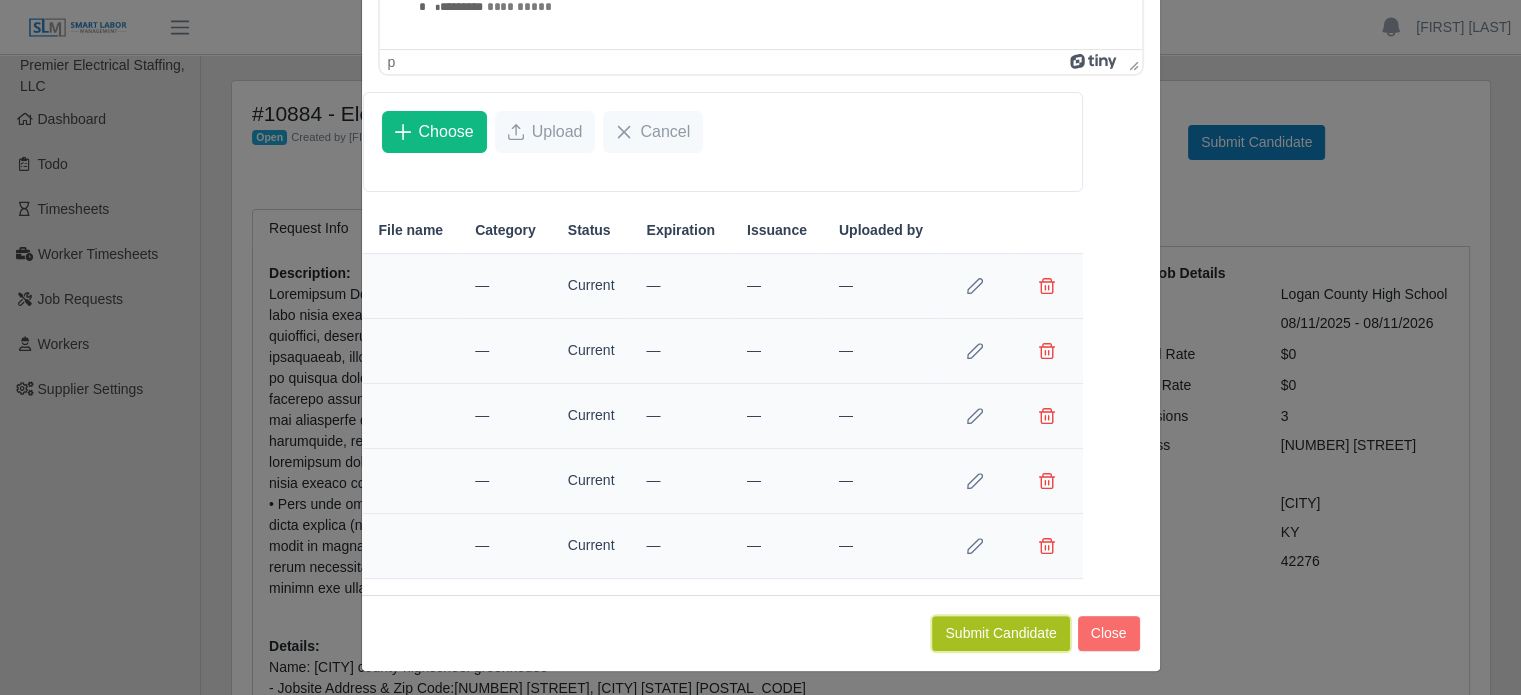 click on "Submit Candidate" 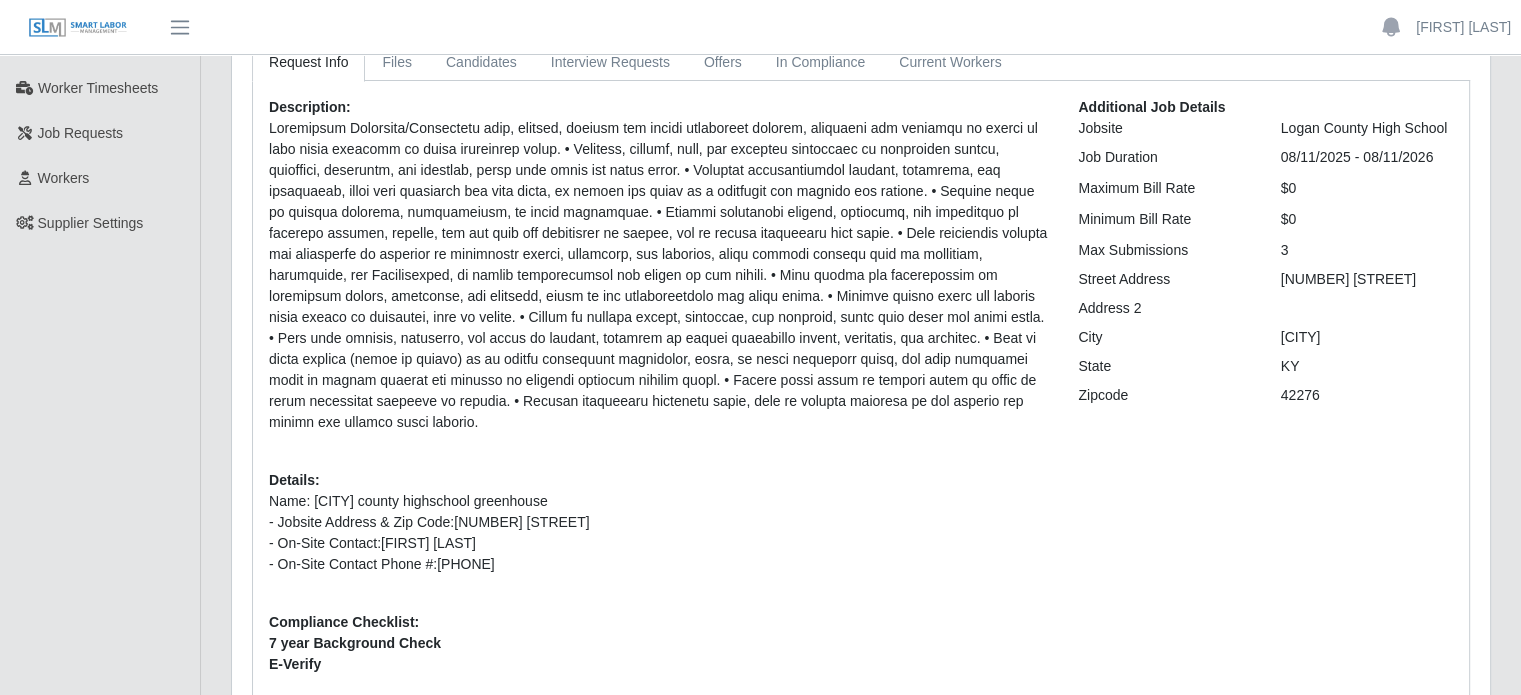 scroll, scrollTop: 200, scrollLeft: 0, axis: vertical 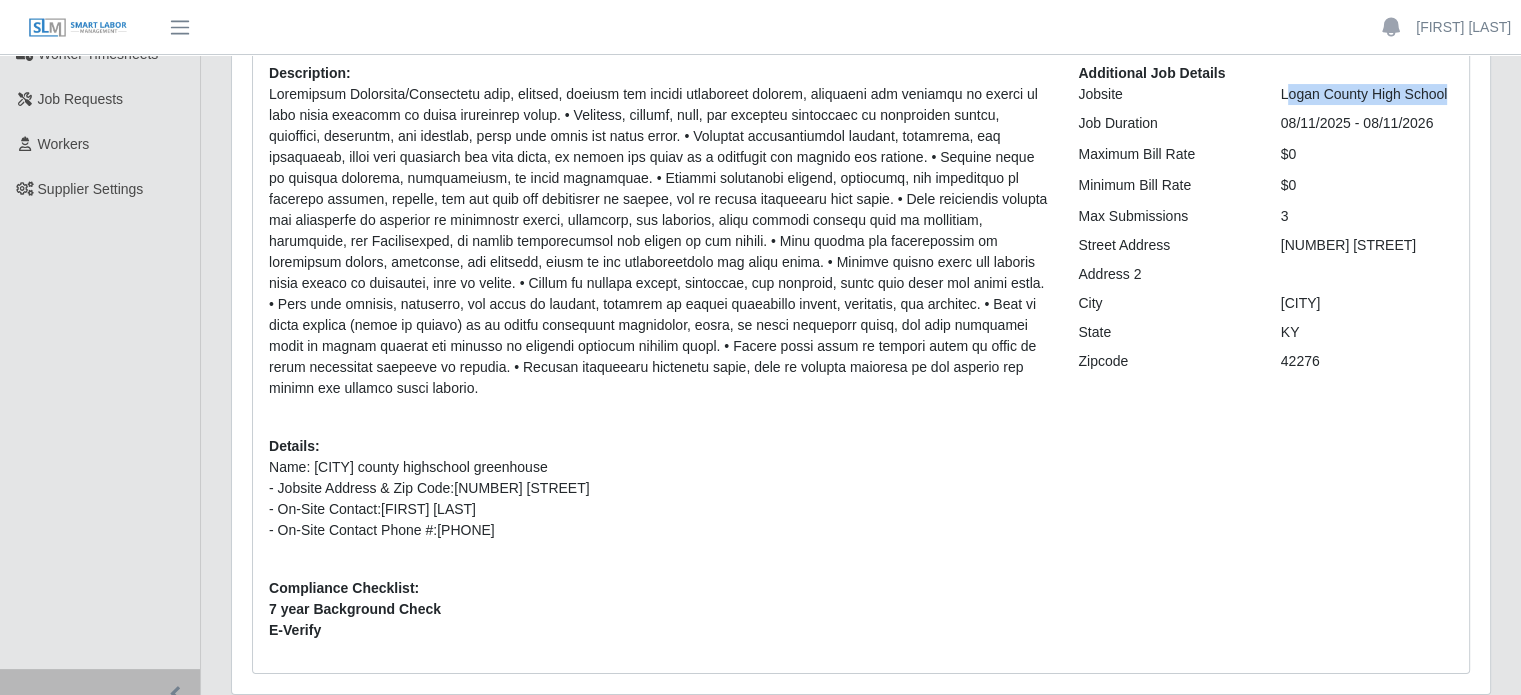 drag, startPoint x: 1284, startPoint y: 86, endPoint x: 1449, endPoint y: 92, distance: 165.10905 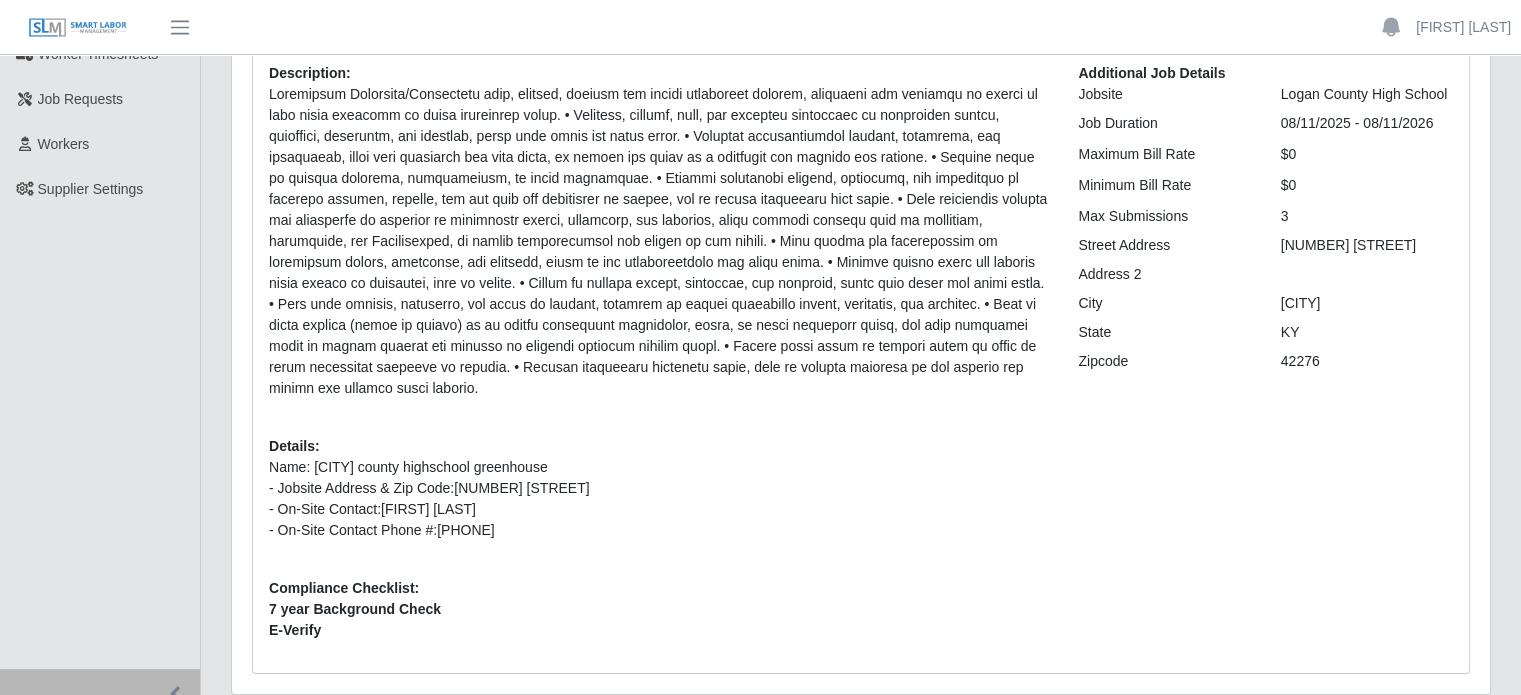 click on "Jobsite" at bounding box center (1164, 94) 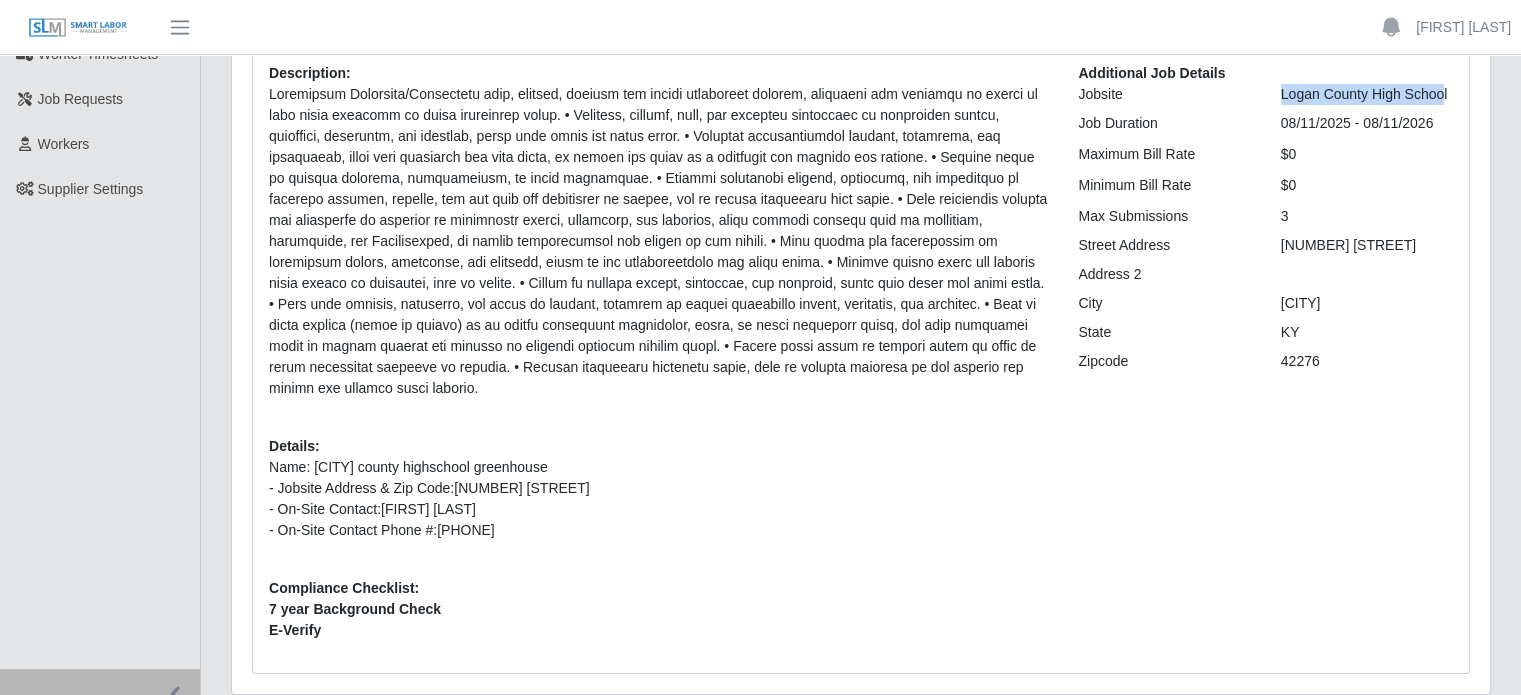 drag, startPoint x: 1280, startPoint y: 94, endPoint x: 1442, endPoint y: 101, distance: 162.15117 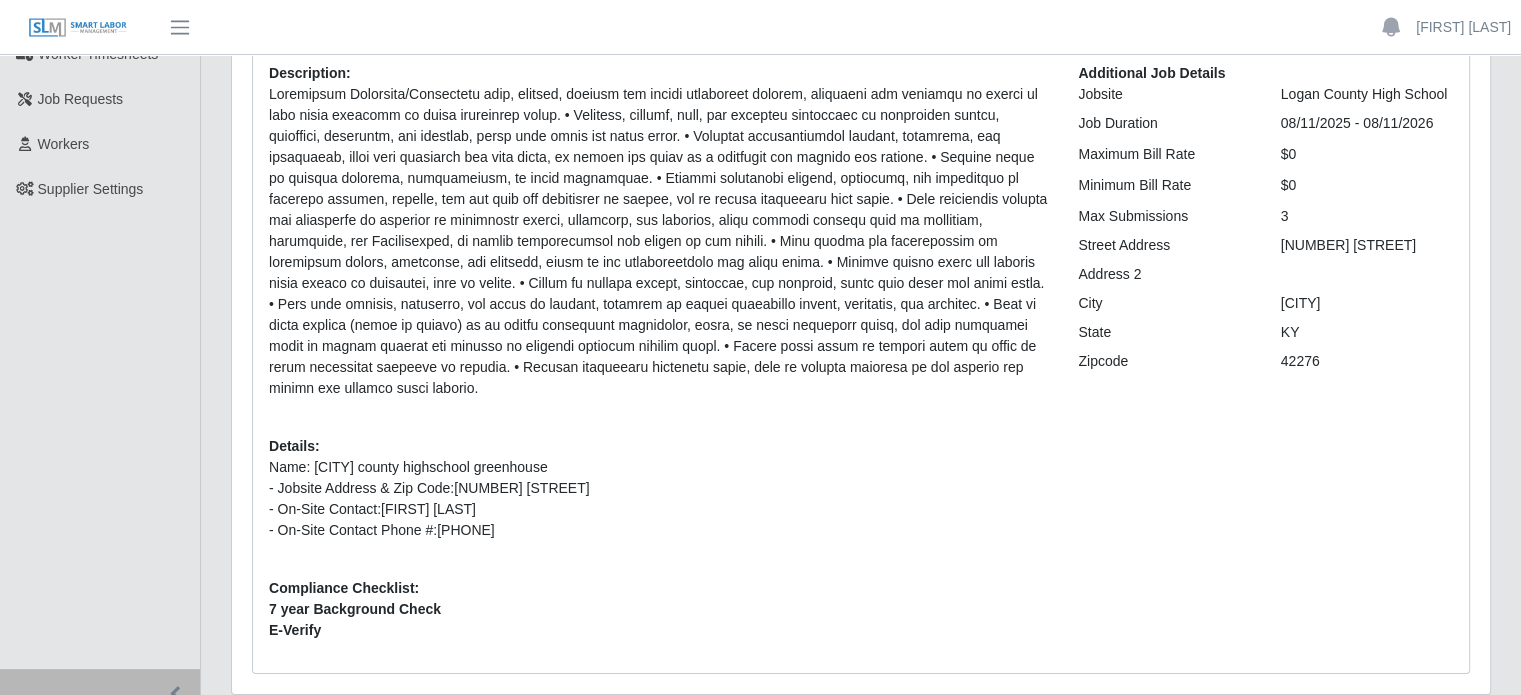 drag, startPoint x: 1430, startPoint y: 97, endPoint x: 1467, endPoint y: 110, distance: 39.217342 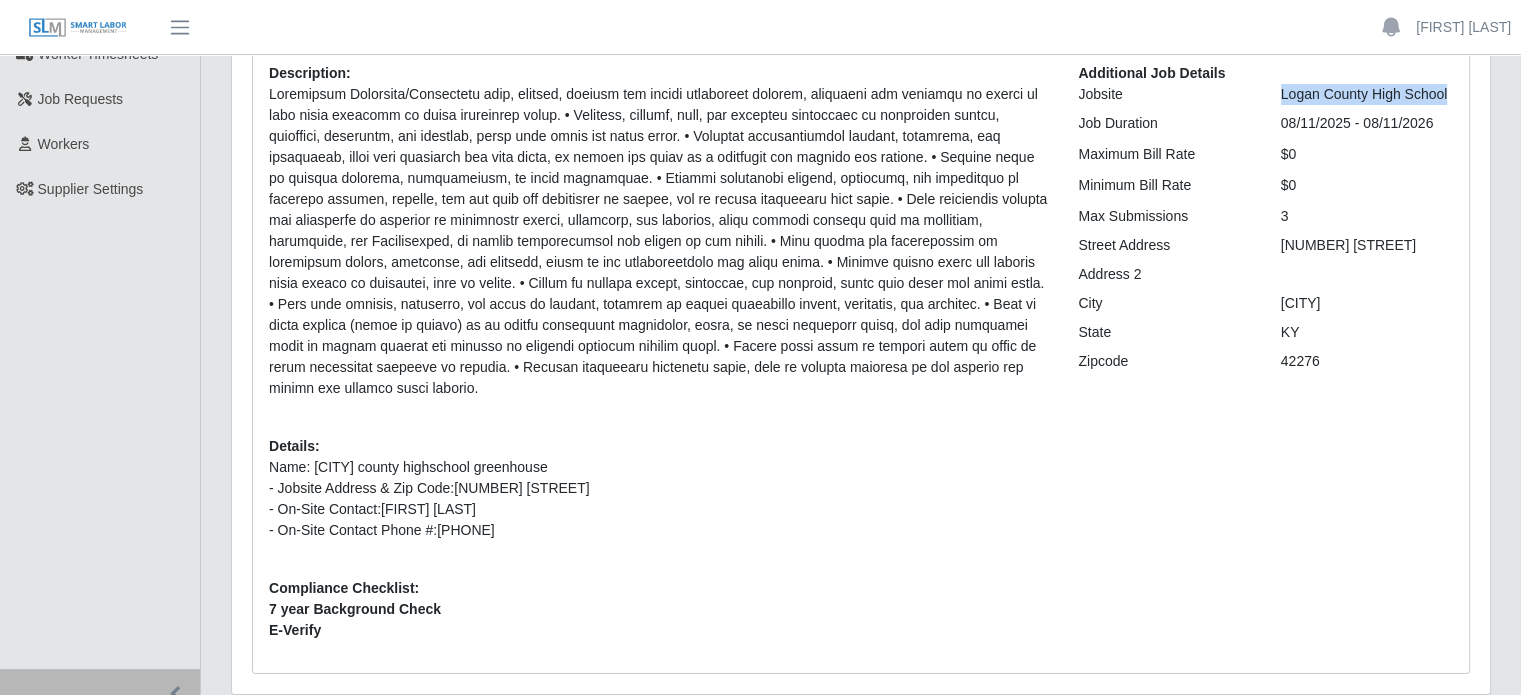 drag, startPoint x: 1284, startPoint y: 90, endPoint x: 1453, endPoint y: 95, distance: 169.07394 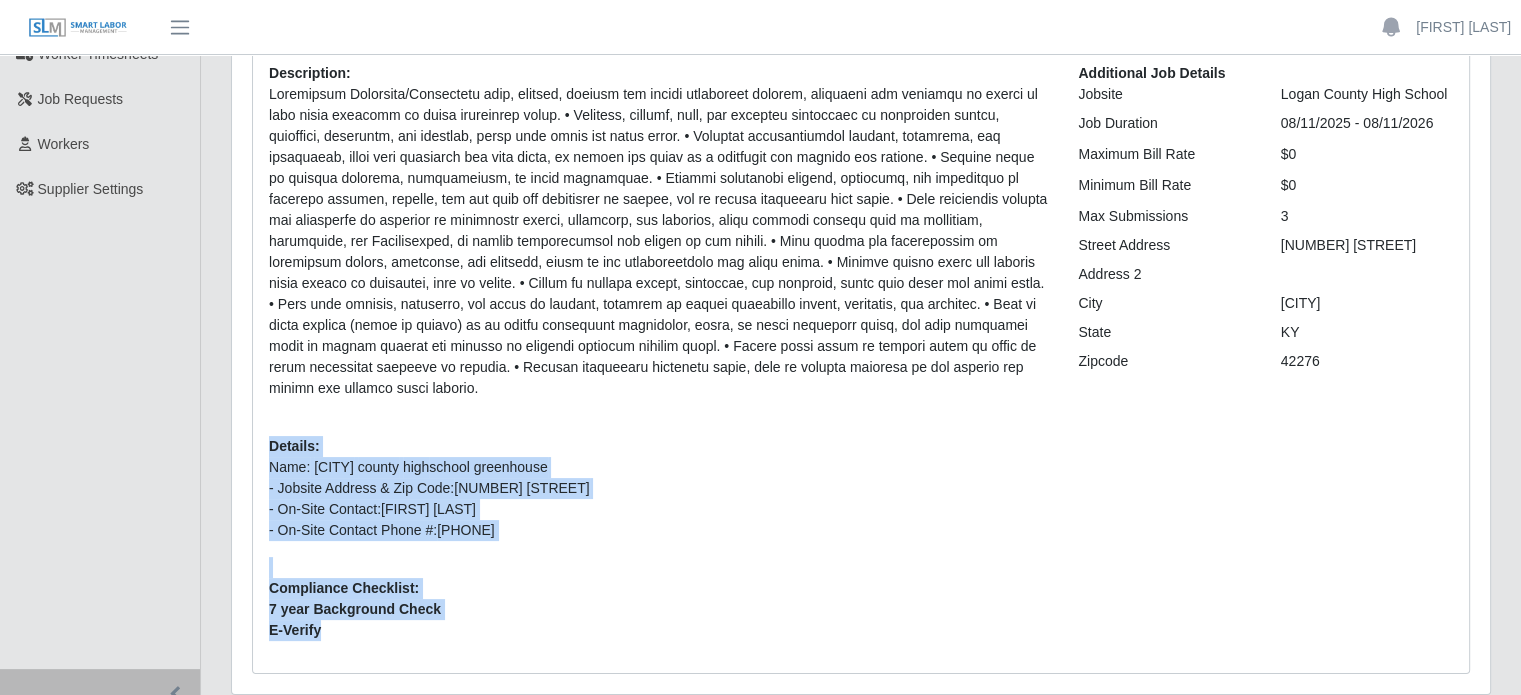 drag, startPoint x: 272, startPoint y: 420, endPoint x: 426, endPoint y: 633, distance: 262.84024 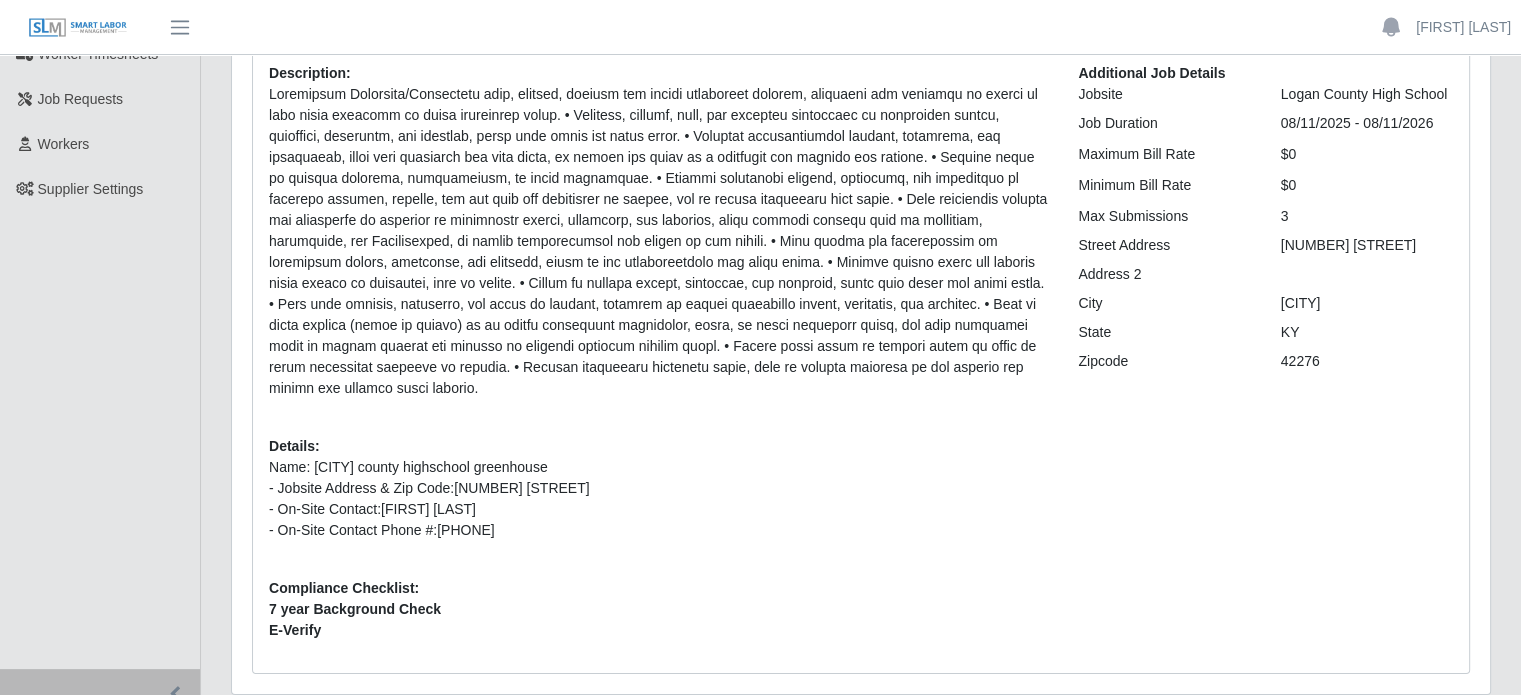 click on "Description:     Details:   Name:   Logan   county   high  school greenhouse - Jobsite Address & Zip Code: 2200 bowling green rd, Russelville KY 42276 - On-Site Contact:  Chris Tracy - On-Site Contact Phone #:  615-948-6853   Compliance Checklist:   7 year Background Check    E-Verify" at bounding box center (658, 360) 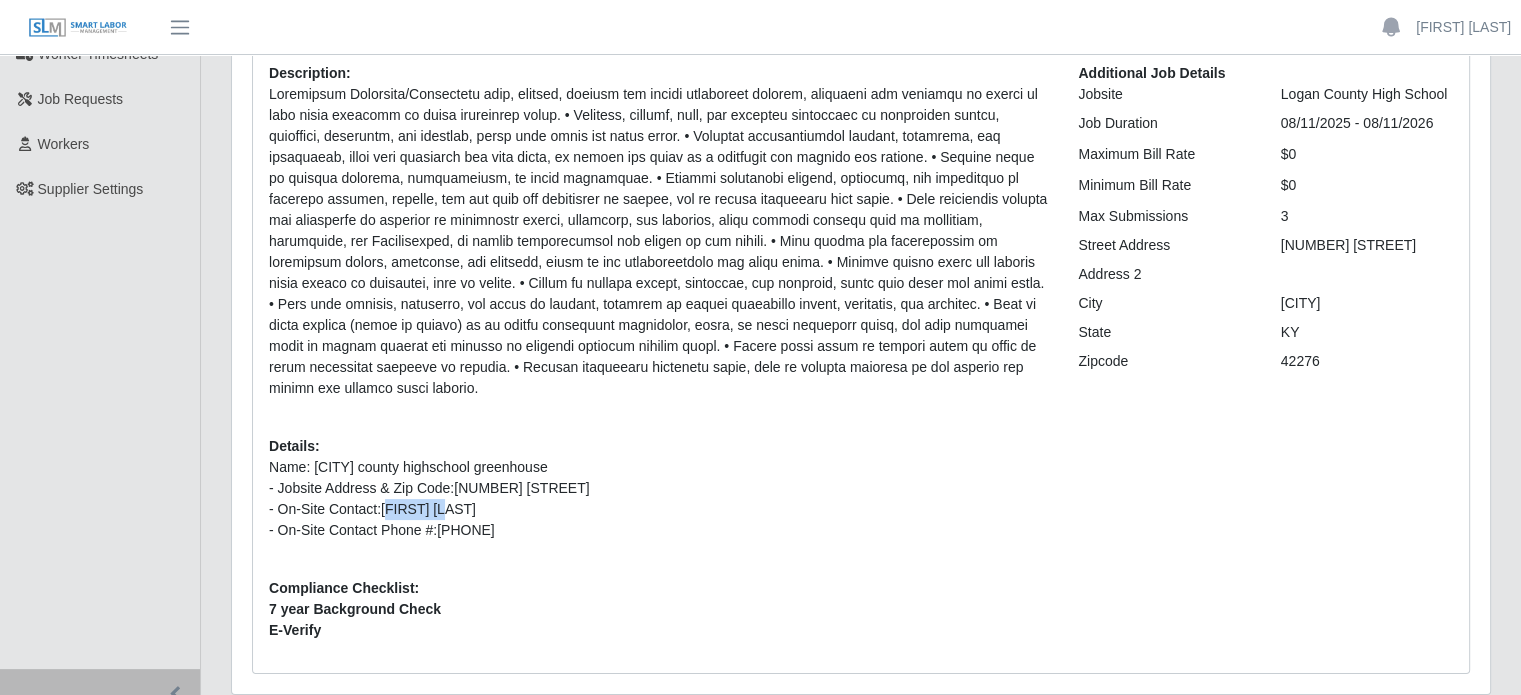 drag, startPoint x: 390, startPoint y: 488, endPoint x: 440, endPoint y: 486, distance: 50.039986 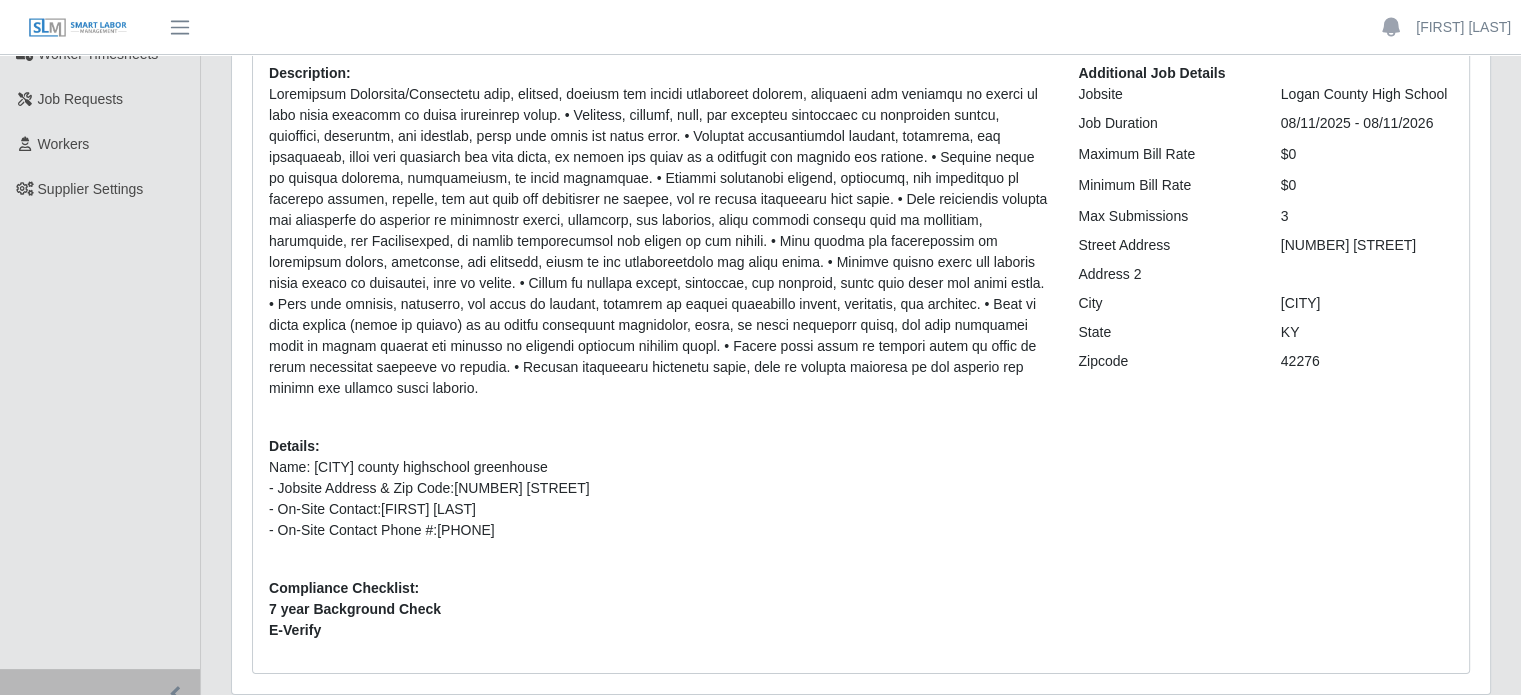 click on "Name:   Logan   county   high  school greenhouse - Jobsite Address & Zip Code: 2200 bowling green rd, Russelville KY 42276 - On-Site Contact:  Chris Tracy - On-Site Contact Phone #:  615-948-6853" at bounding box center (658, 499) 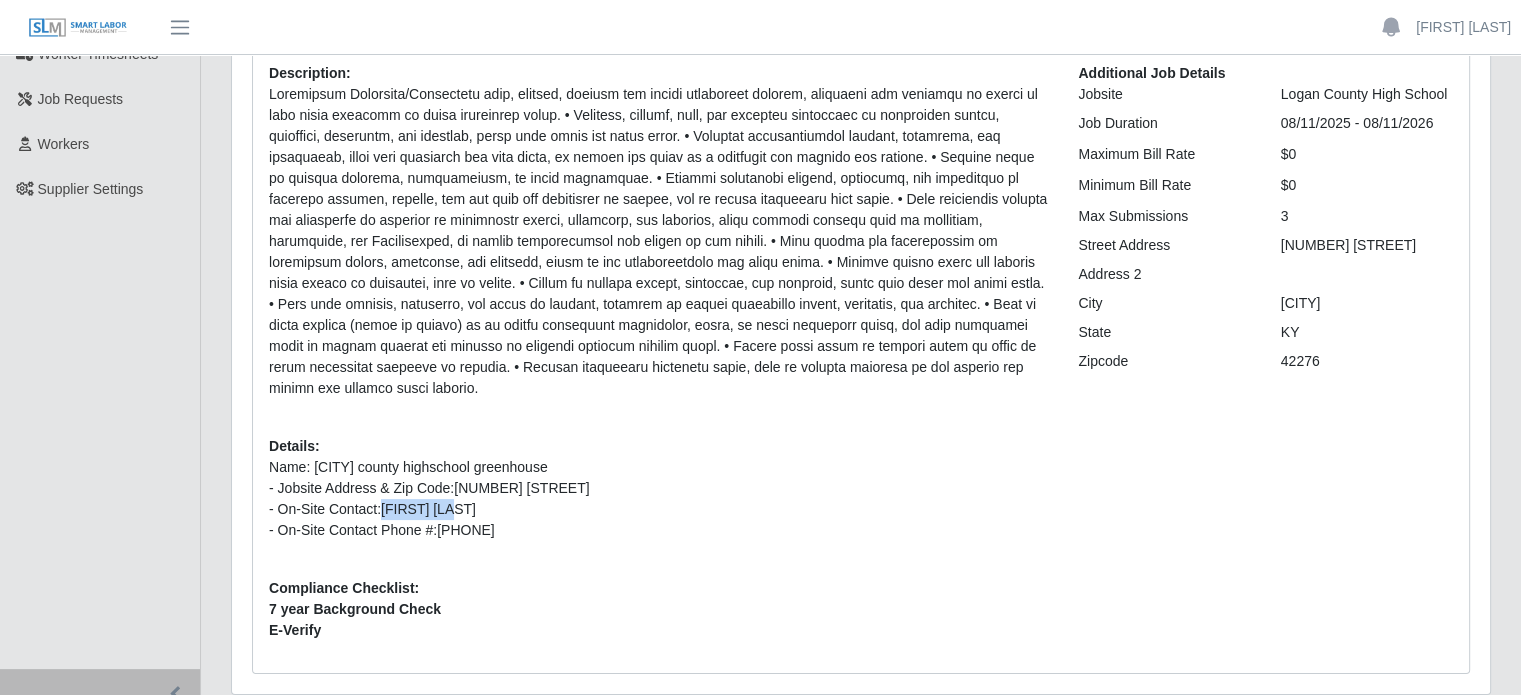drag, startPoint x: 387, startPoint y: 491, endPoint x: 461, endPoint y: 488, distance: 74.06078 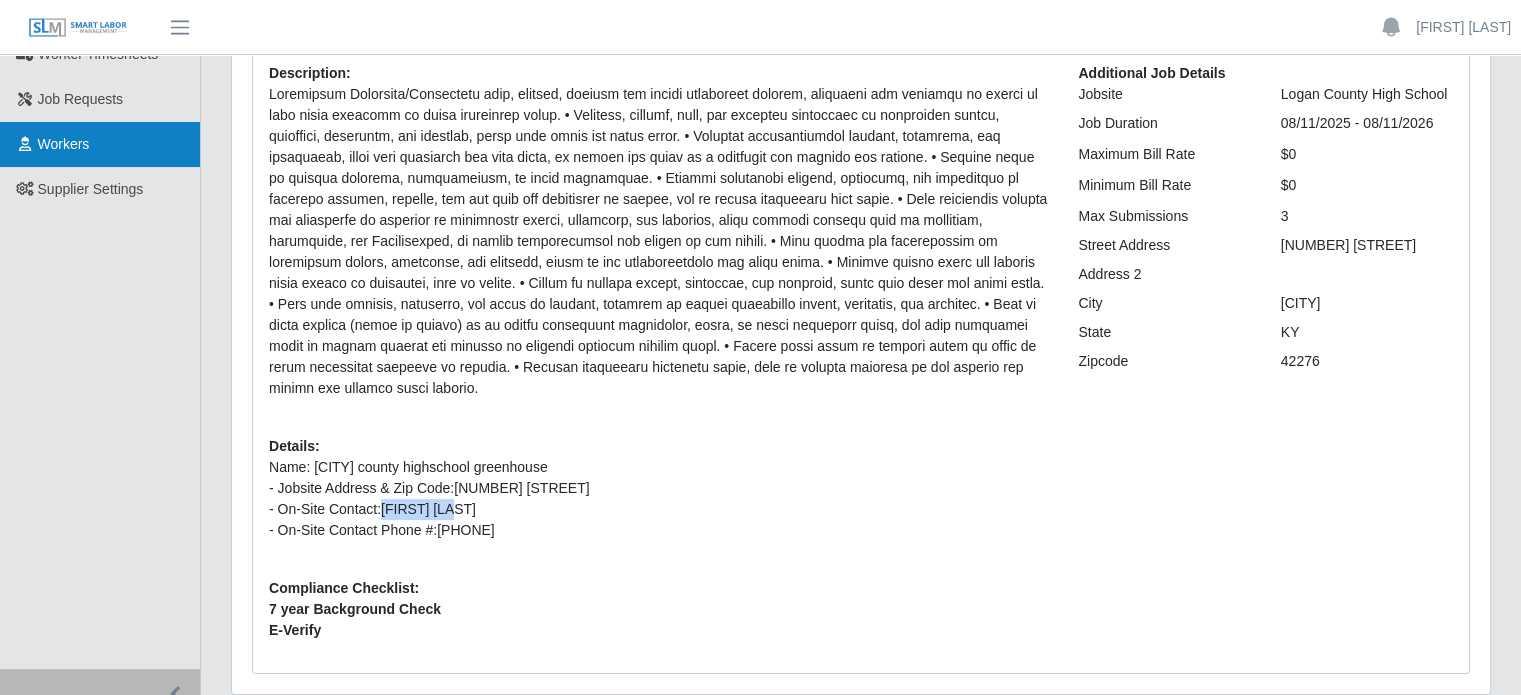 click on "Workers" at bounding box center (64, 144) 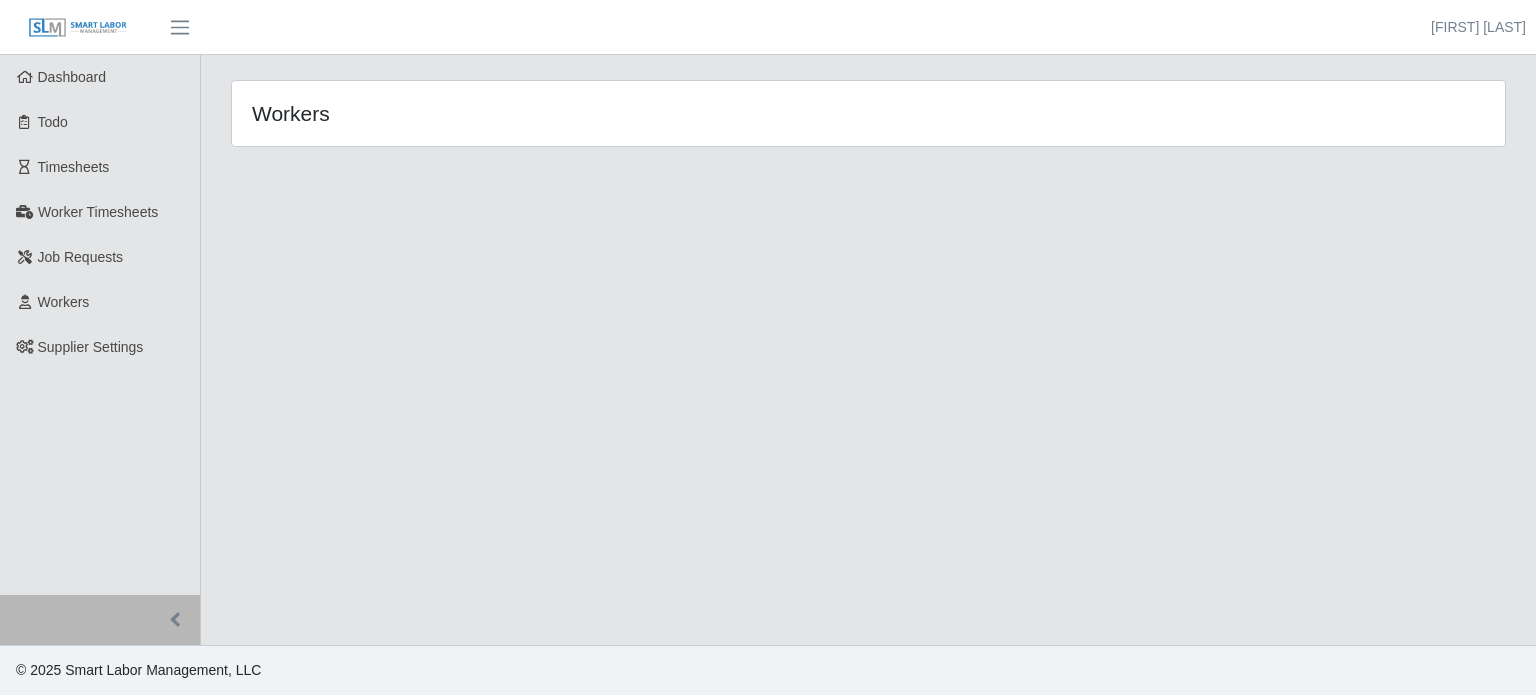 scroll, scrollTop: 0, scrollLeft: 0, axis: both 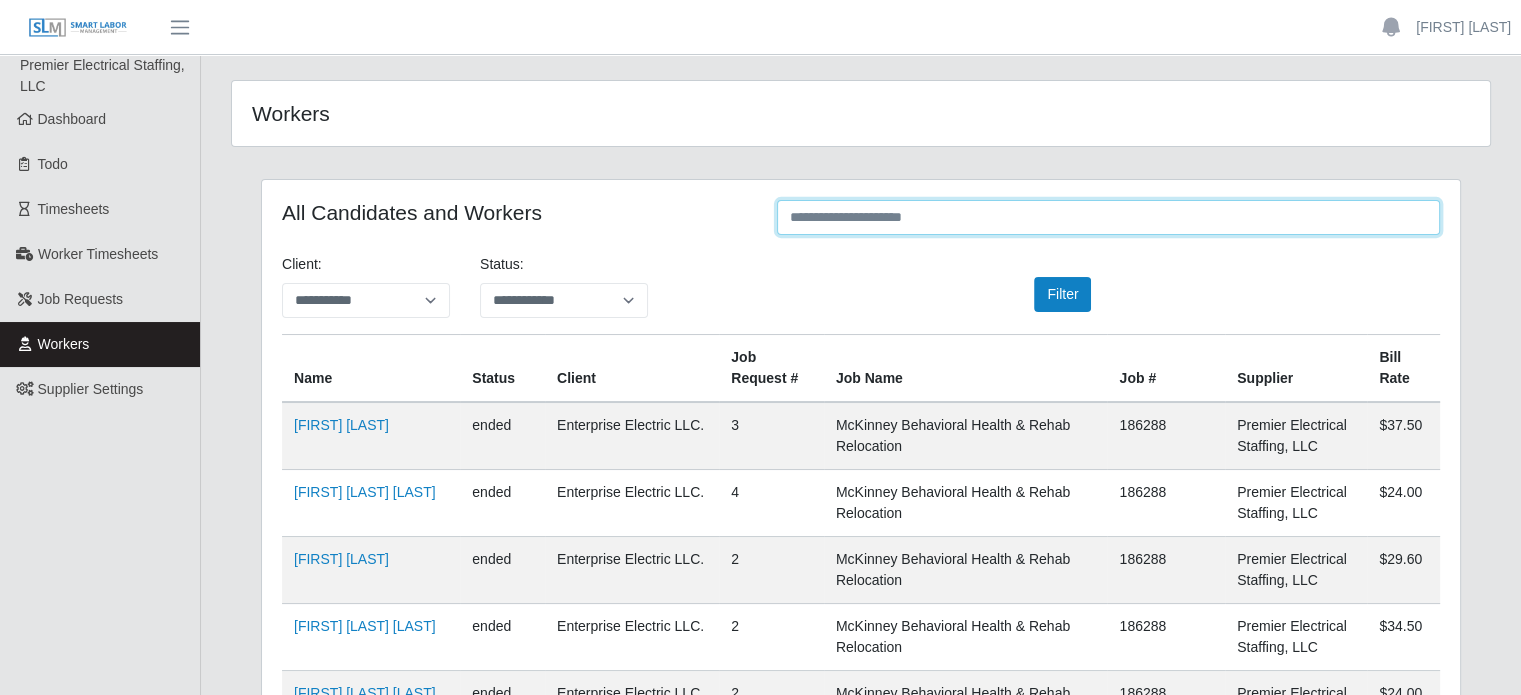 click at bounding box center [1108, 217] 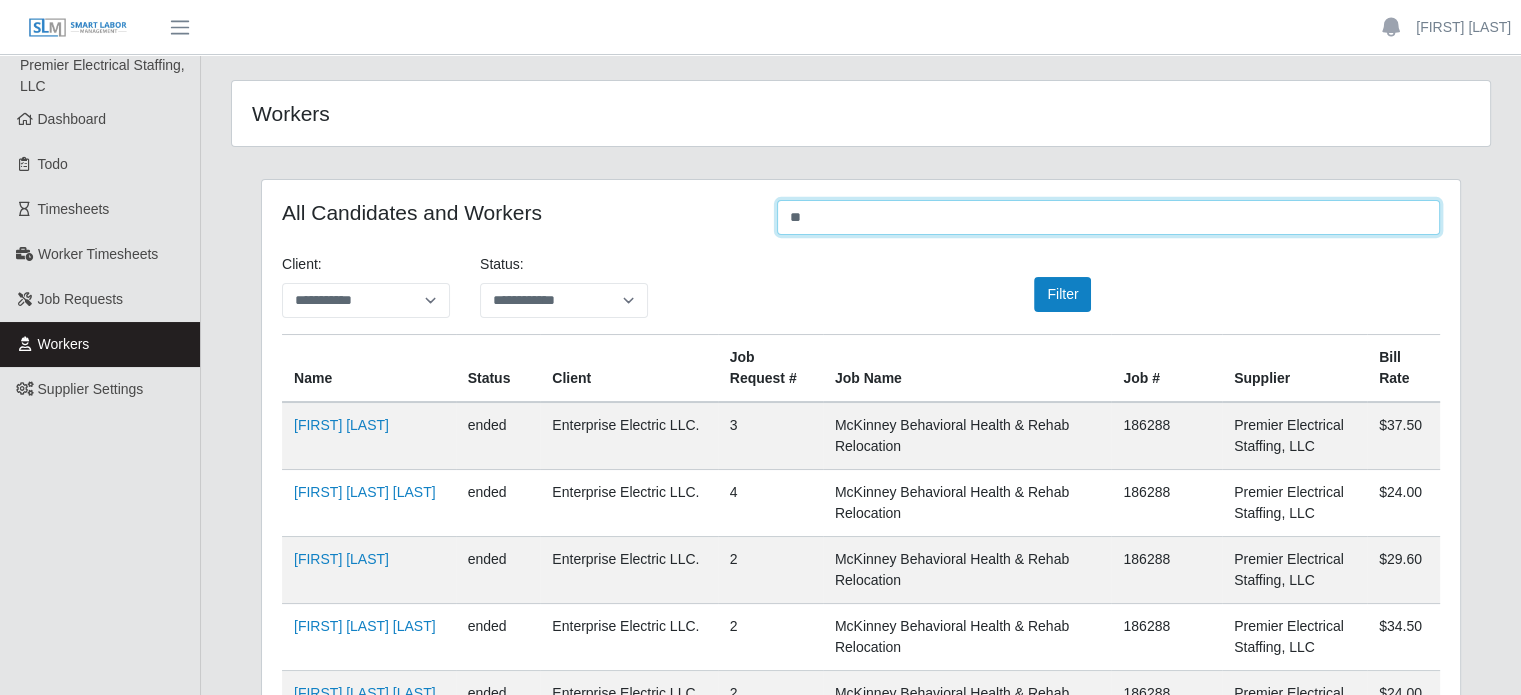 type on "*" 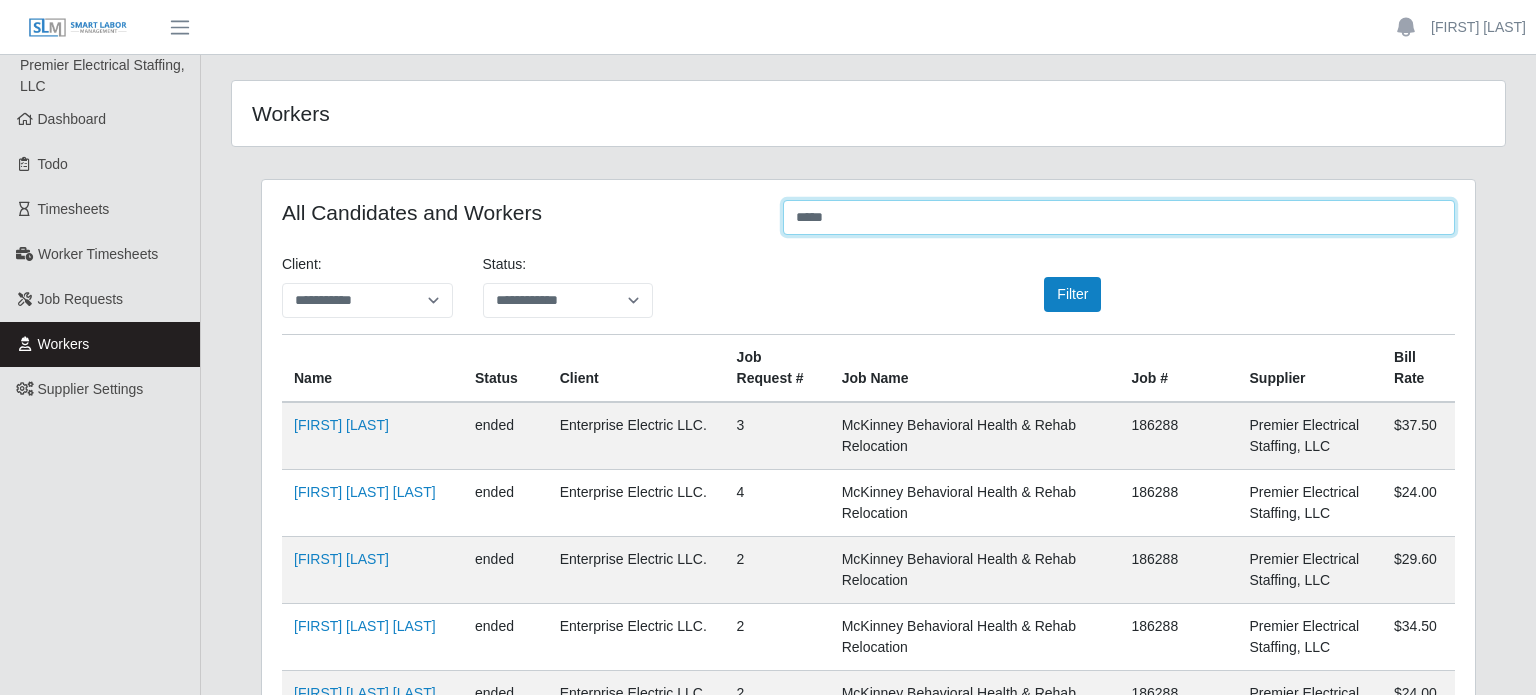 type on "*****" 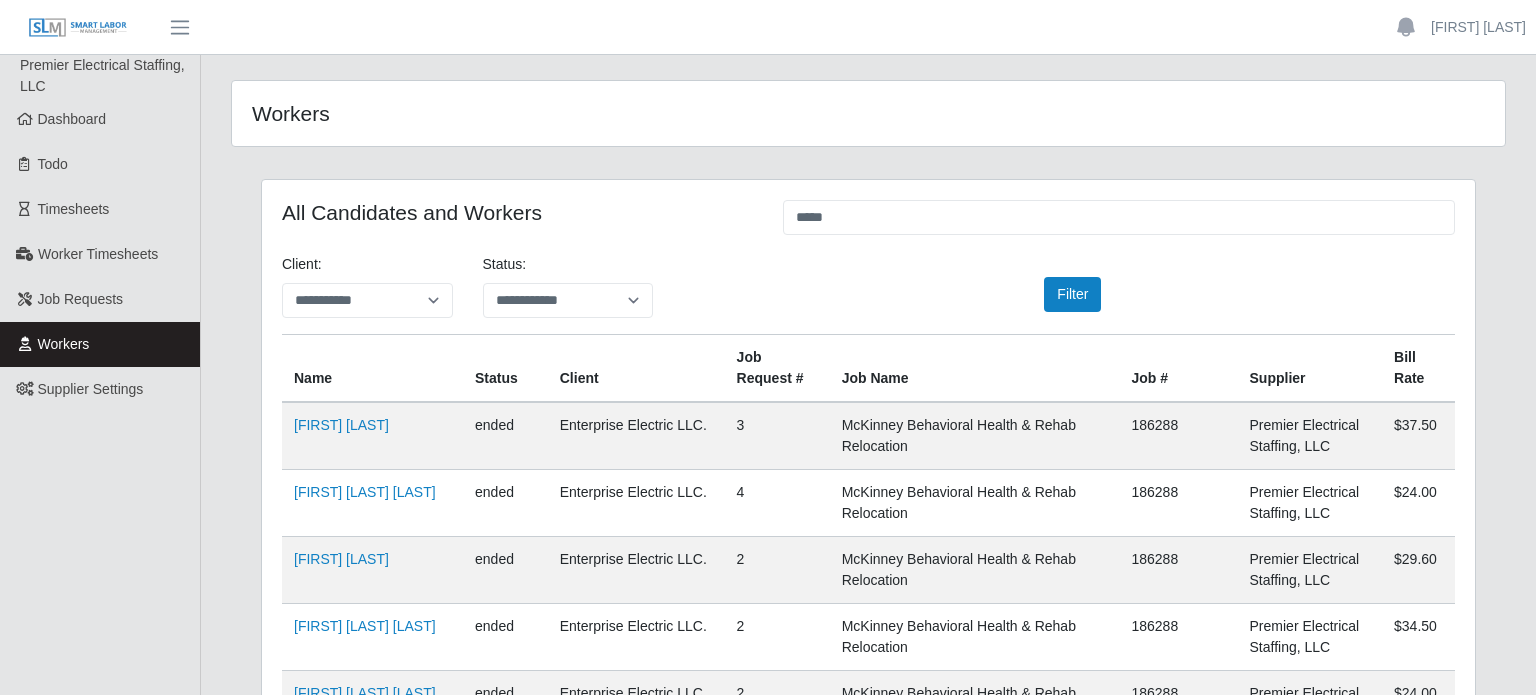click on "Jacob Leal" 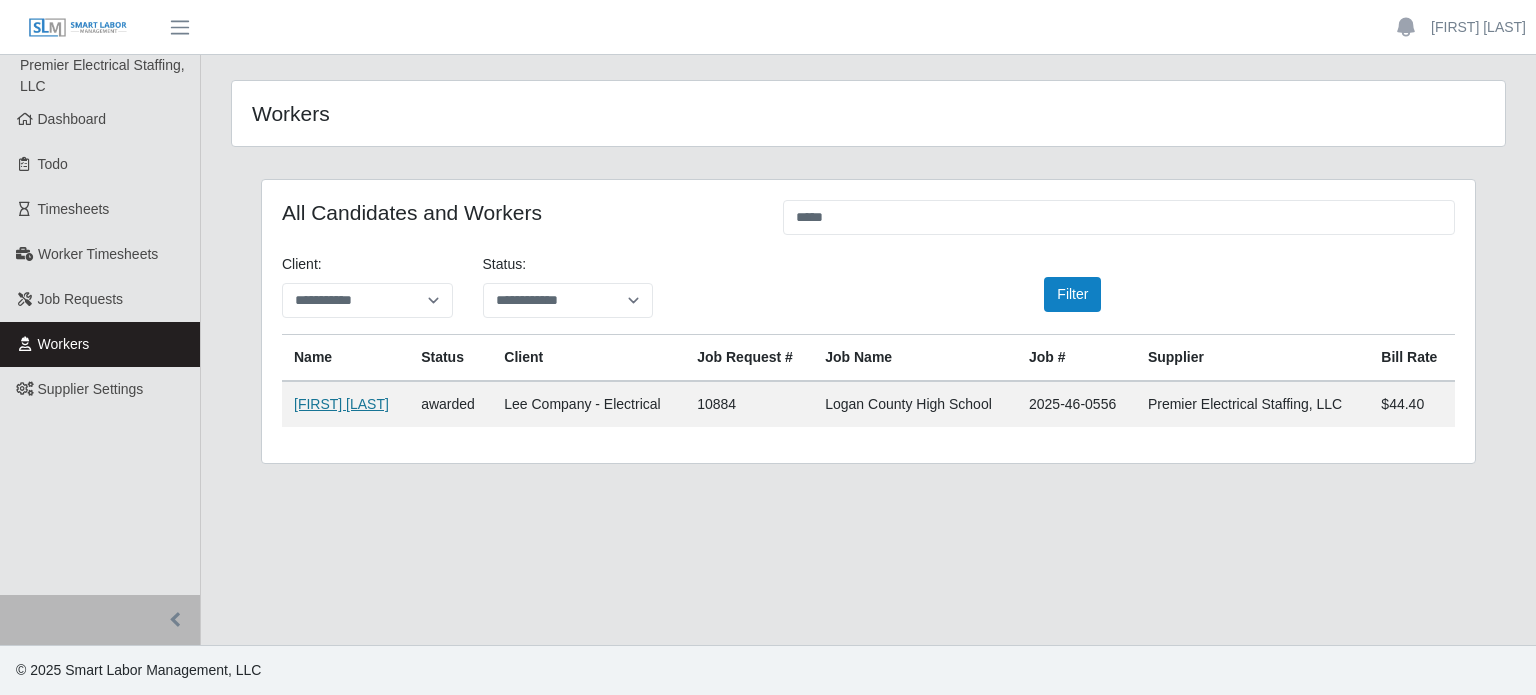 click on "Serafin Balderas" at bounding box center (341, 404) 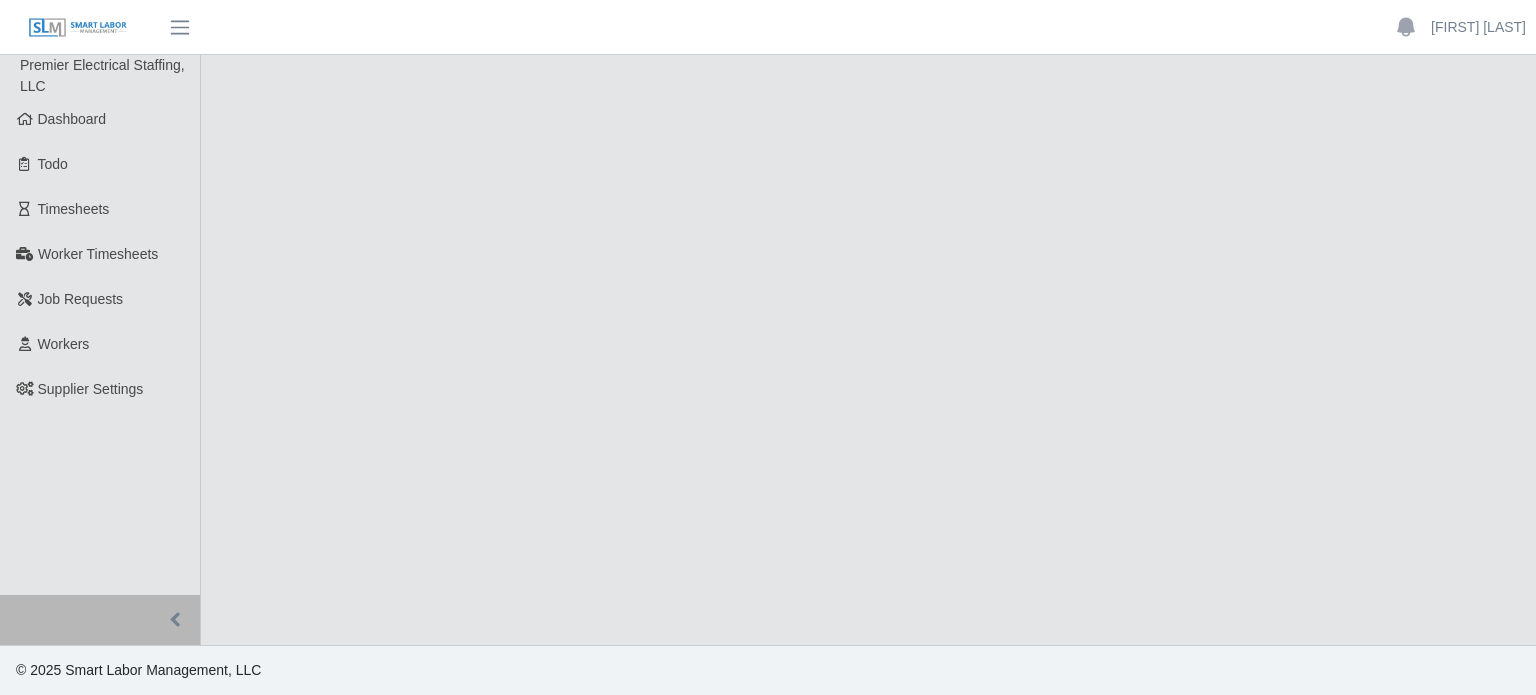 scroll, scrollTop: 0, scrollLeft: 0, axis: both 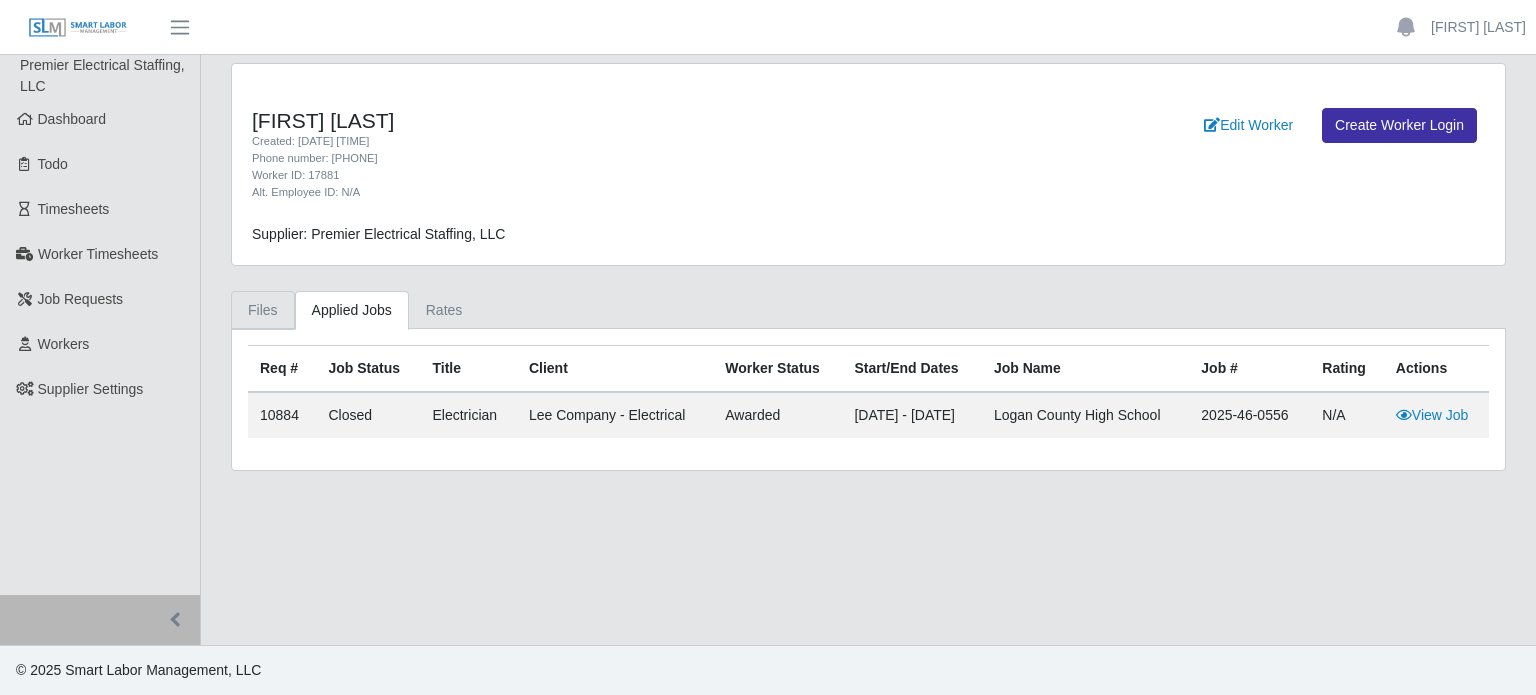 click on "Files" at bounding box center (263, 310) 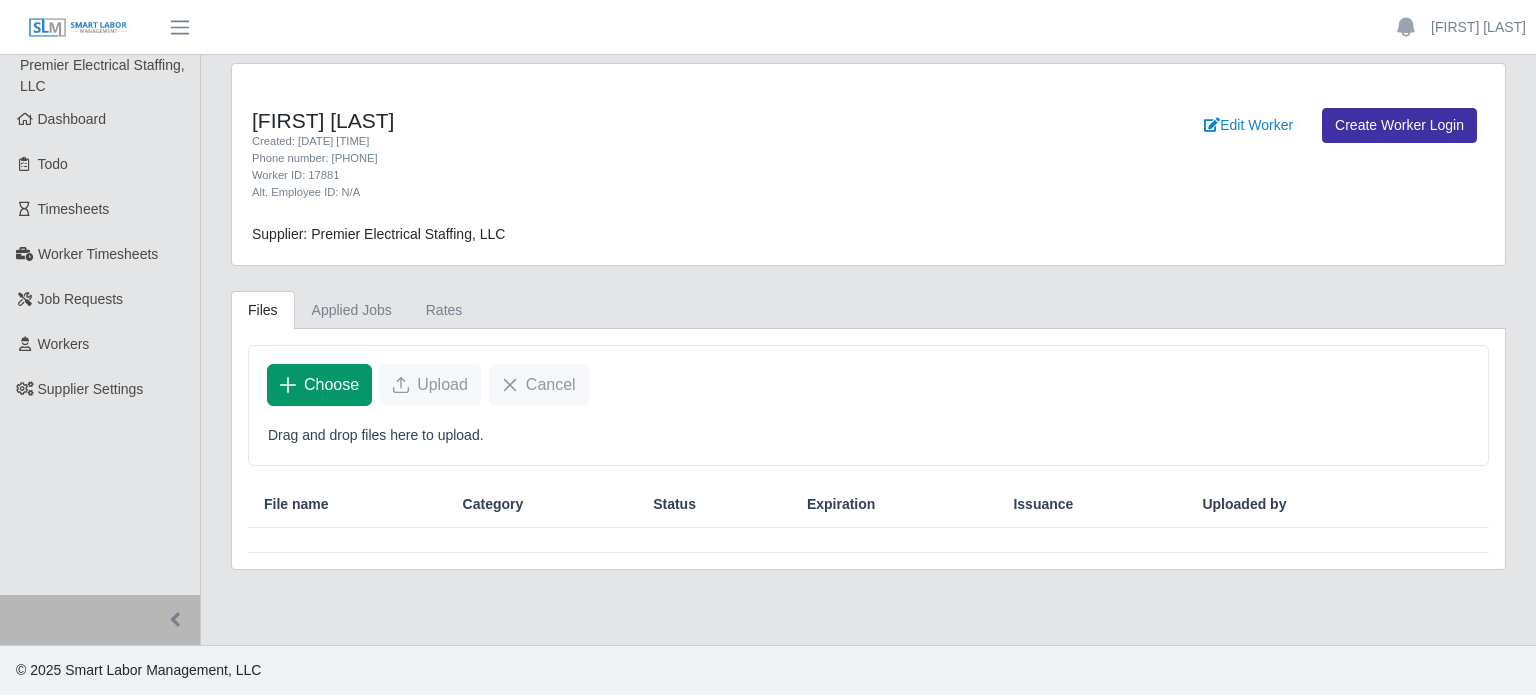 click on "Choose" 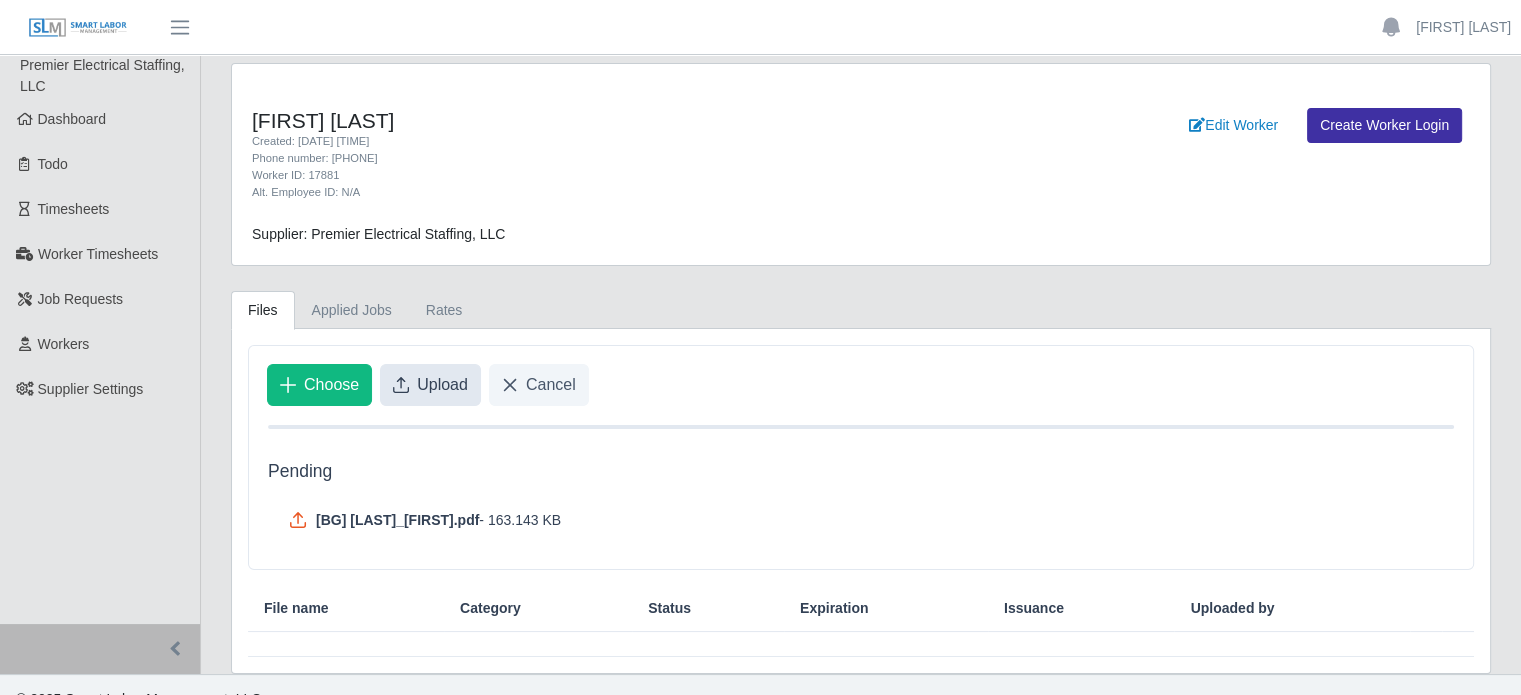 click 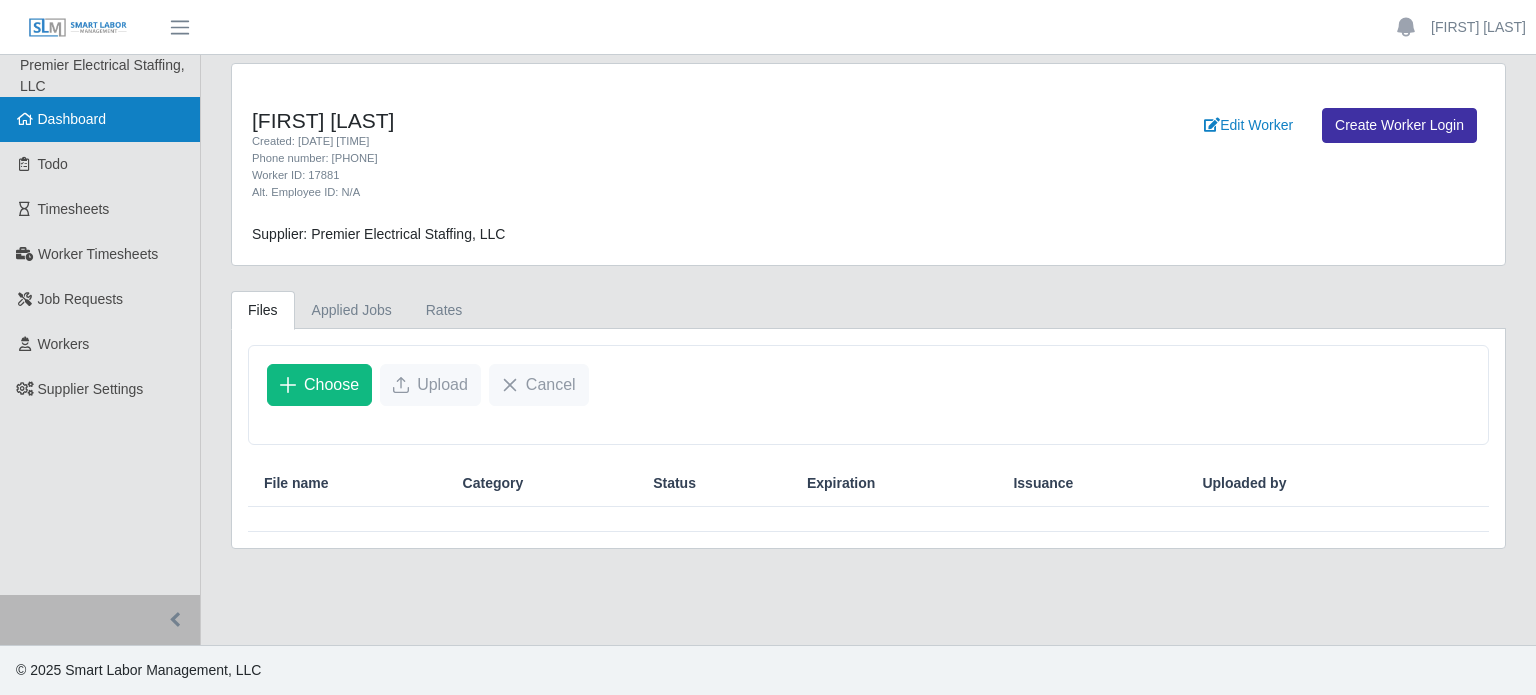 click on "Dashboard" at bounding box center (100, 119) 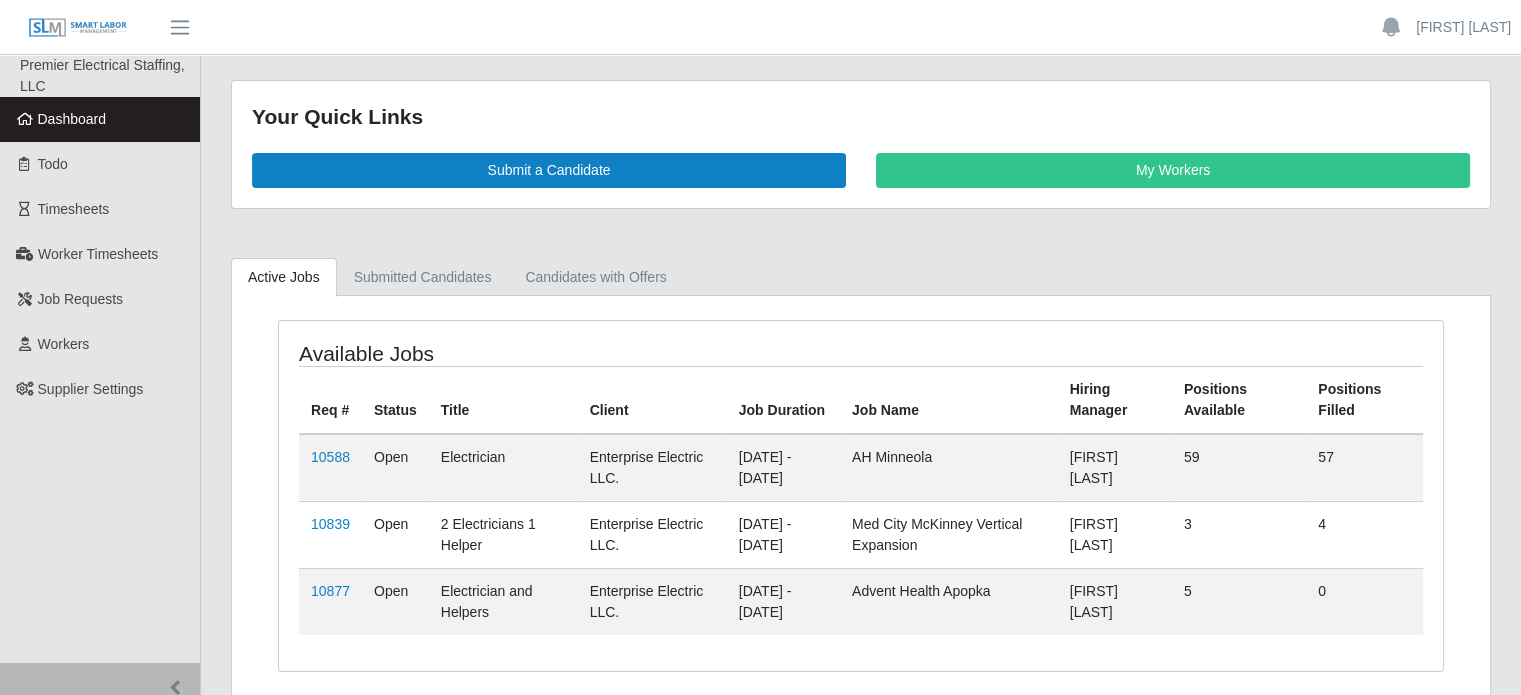 scroll, scrollTop: 64, scrollLeft: 0, axis: vertical 